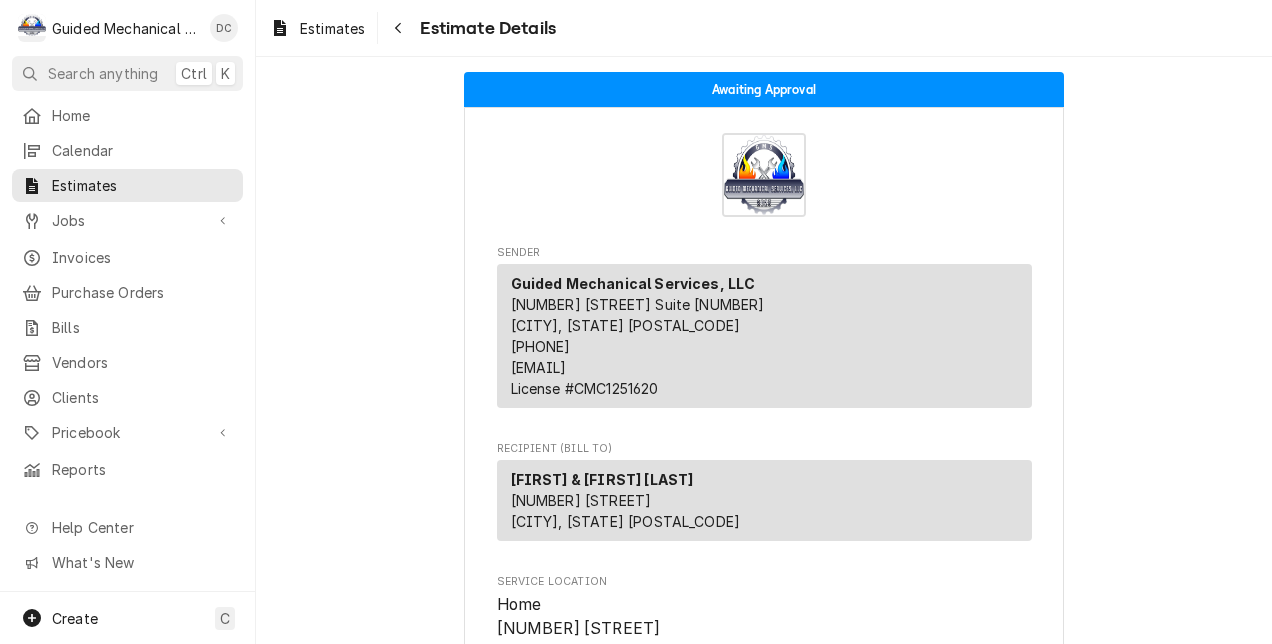 scroll, scrollTop: 0, scrollLeft: 0, axis: both 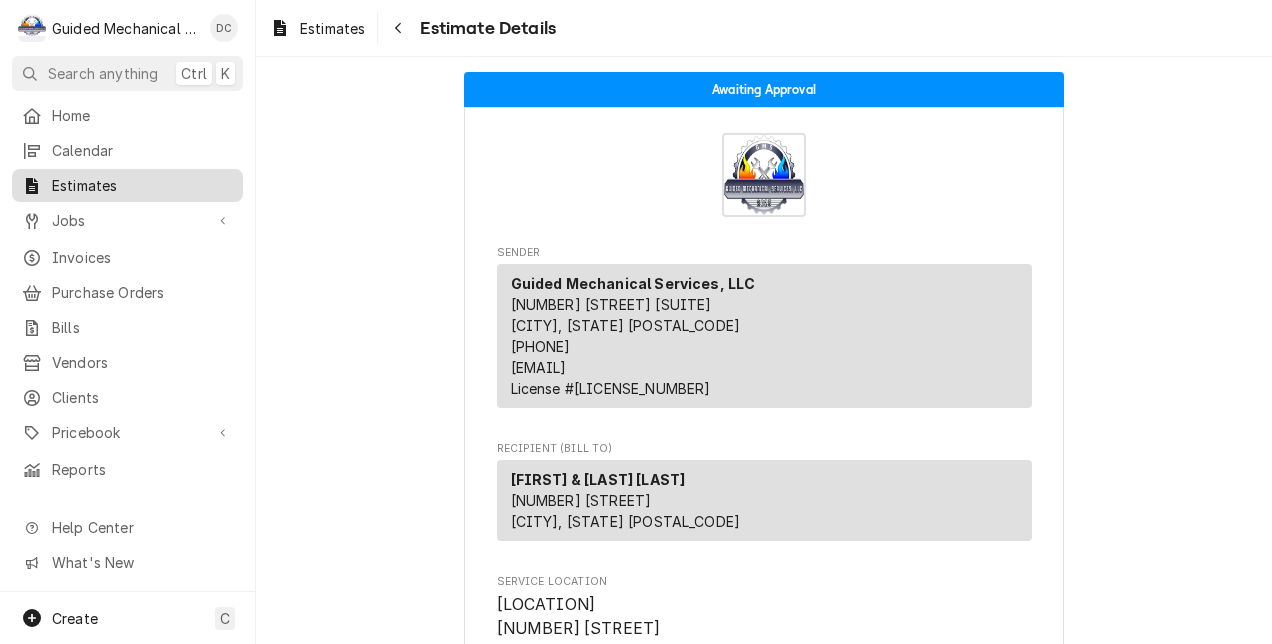 click on "Estimates" at bounding box center (142, 185) 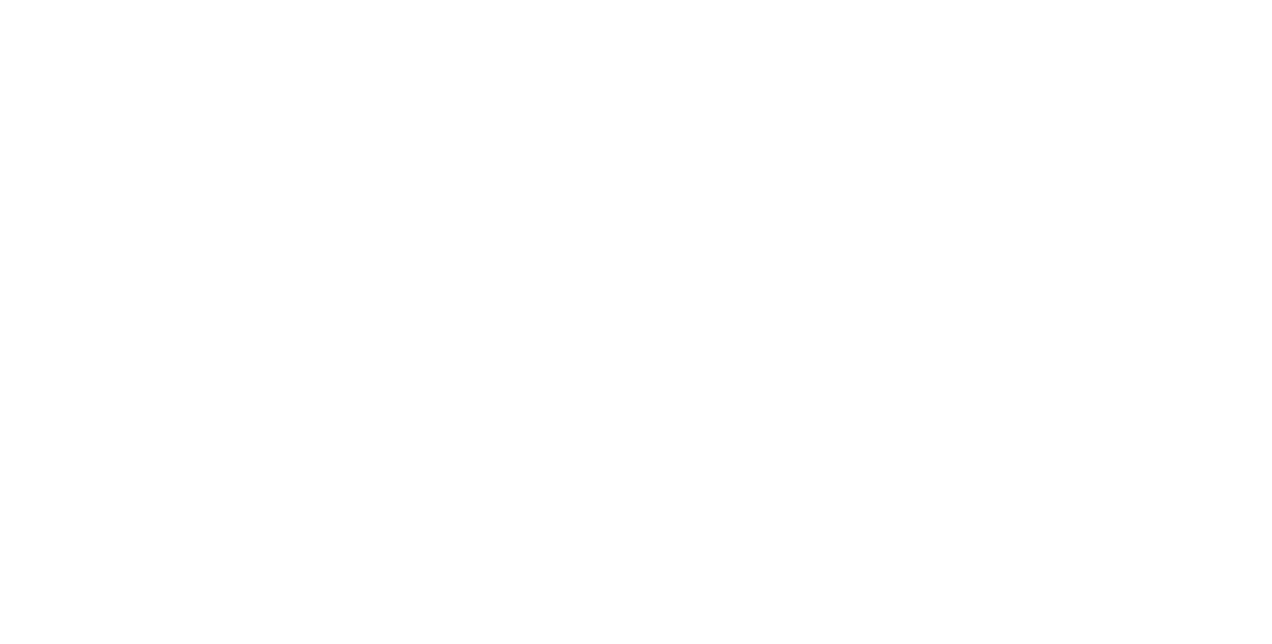 scroll, scrollTop: 0, scrollLeft: 0, axis: both 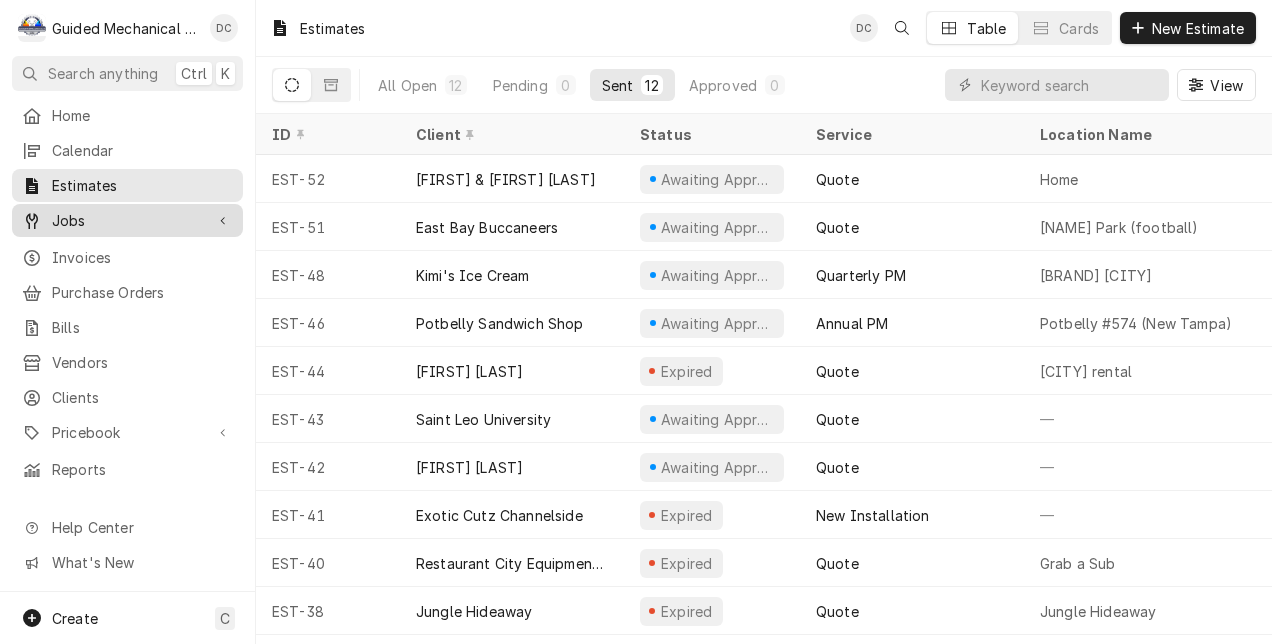 click on "Jobs" at bounding box center [127, 220] 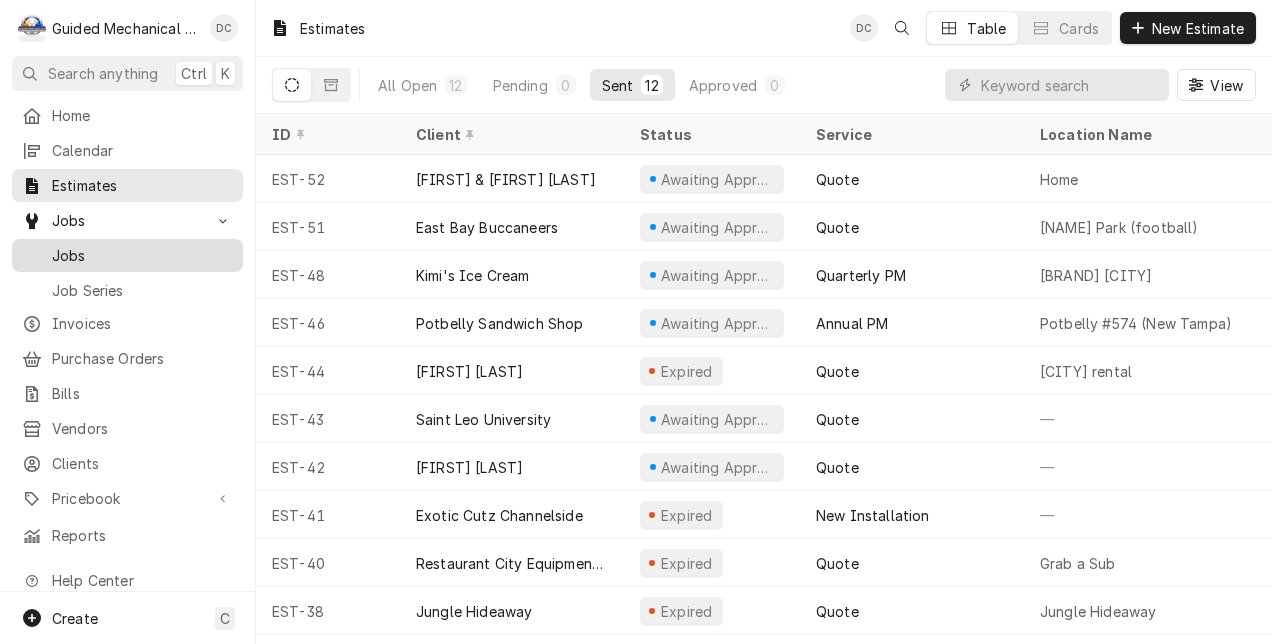 click on "Jobs" at bounding box center [142, 255] 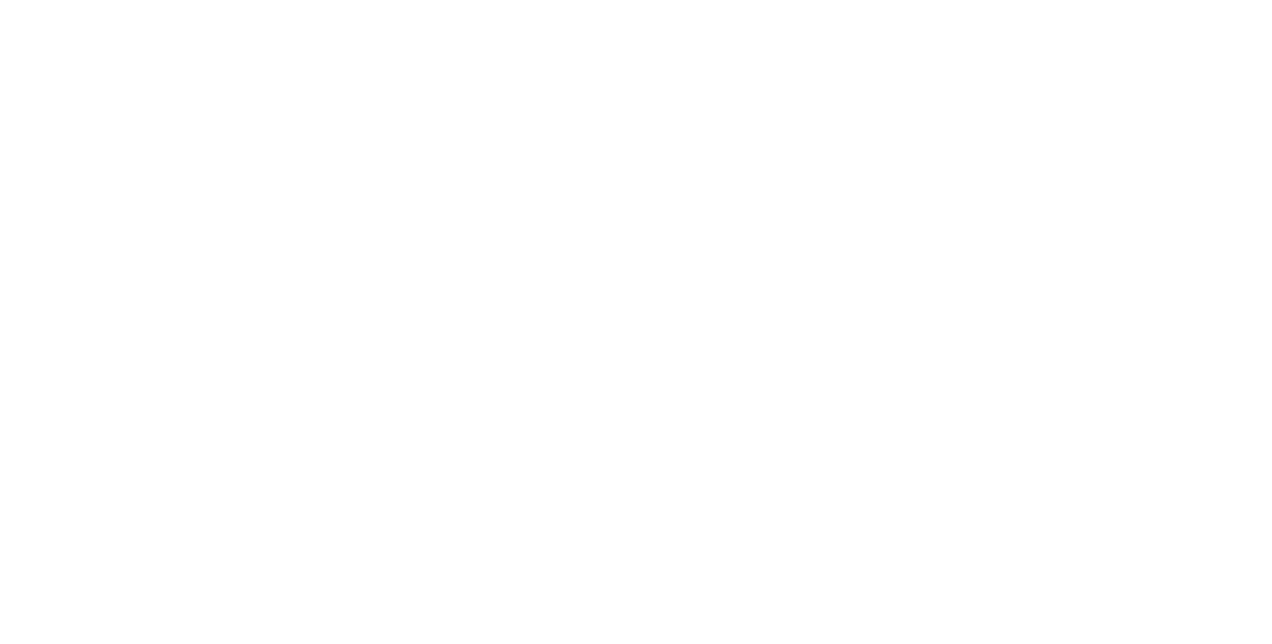 scroll, scrollTop: 0, scrollLeft: 0, axis: both 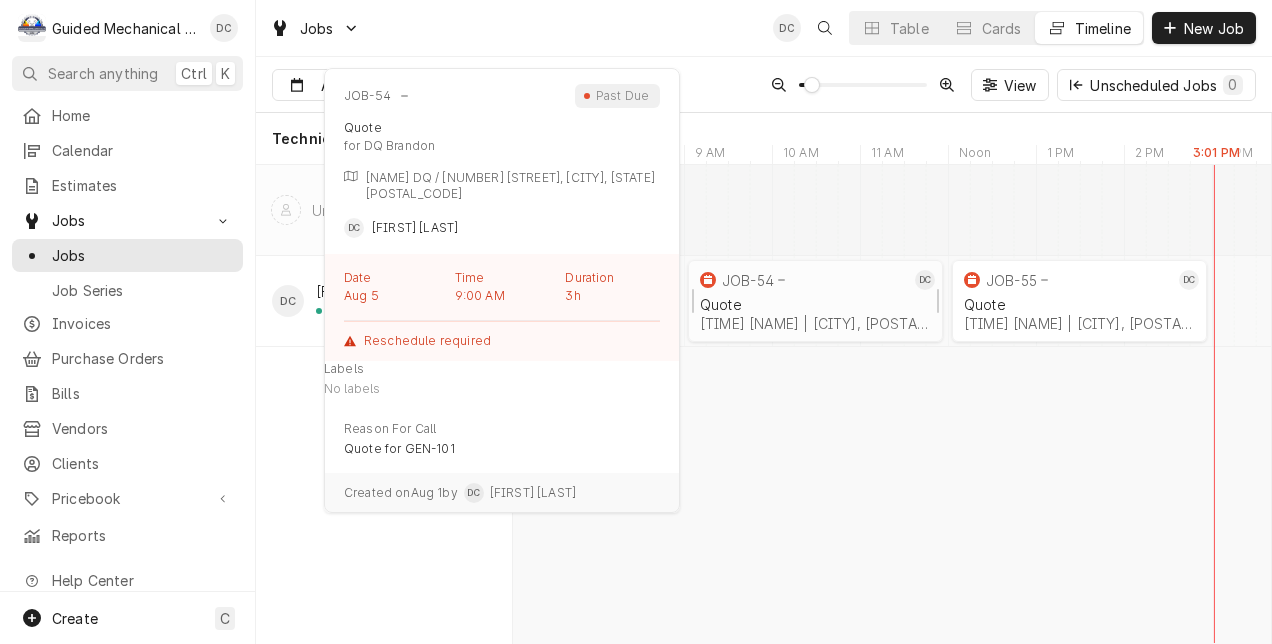 click on "Quote" at bounding box center (815, 304) 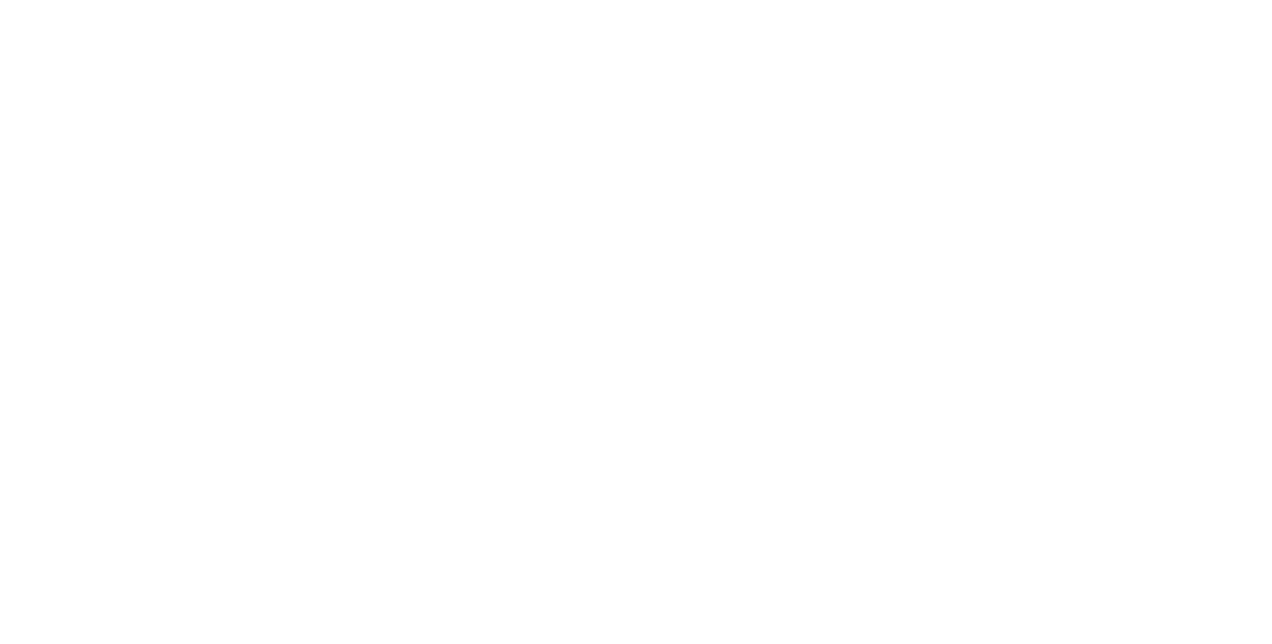scroll, scrollTop: 0, scrollLeft: 0, axis: both 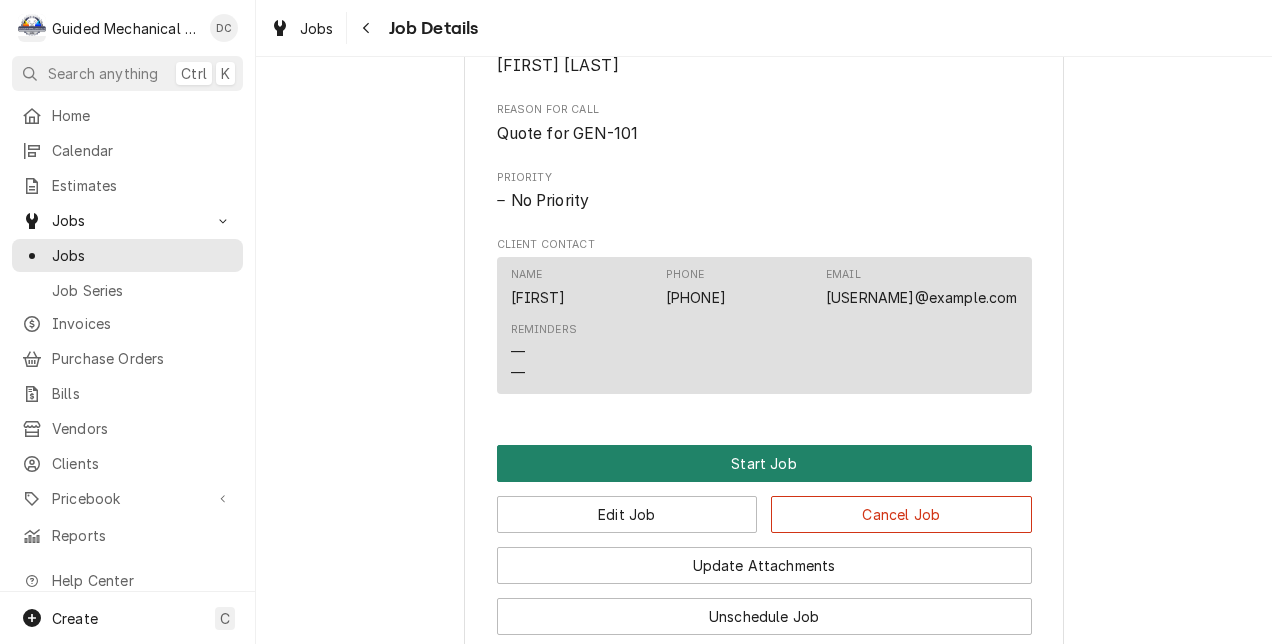 click on "Start Job" at bounding box center [764, 463] 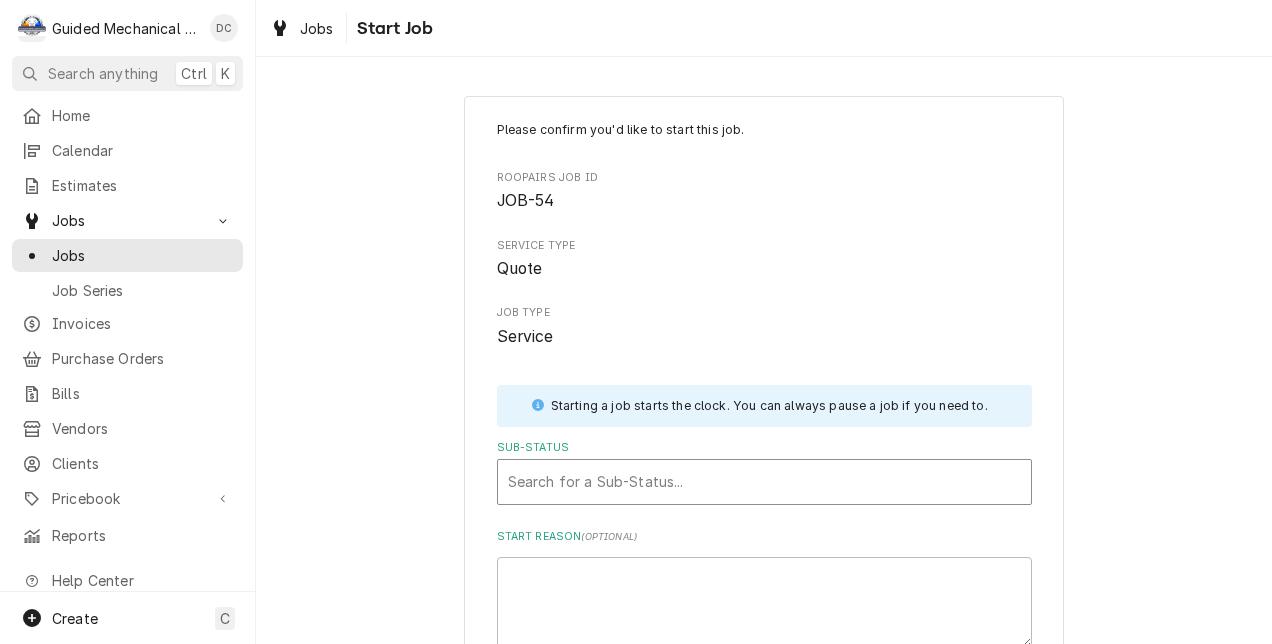 click at bounding box center (764, 482) 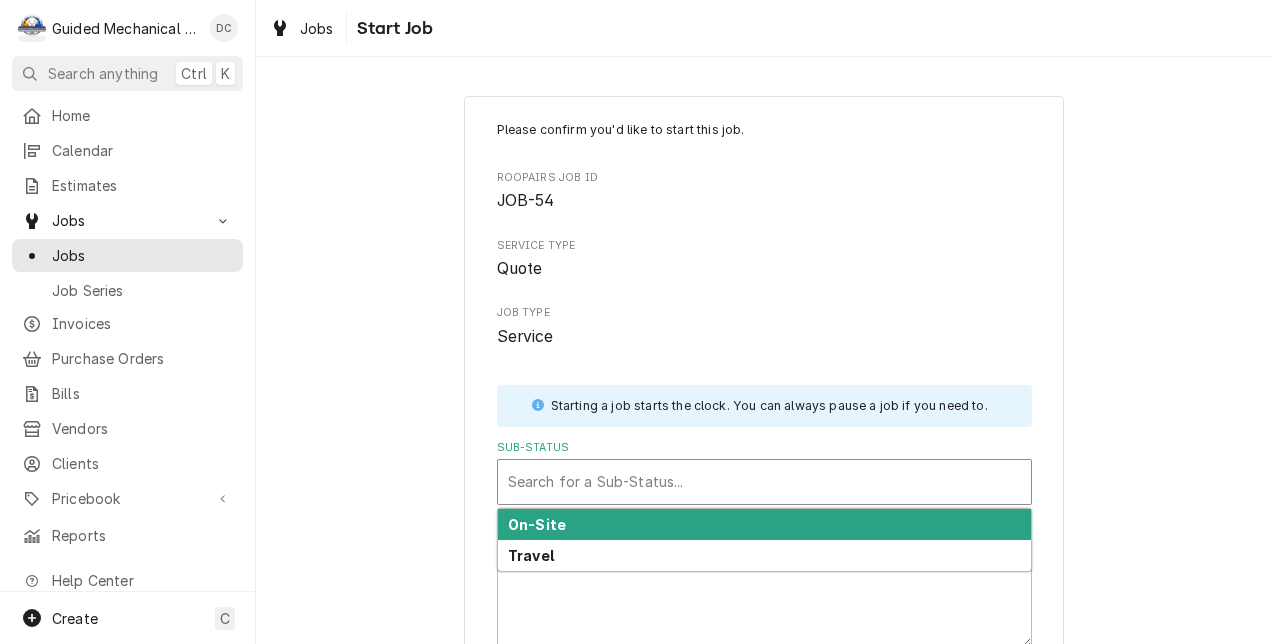 click on "On-Site" at bounding box center [764, 524] 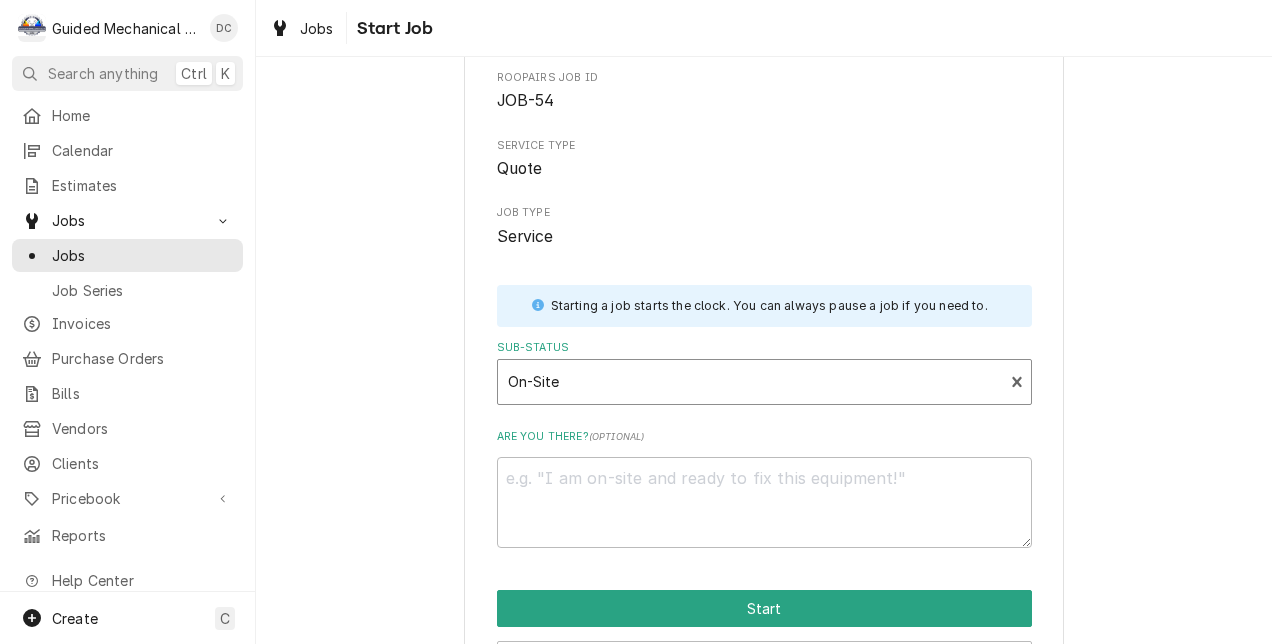 scroll, scrollTop: 177, scrollLeft: 0, axis: vertical 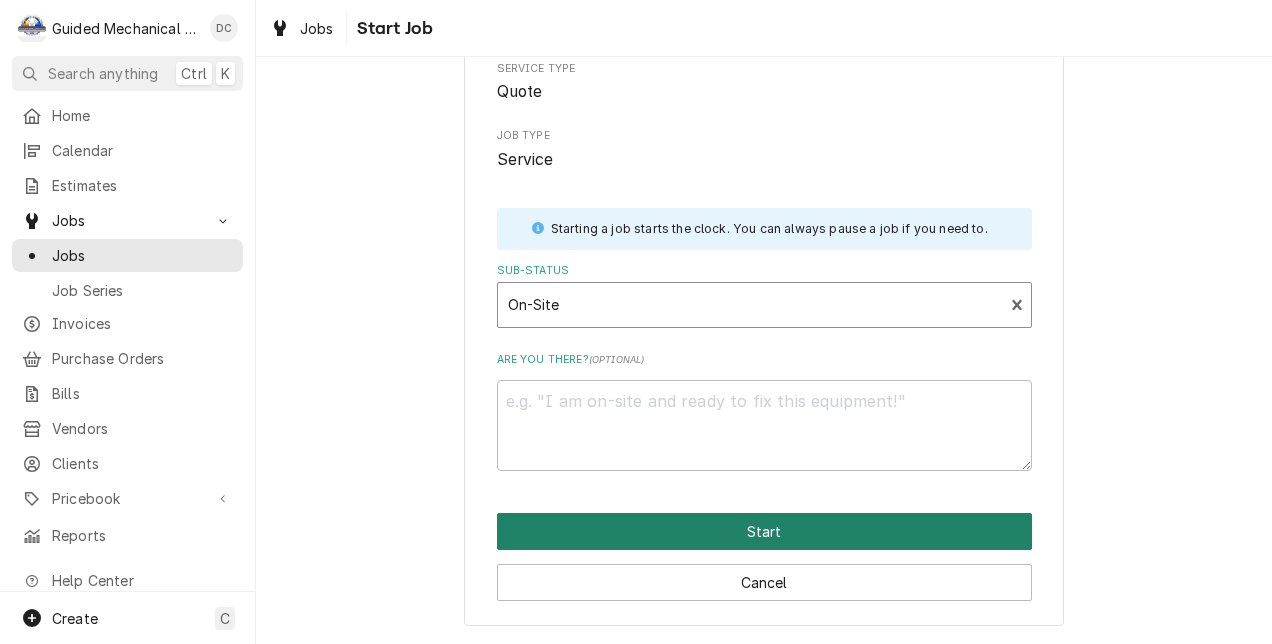 click on "Start" at bounding box center [764, 531] 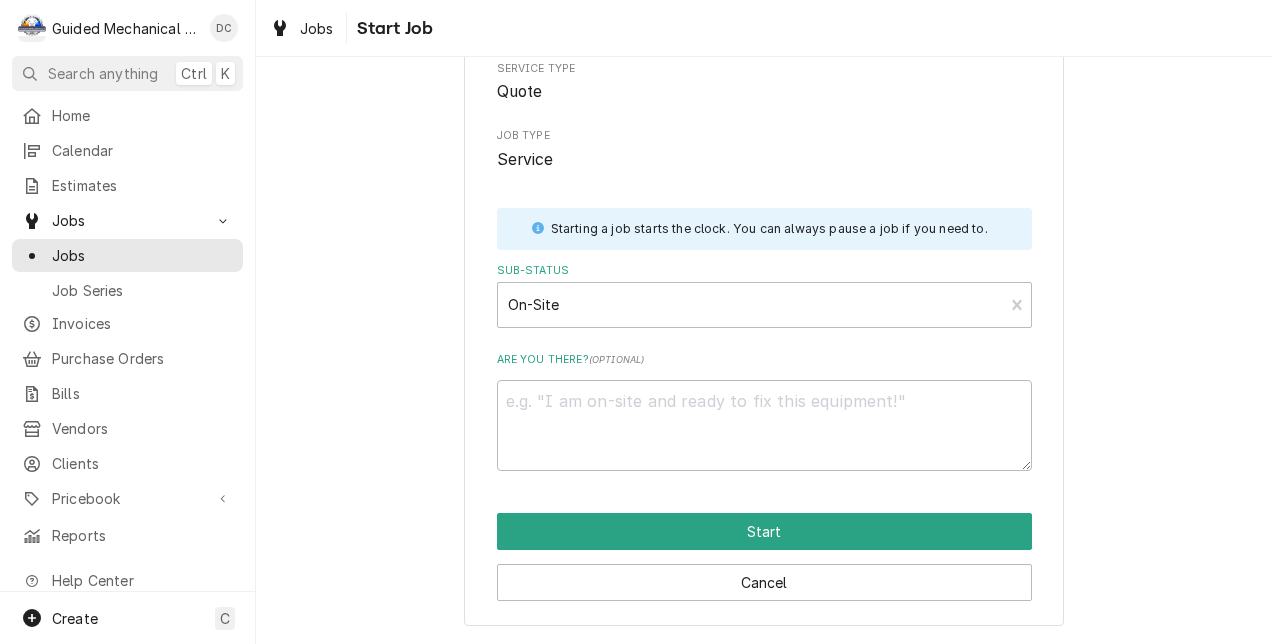 type on "x" 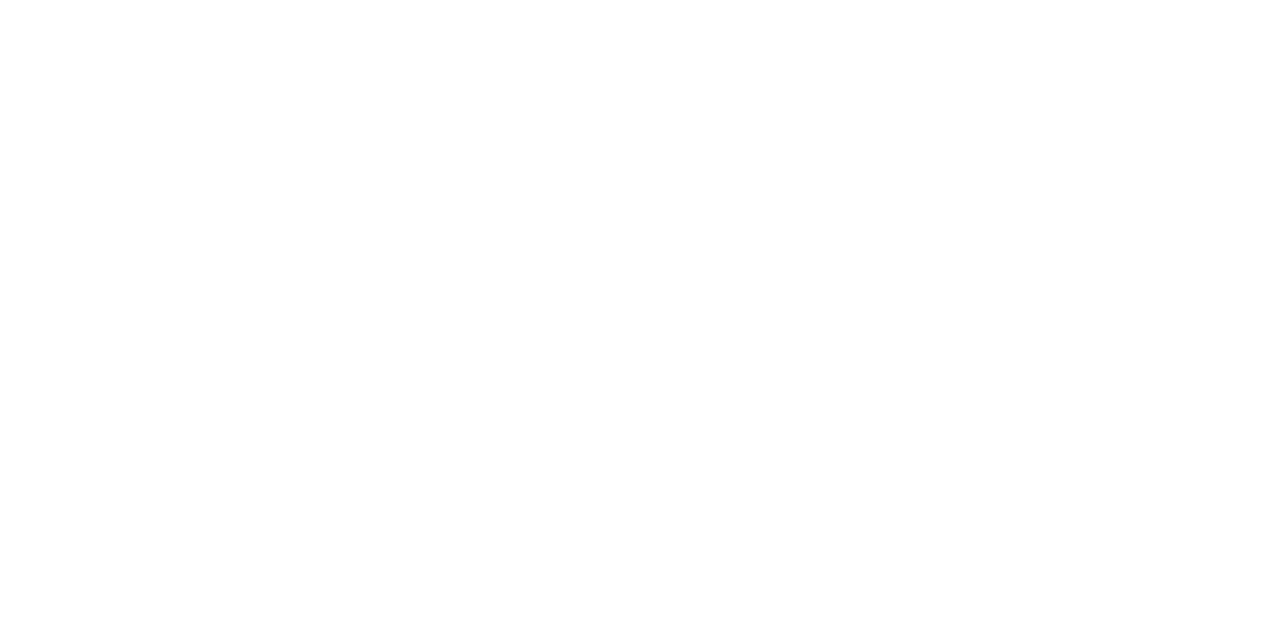 scroll, scrollTop: 0, scrollLeft: 0, axis: both 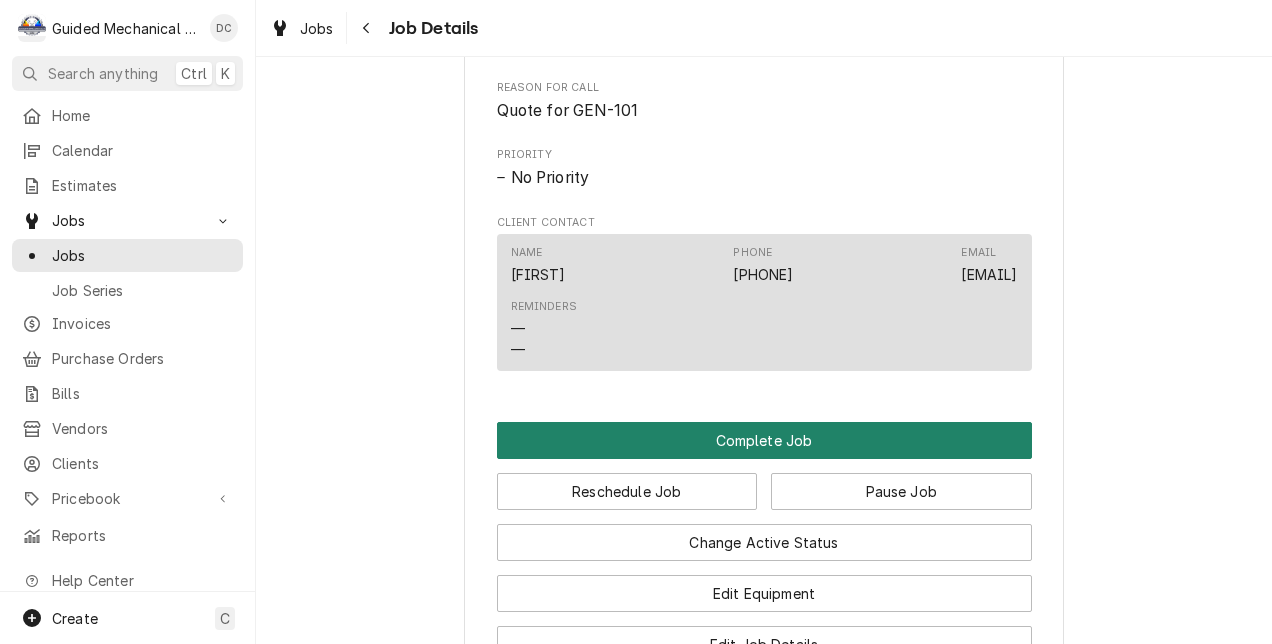 click on "Complete Job" at bounding box center [764, 440] 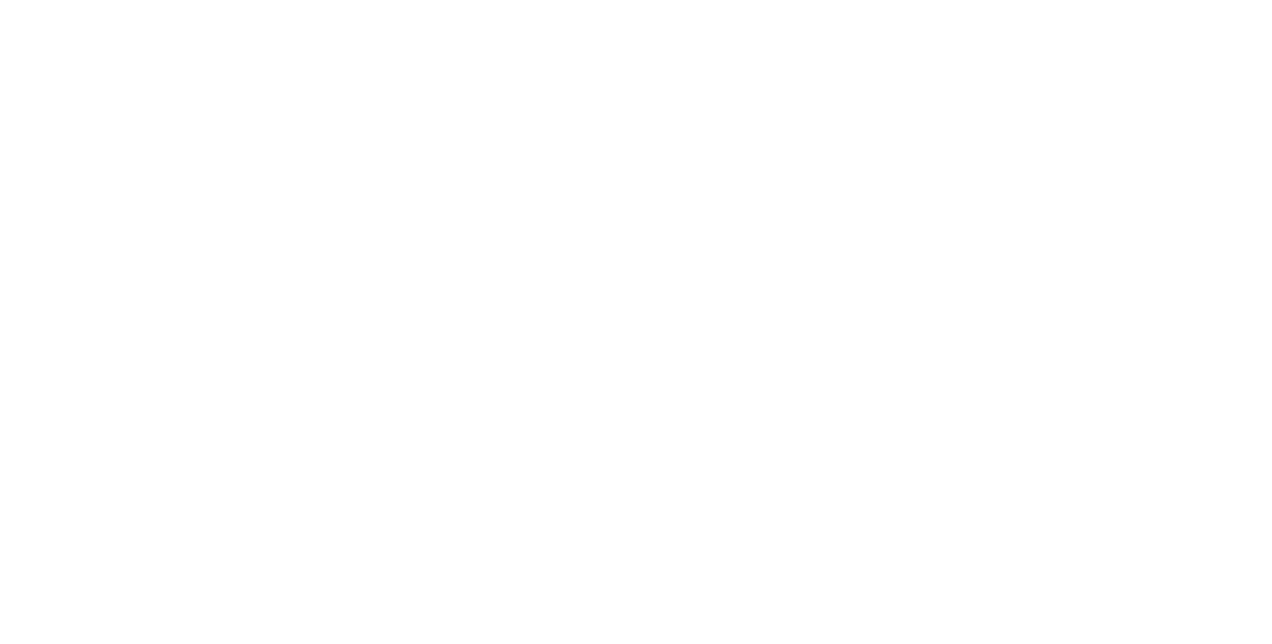 scroll, scrollTop: 0, scrollLeft: 0, axis: both 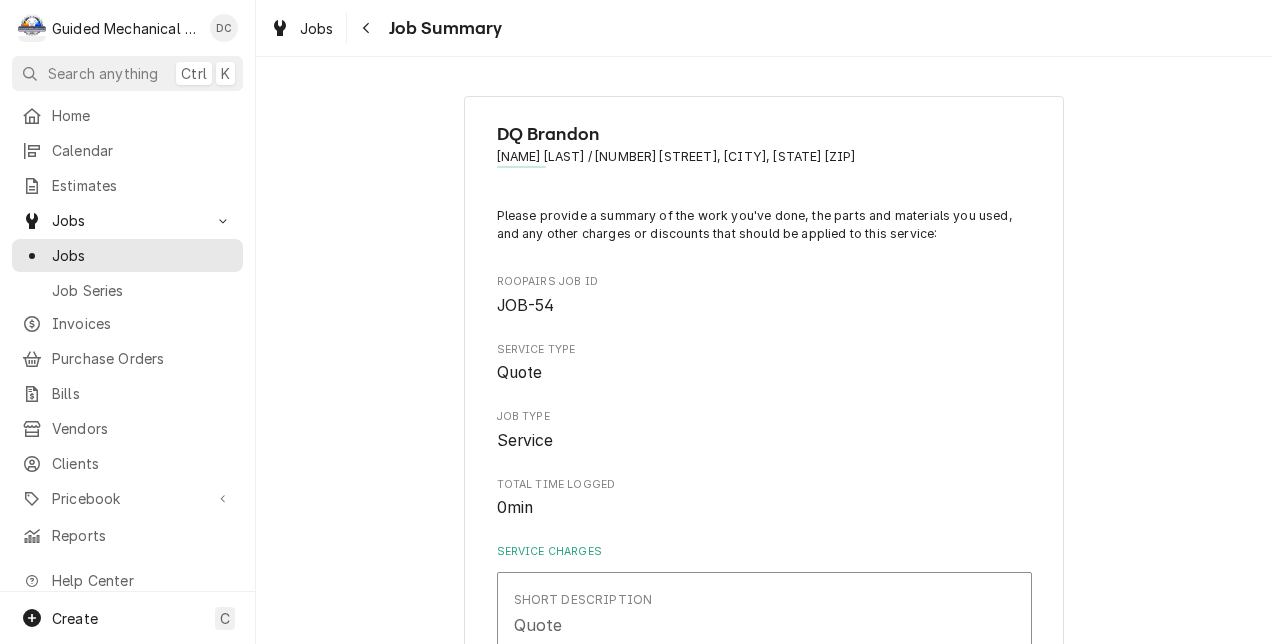 type on "x" 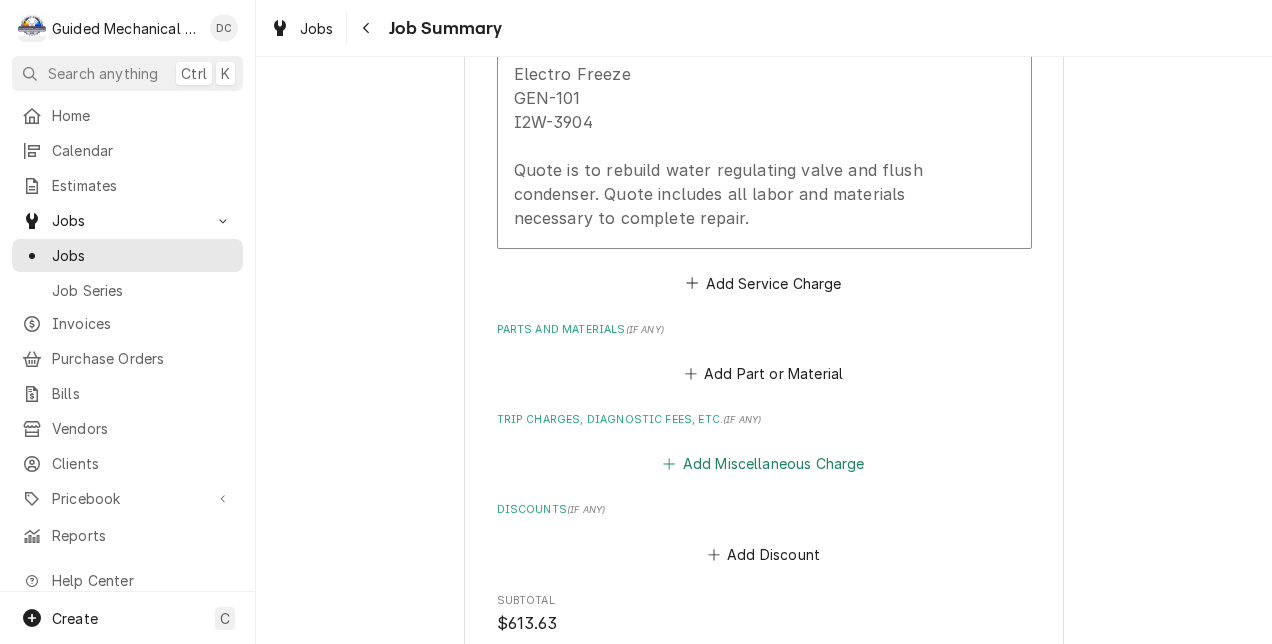 scroll, scrollTop: 800, scrollLeft: 0, axis: vertical 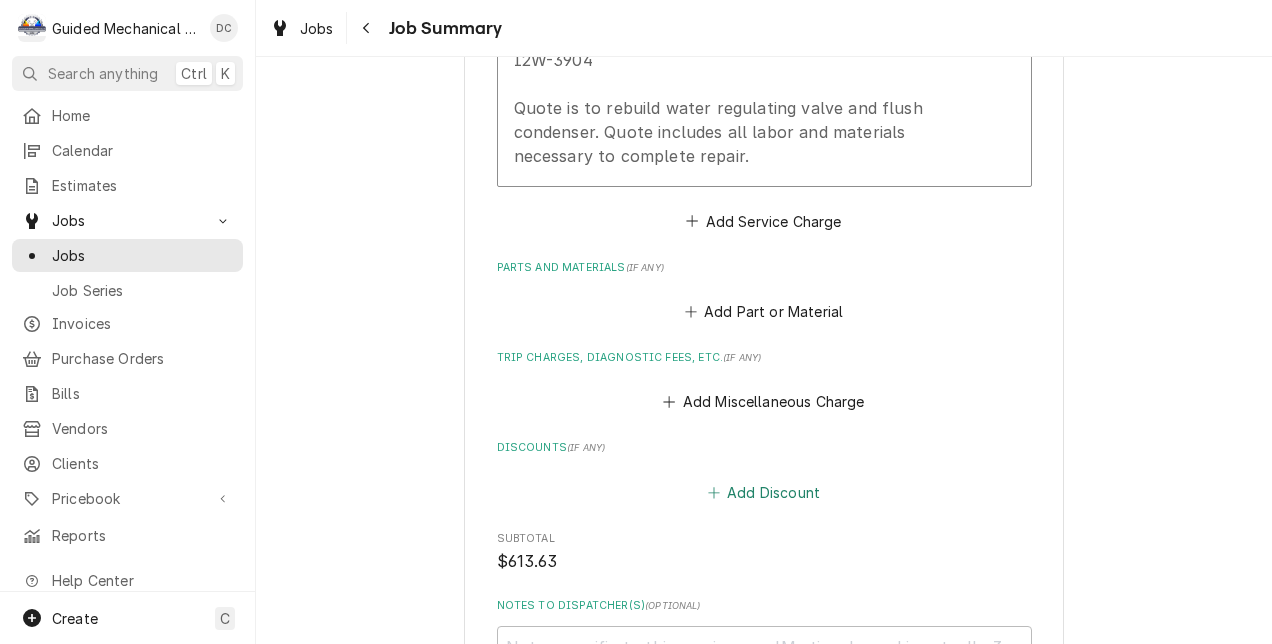 click on "Add Discount" at bounding box center [763, 492] 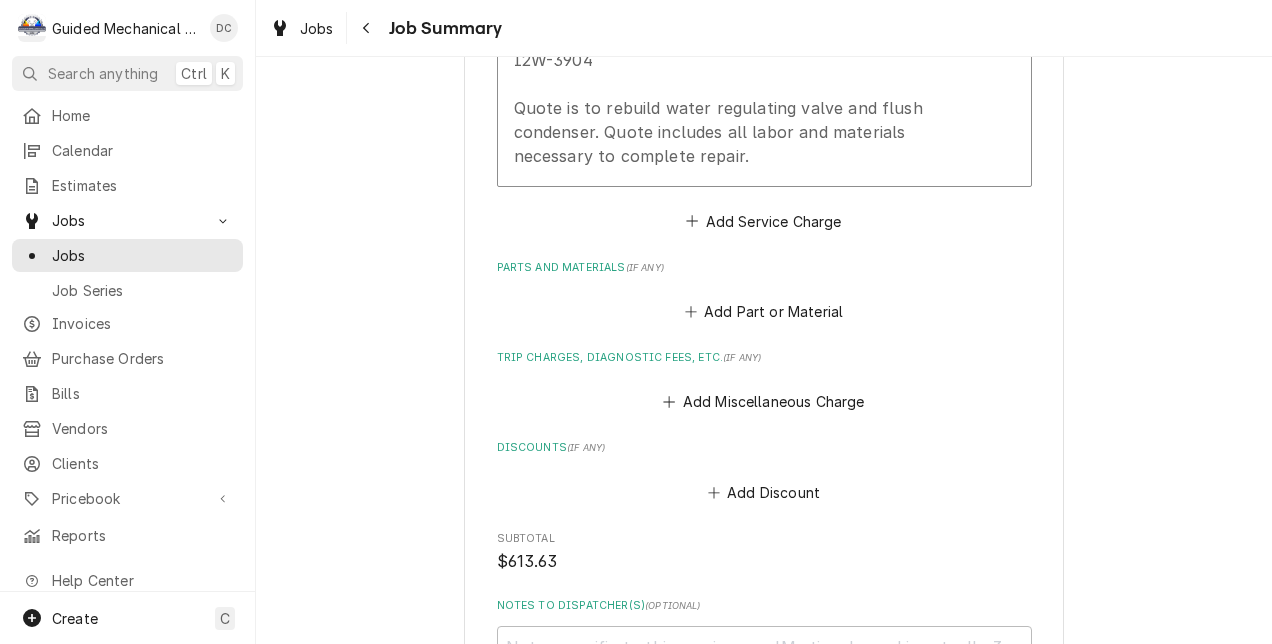 scroll, scrollTop: 0, scrollLeft: 0, axis: both 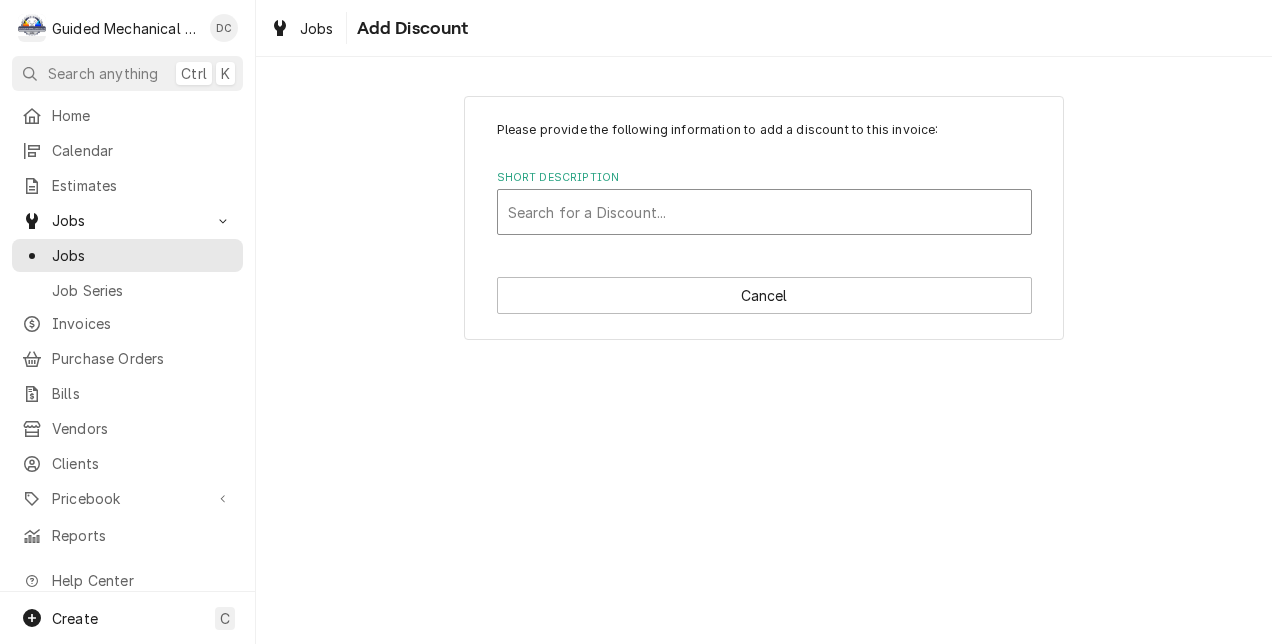 click at bounding box center (764, 212) 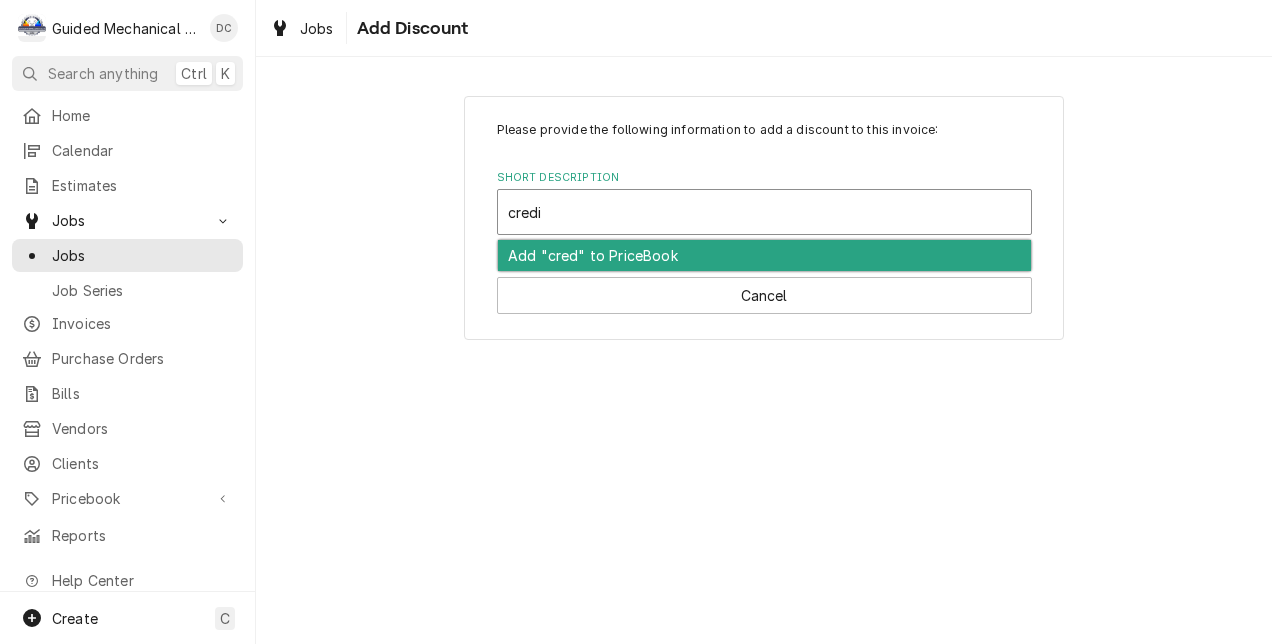 type on "credit" 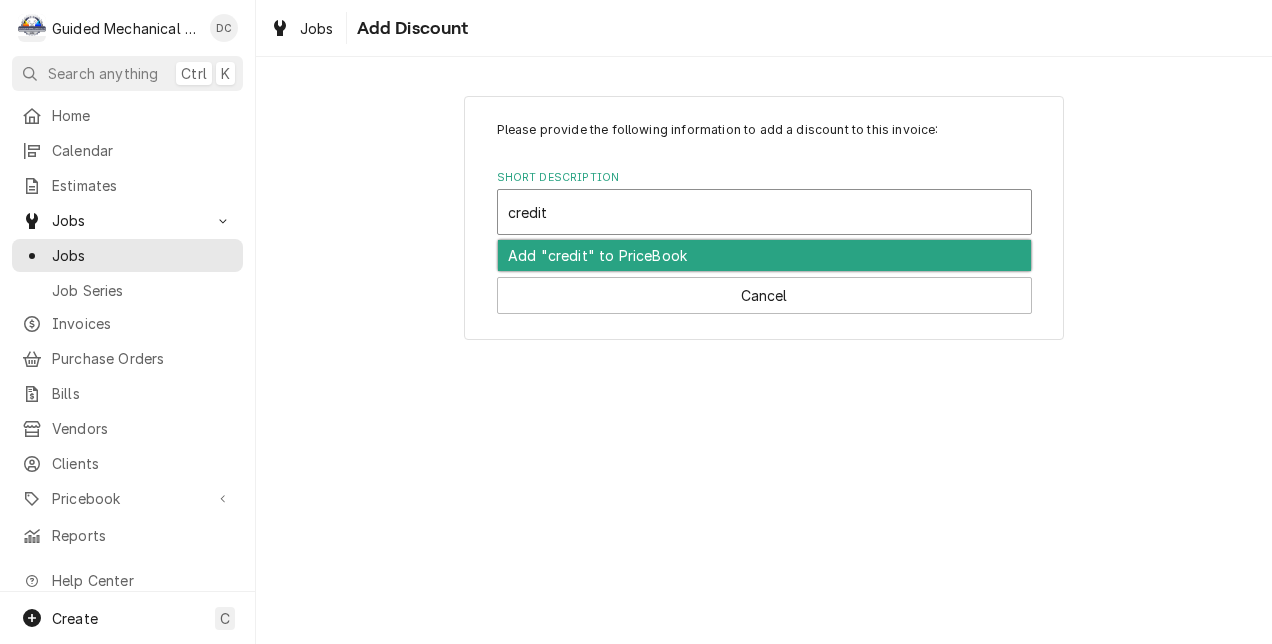 click on "Add "credit" to PriceBook" at bounding box center (764, 255) 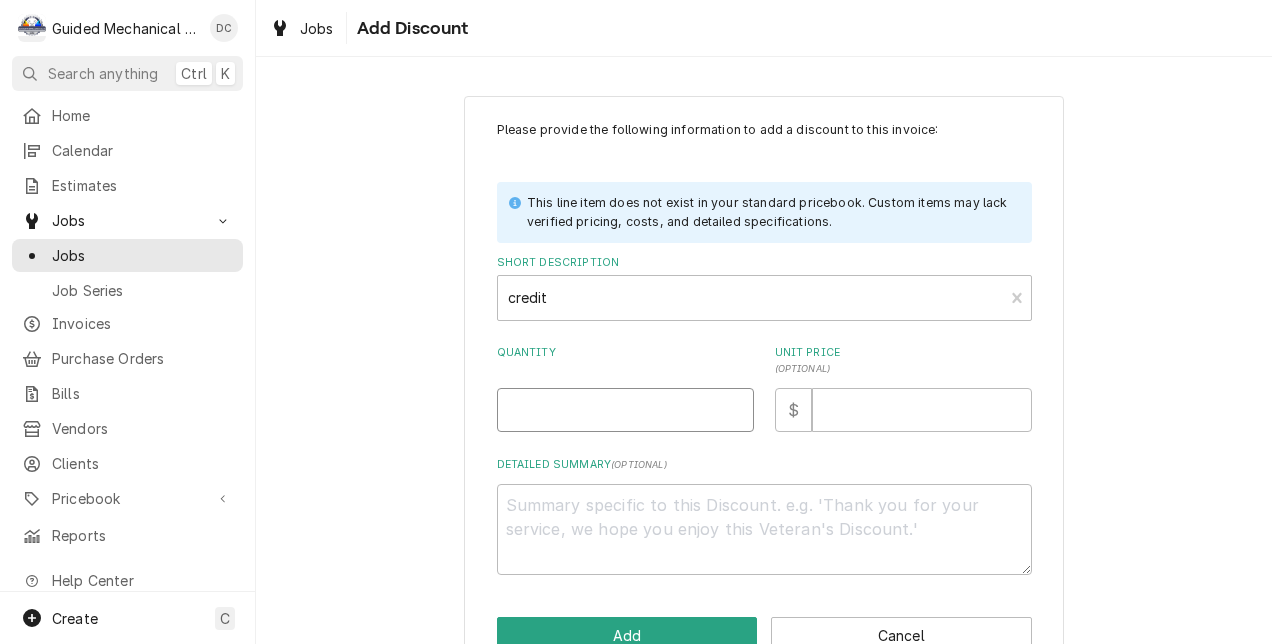 click on "Quantity" at bounding box center (625, 410) 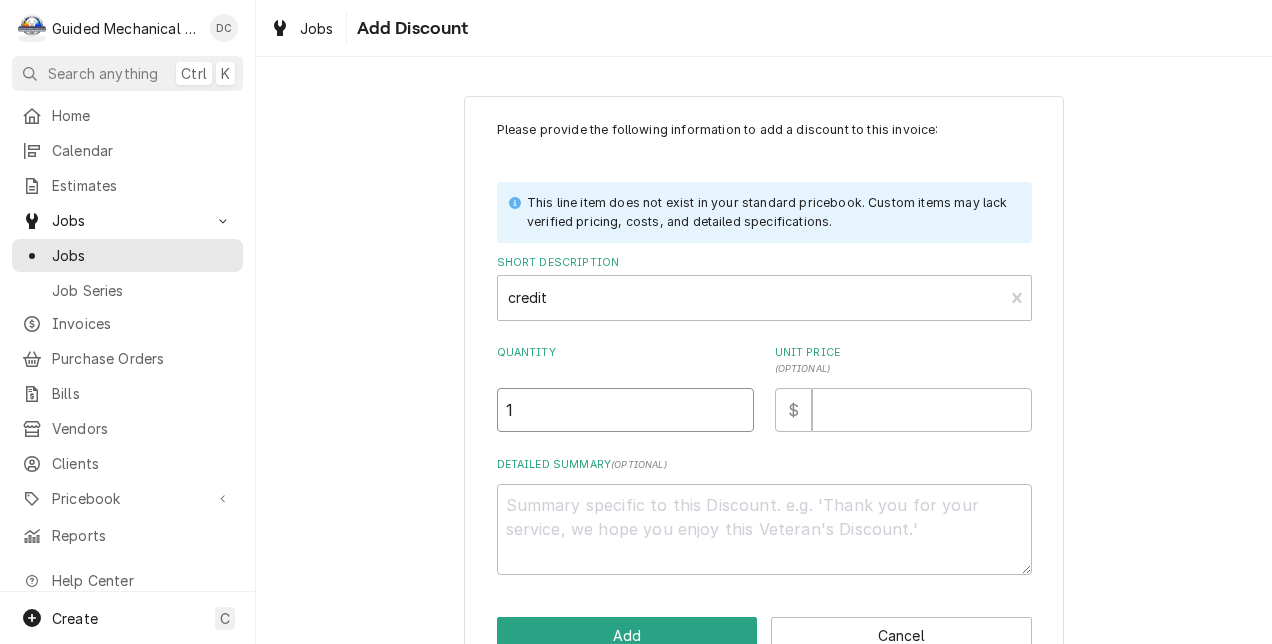 type on "1" 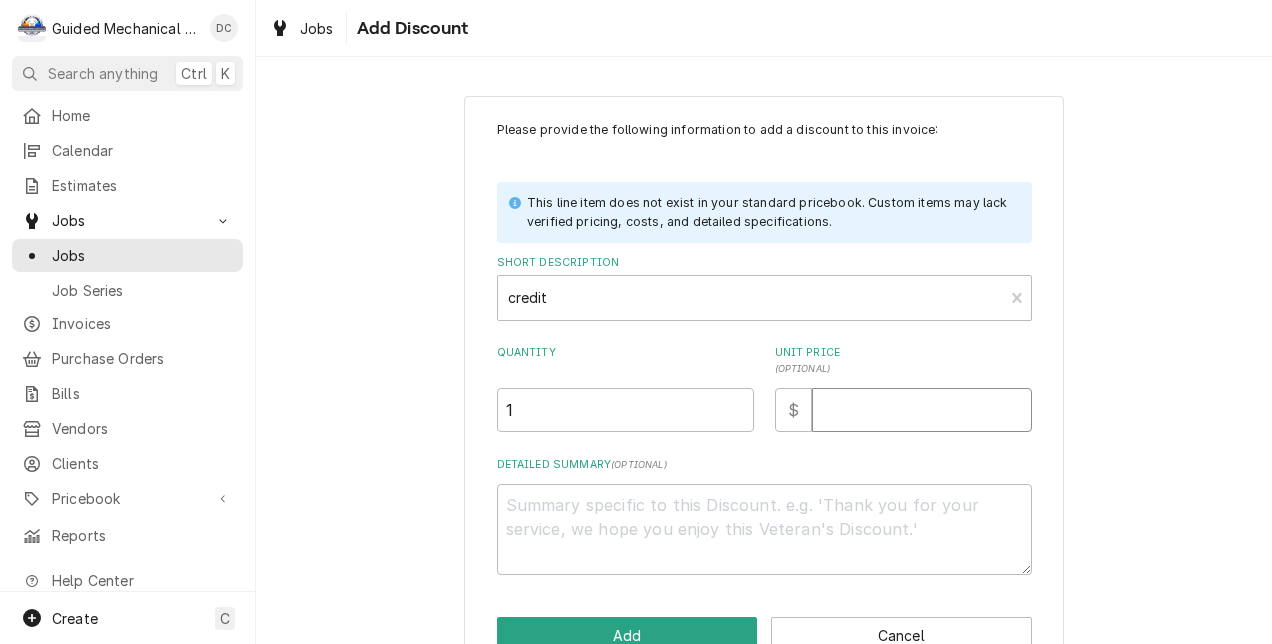 click on "Unit Price  ( optional )" at bounding box center [922, 410] 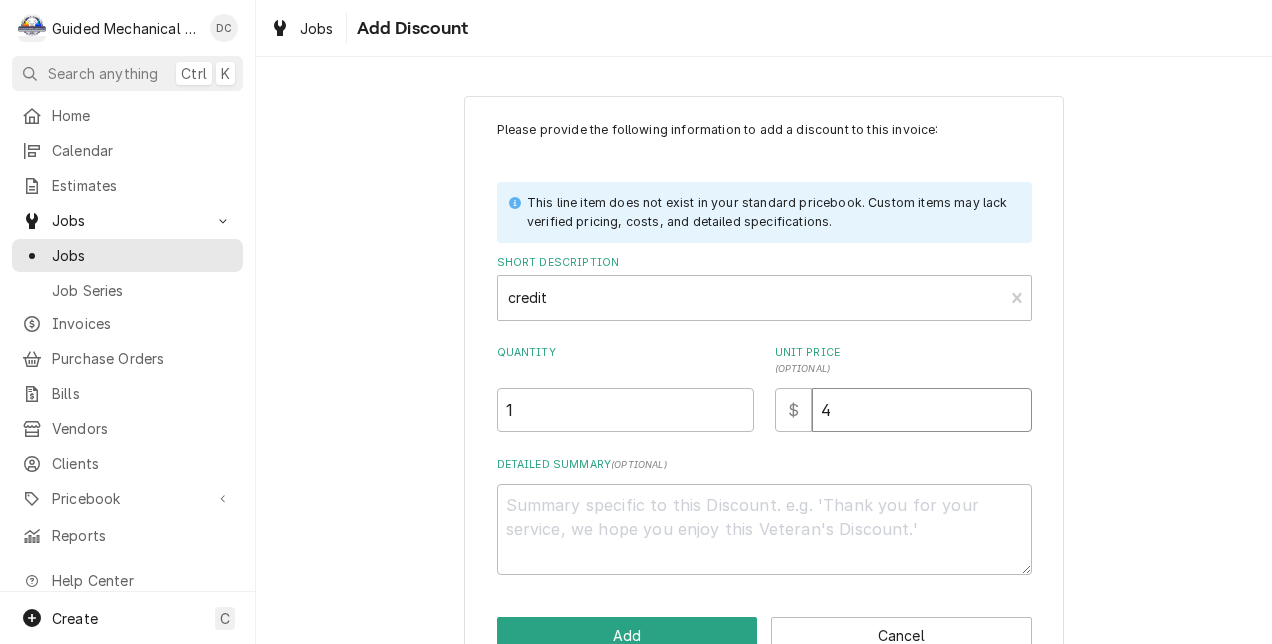 type on "x" 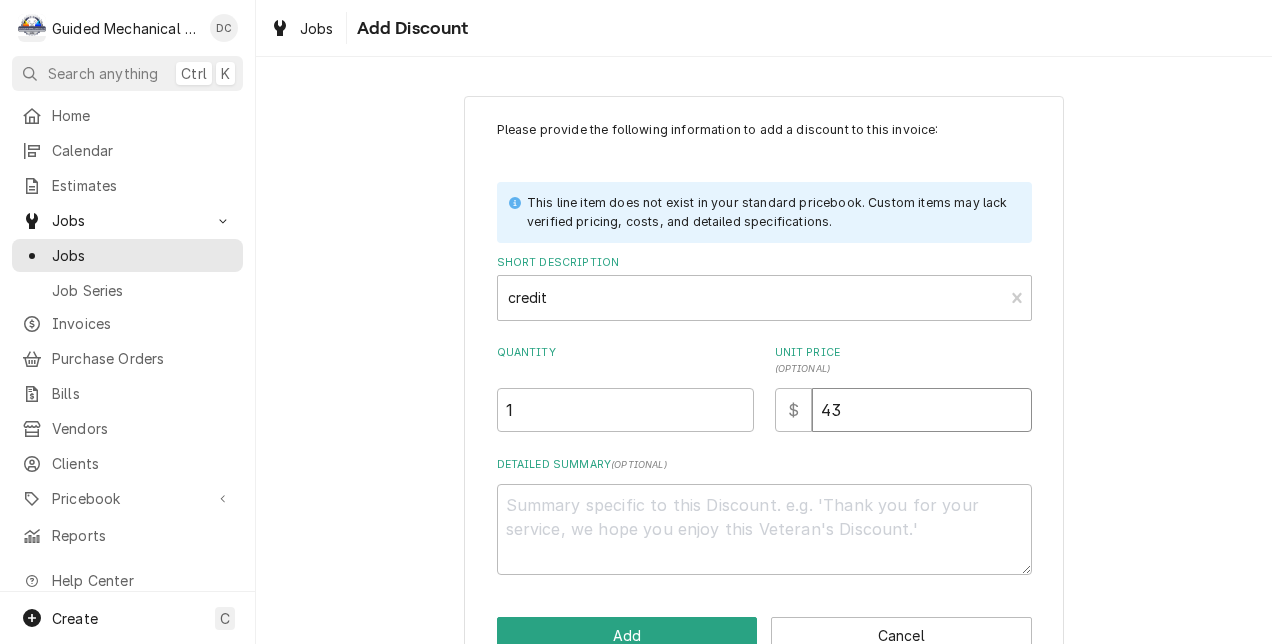 type on "x" 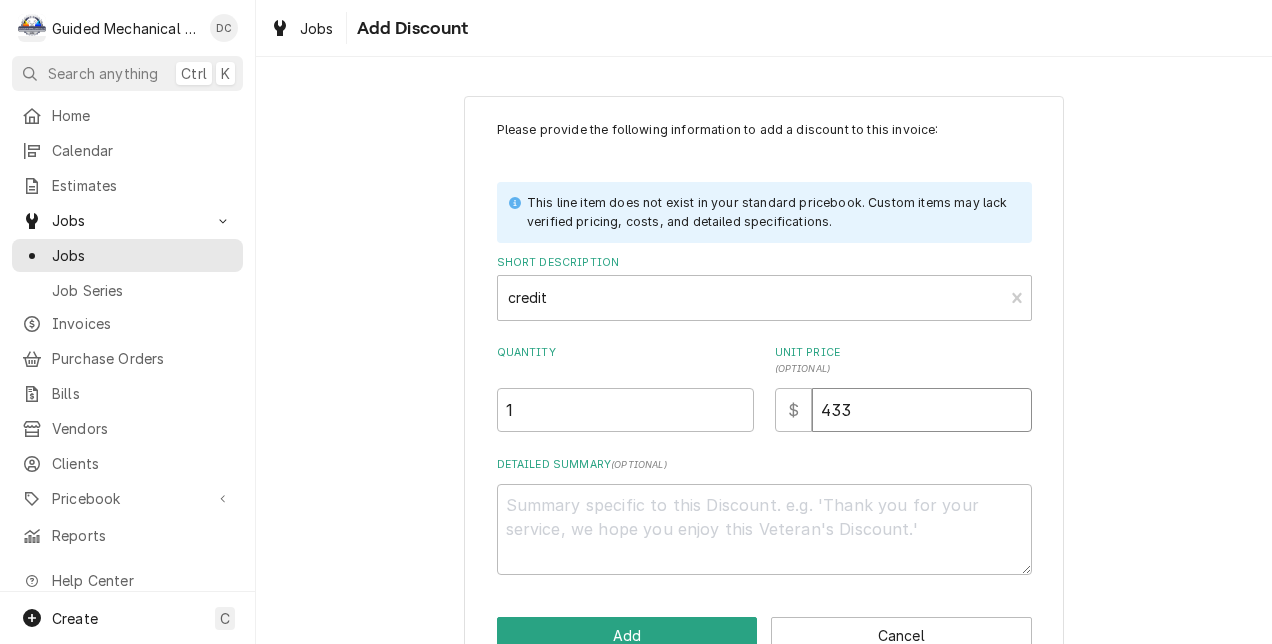 type on "x" 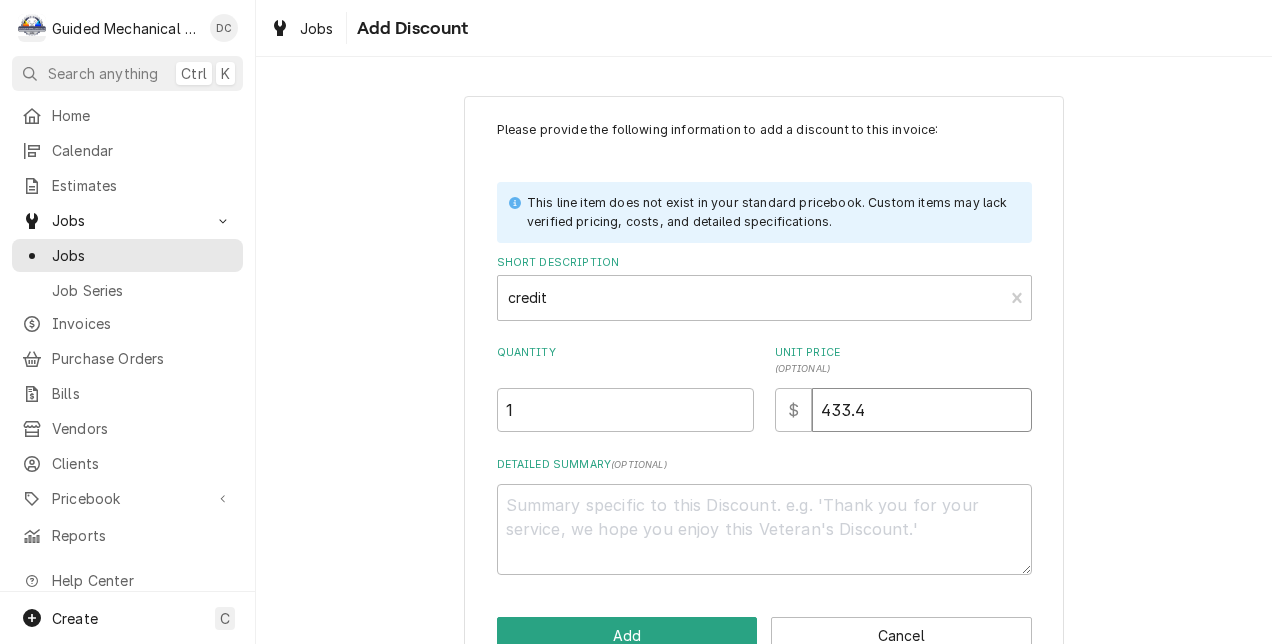 type on "x" 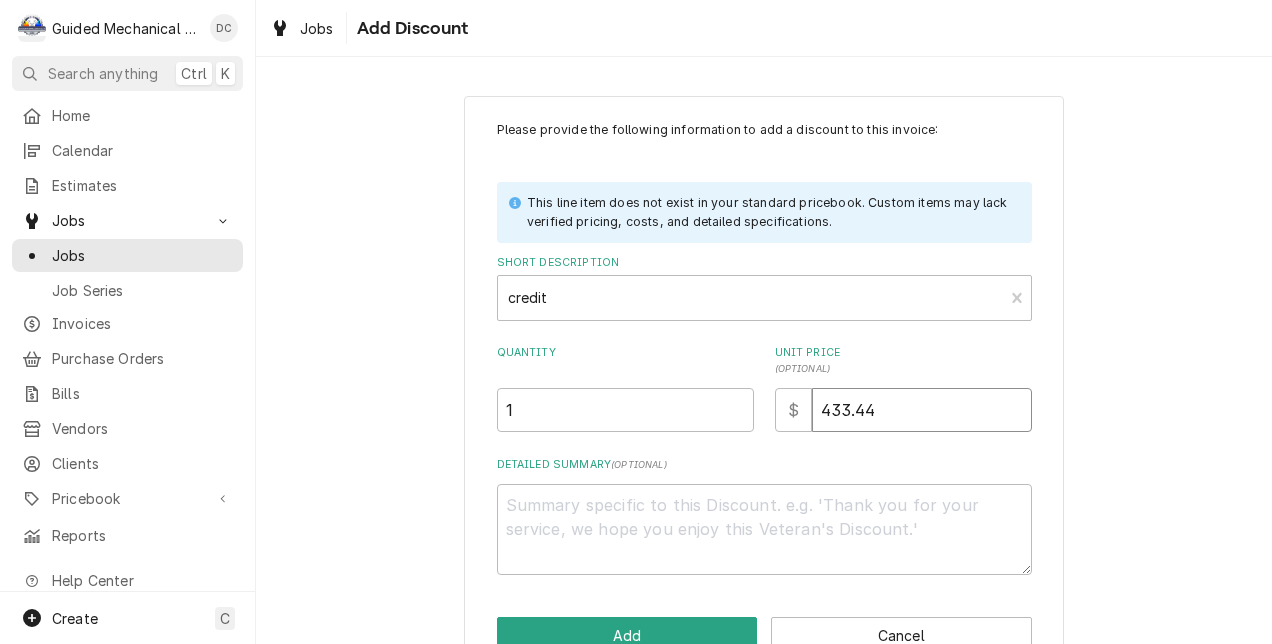 type on "433.44" 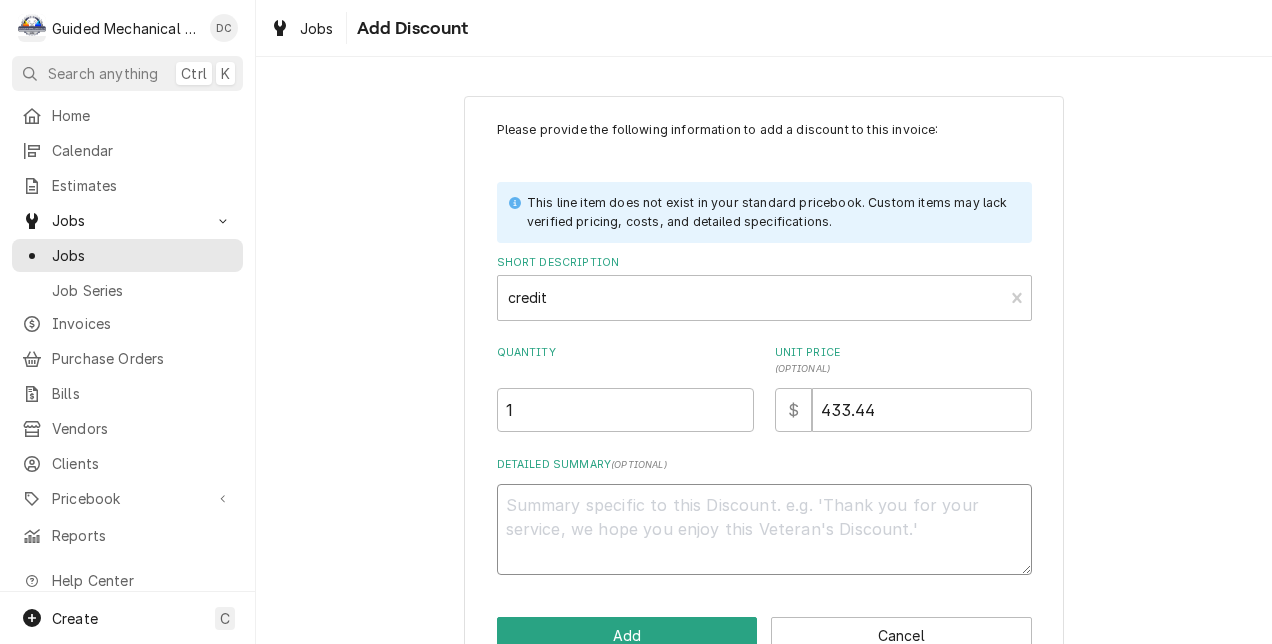 click on "Detailed Summary  ( optional )" at bounding box center (764, 529) 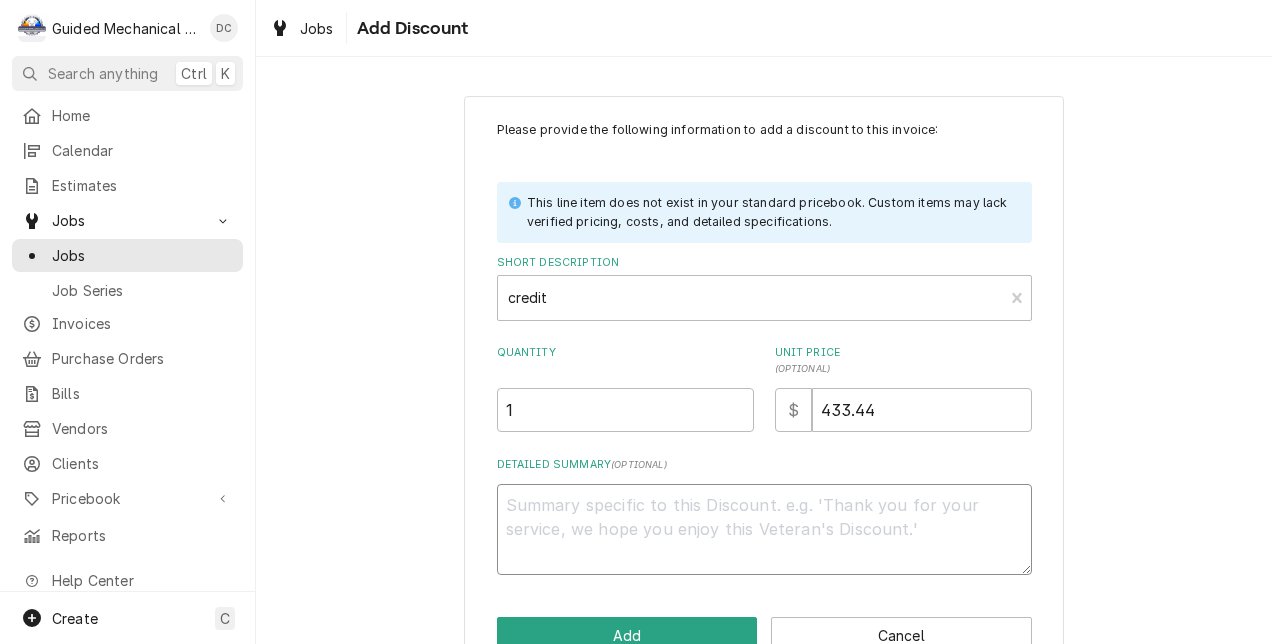 type on "x" 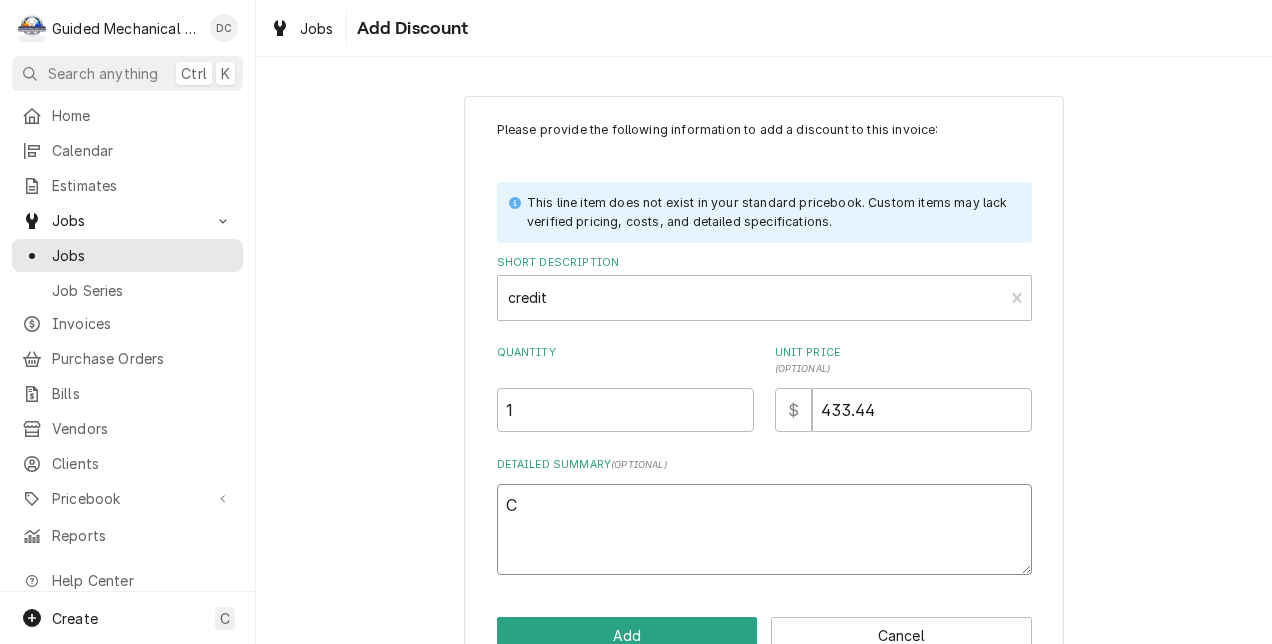type on "x" 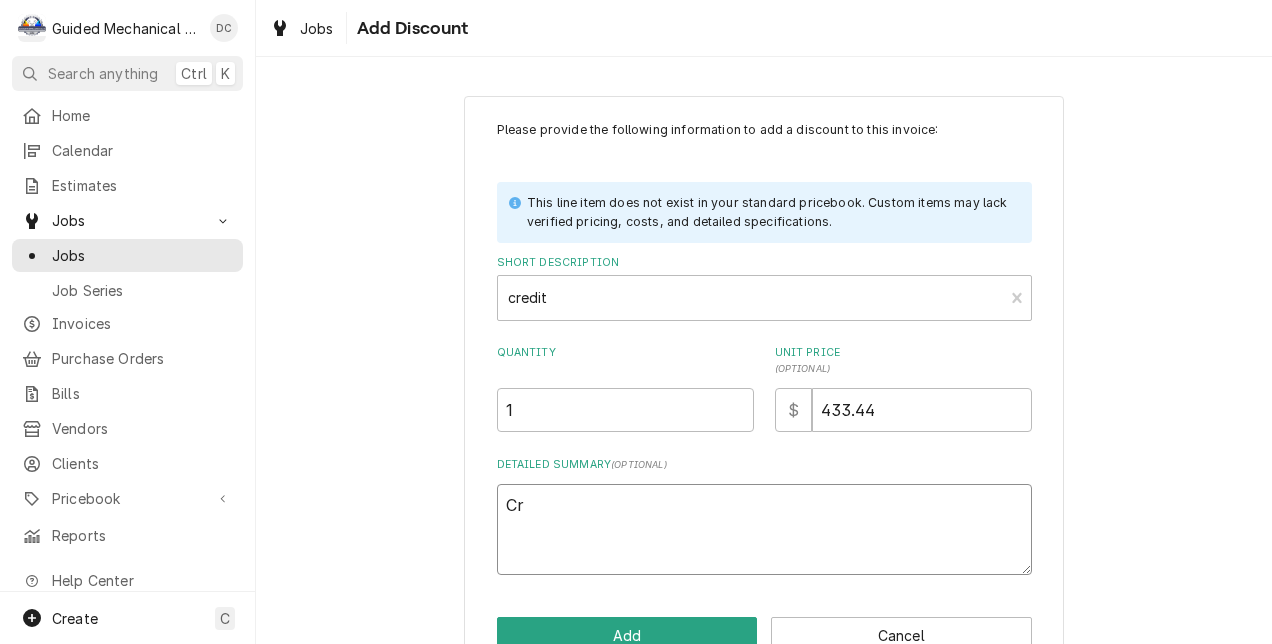 type on "x" 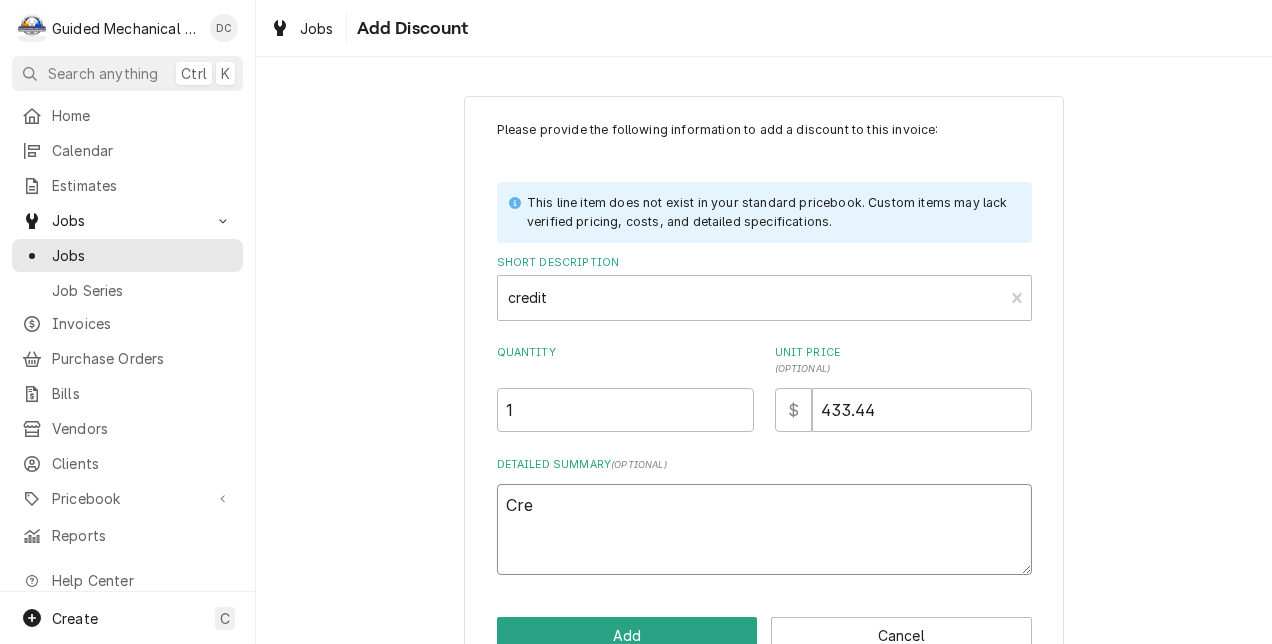 type on "x" 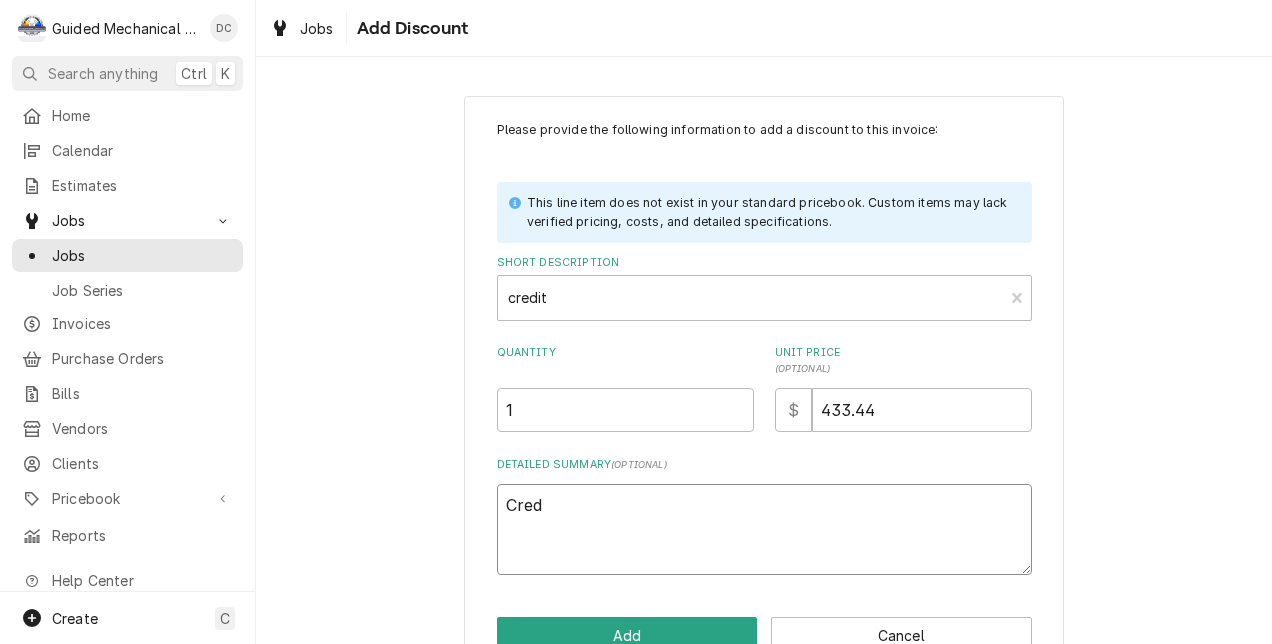 type on "x" 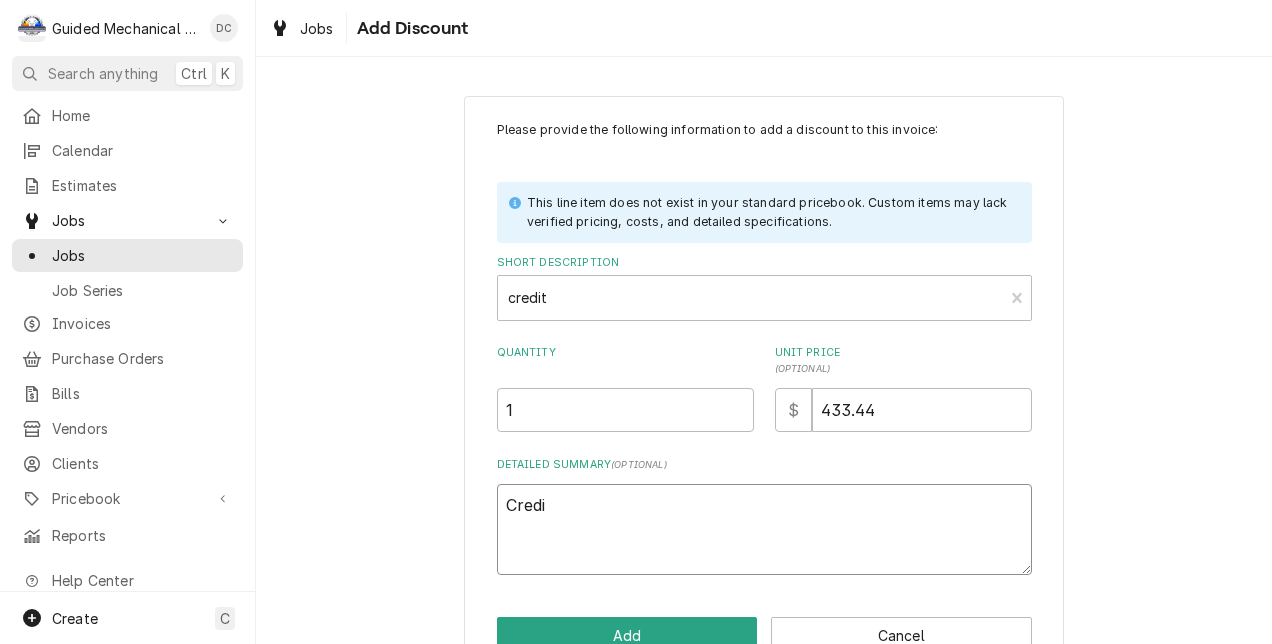 type on "x" 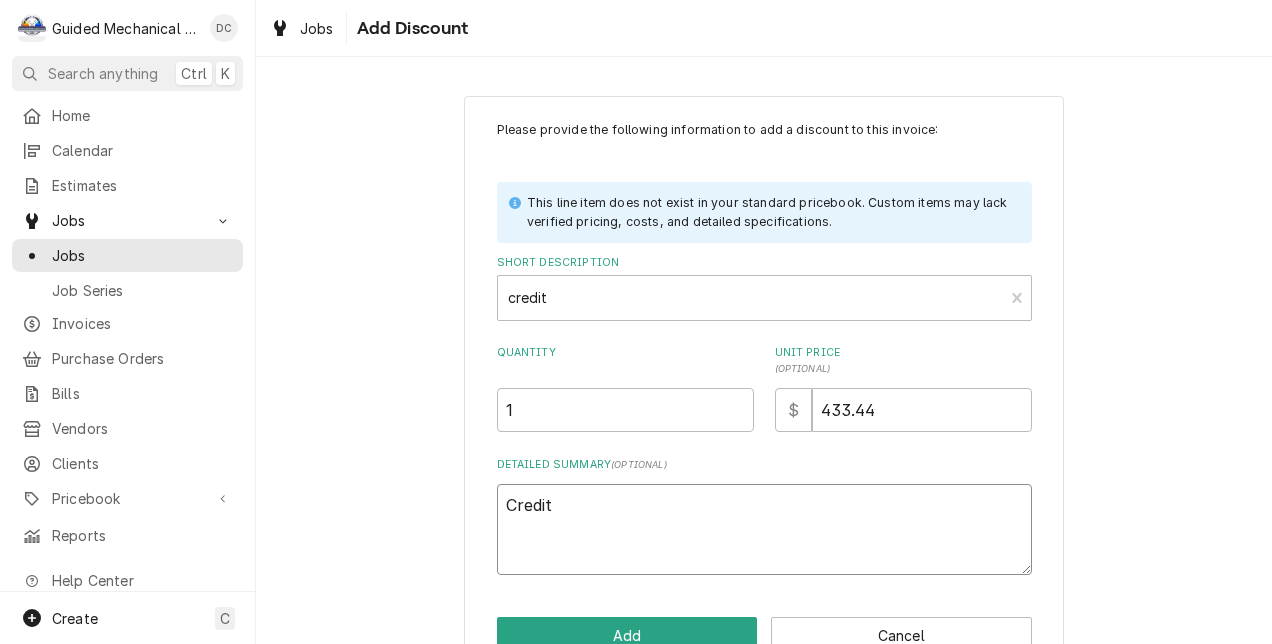 type on "x" 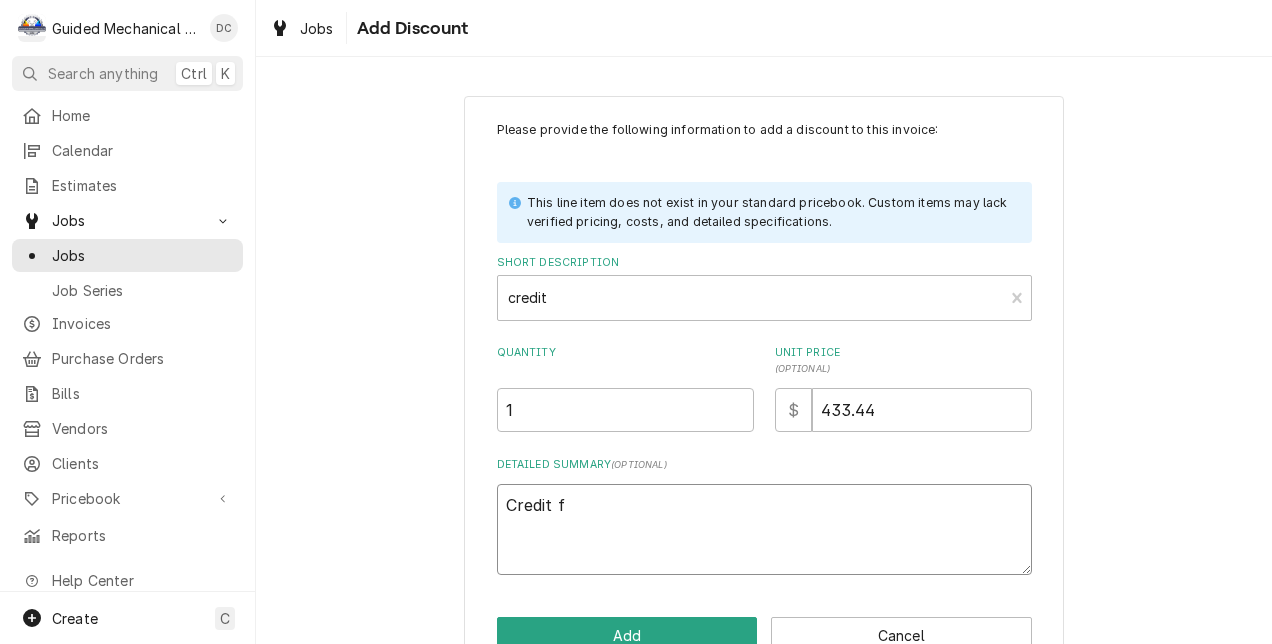 type on "x" 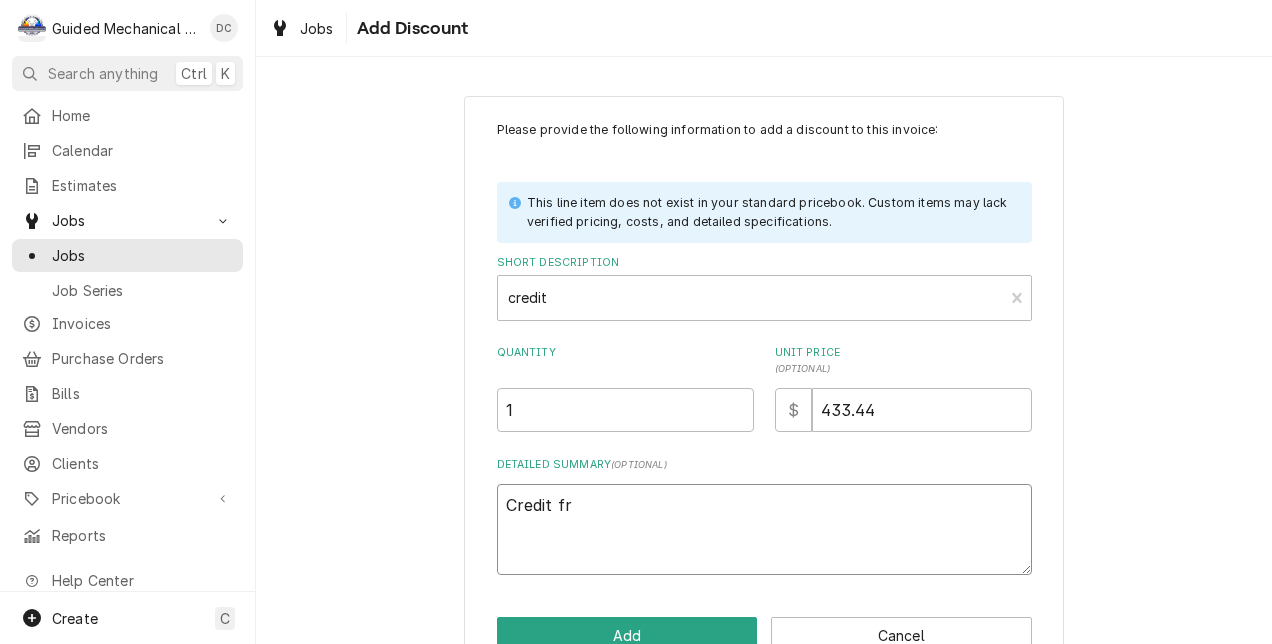 type on "x" 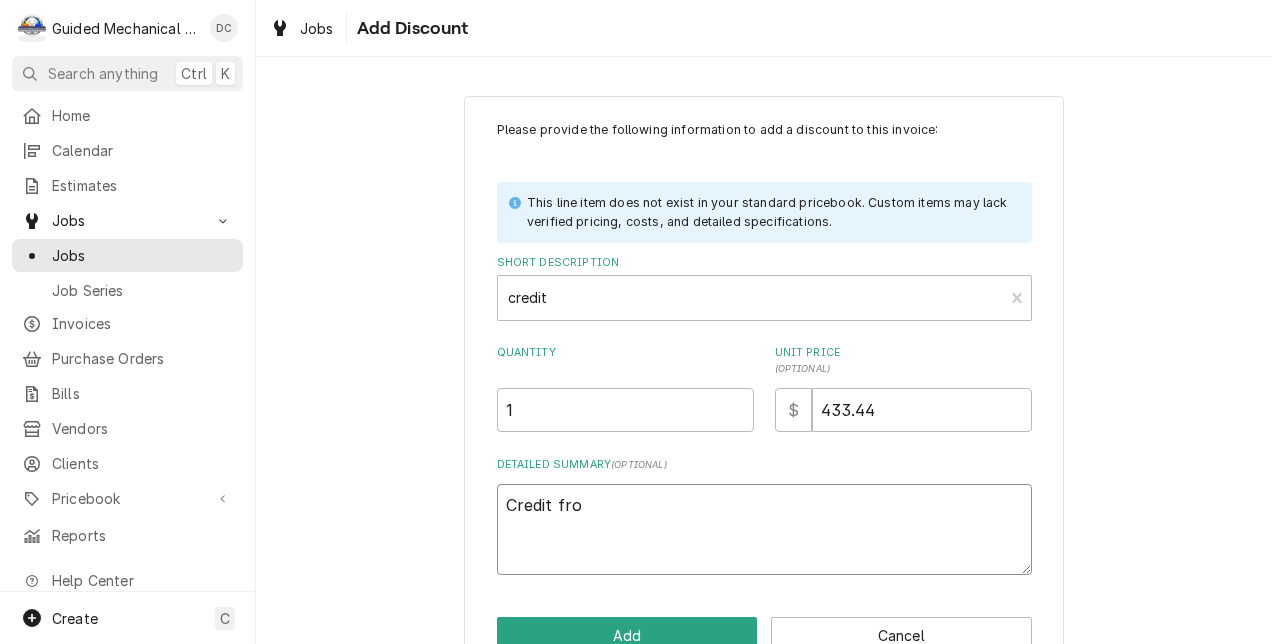type on "x" 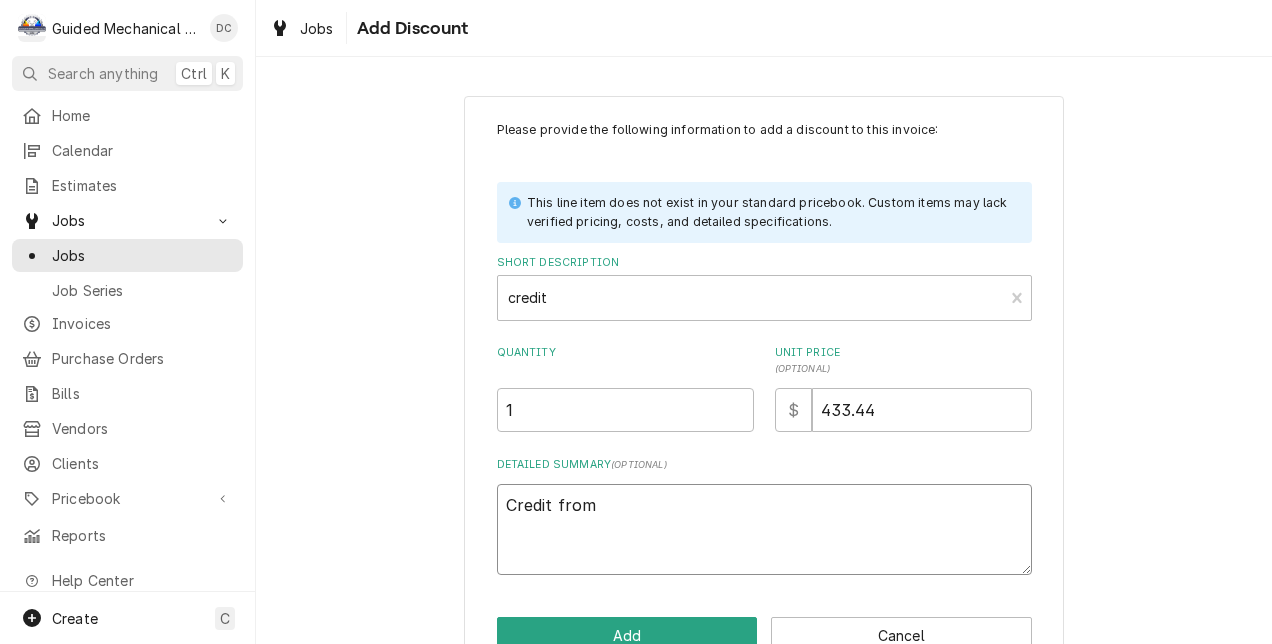 type on "x" 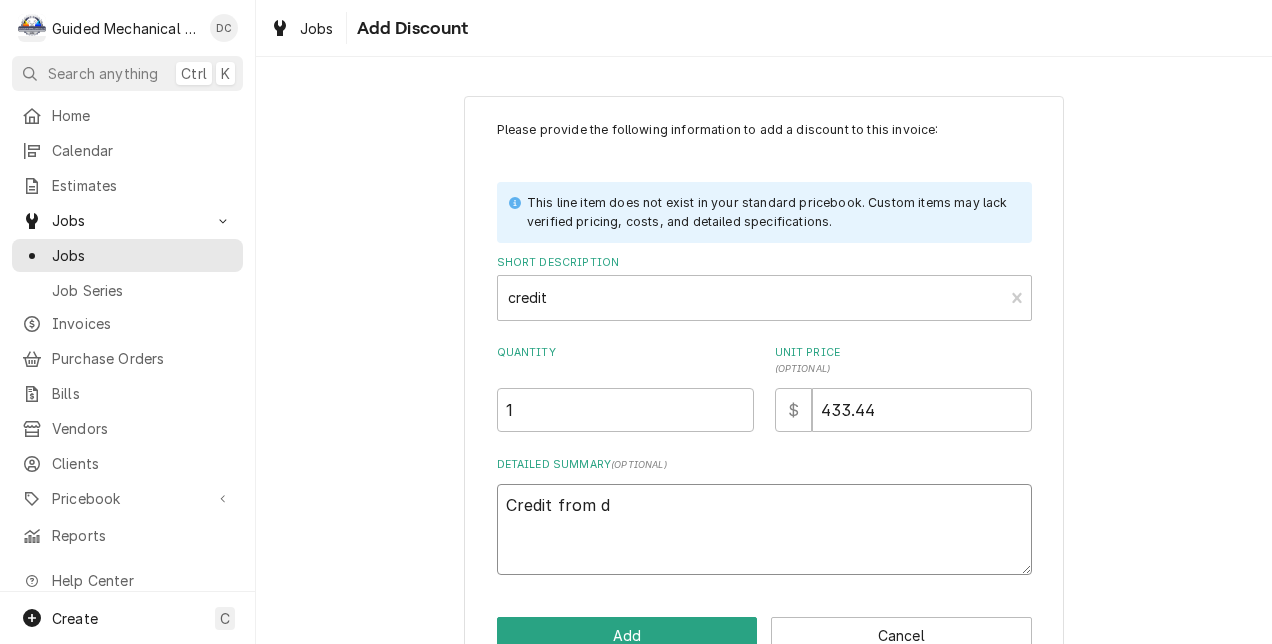 type on "x" 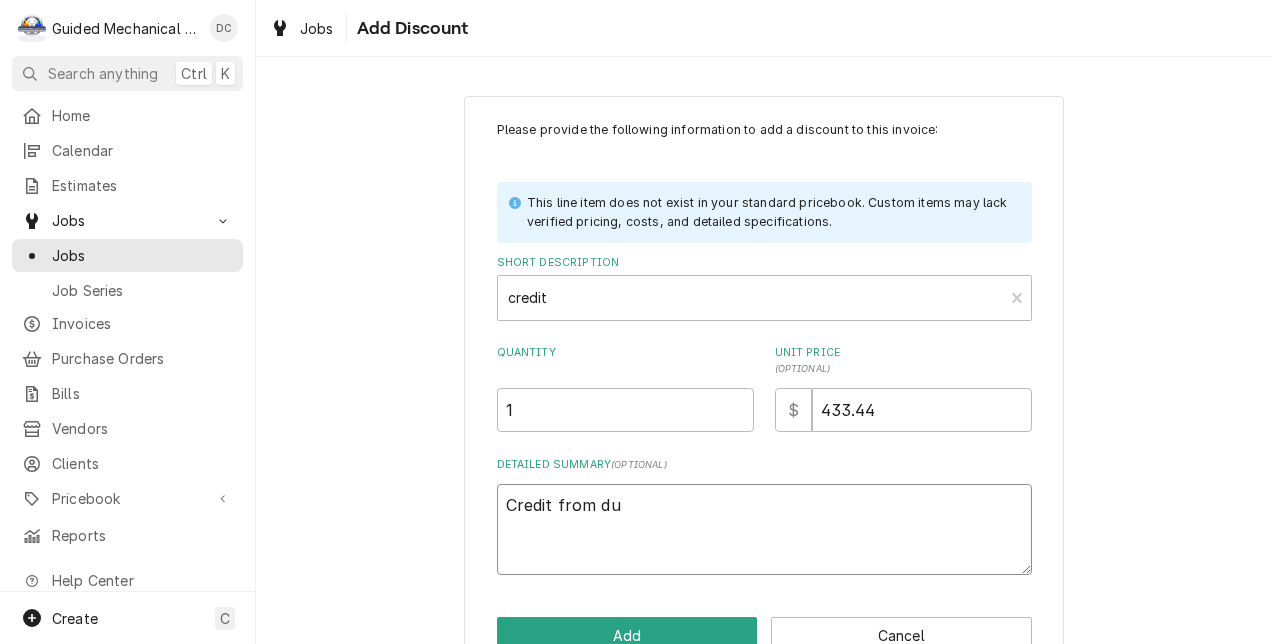 type on "x" 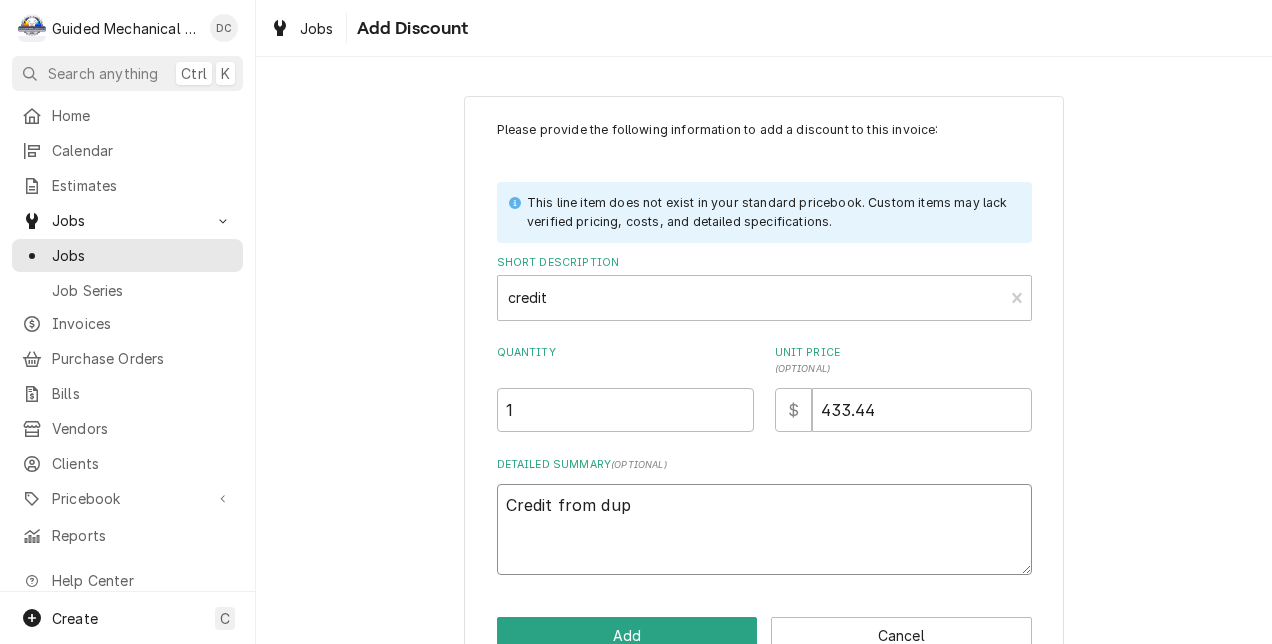 type on "x" 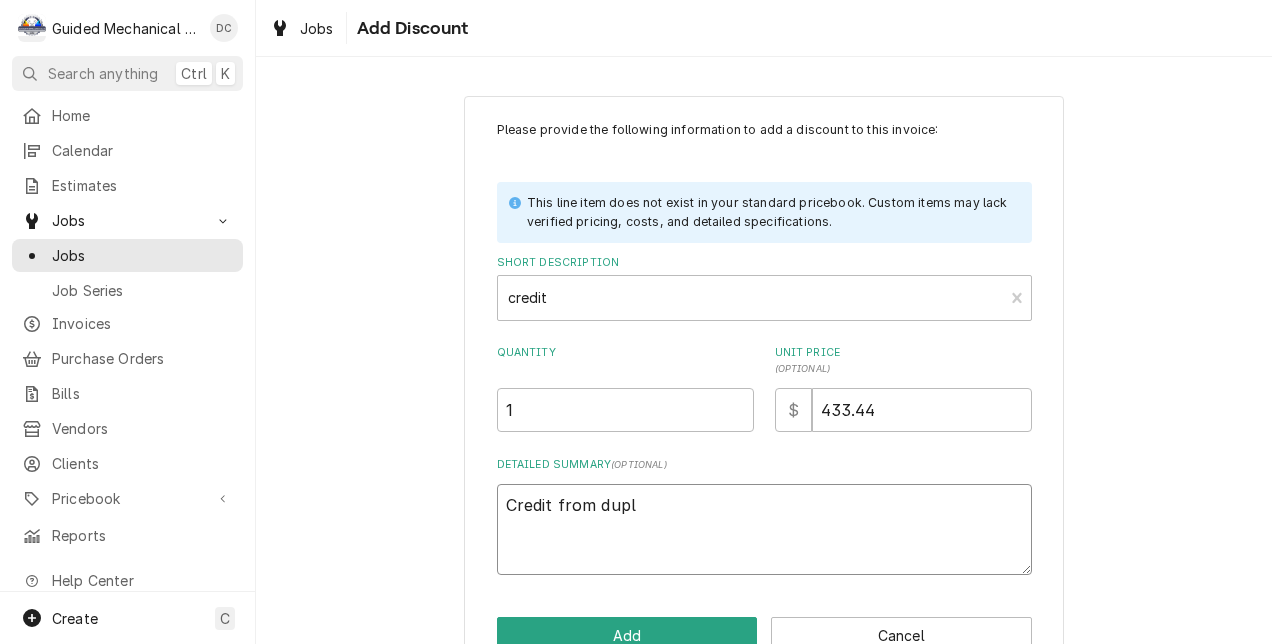 type on "x" 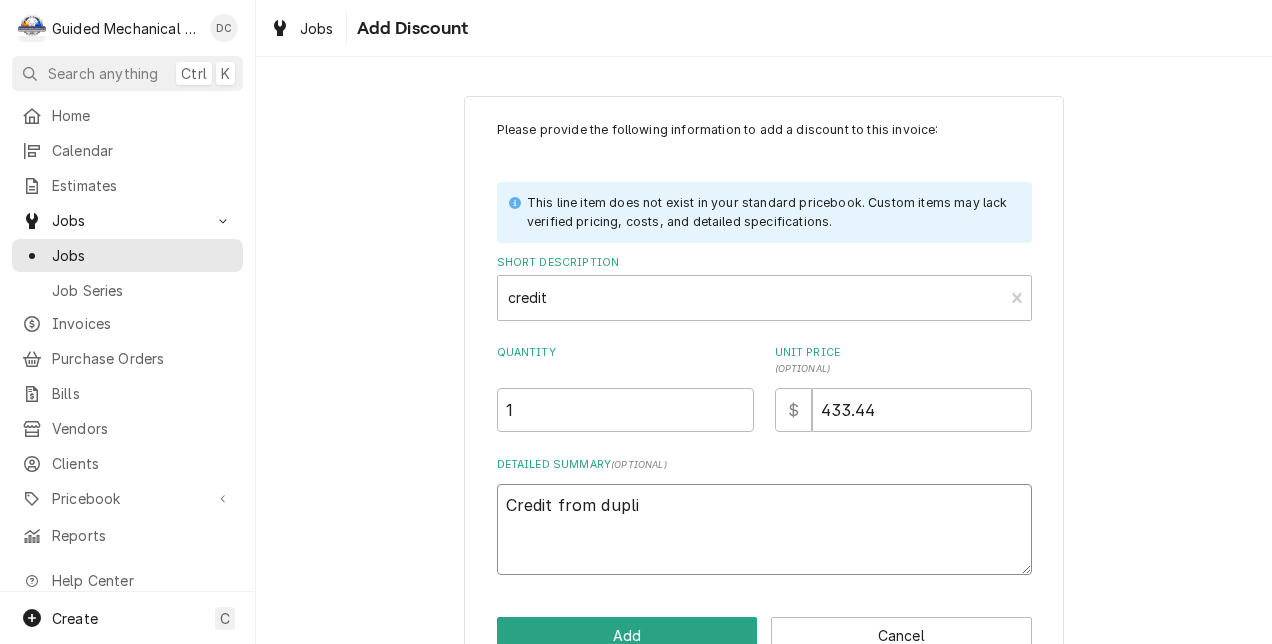 type on "x" 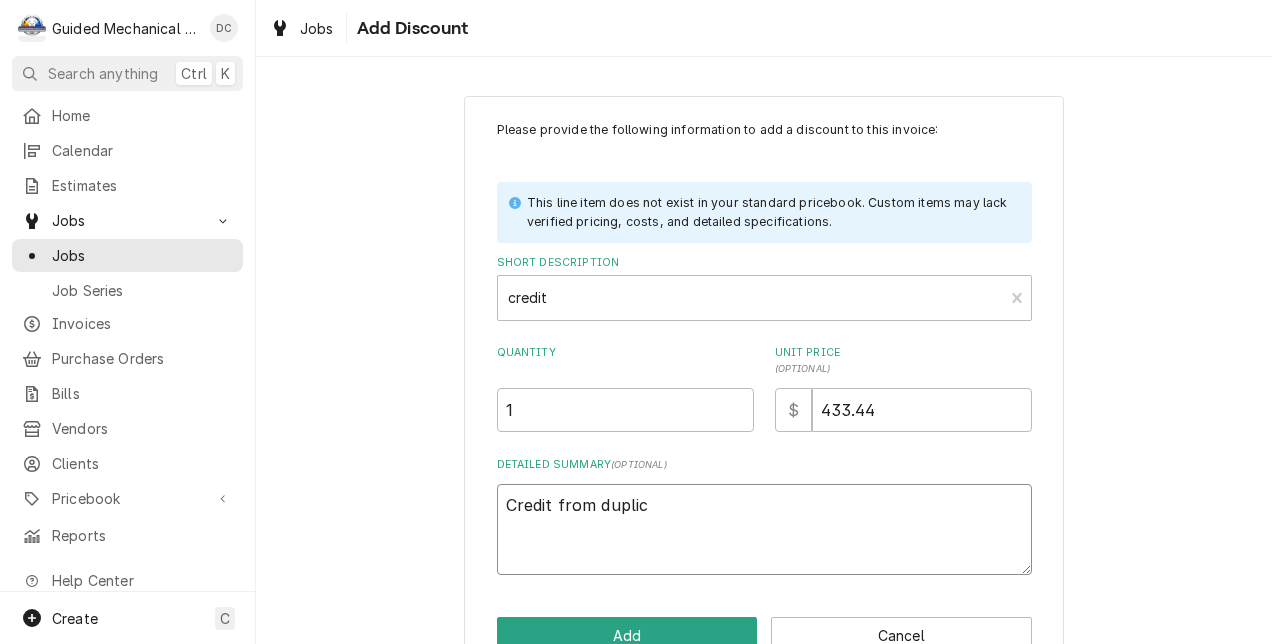 type on "x" 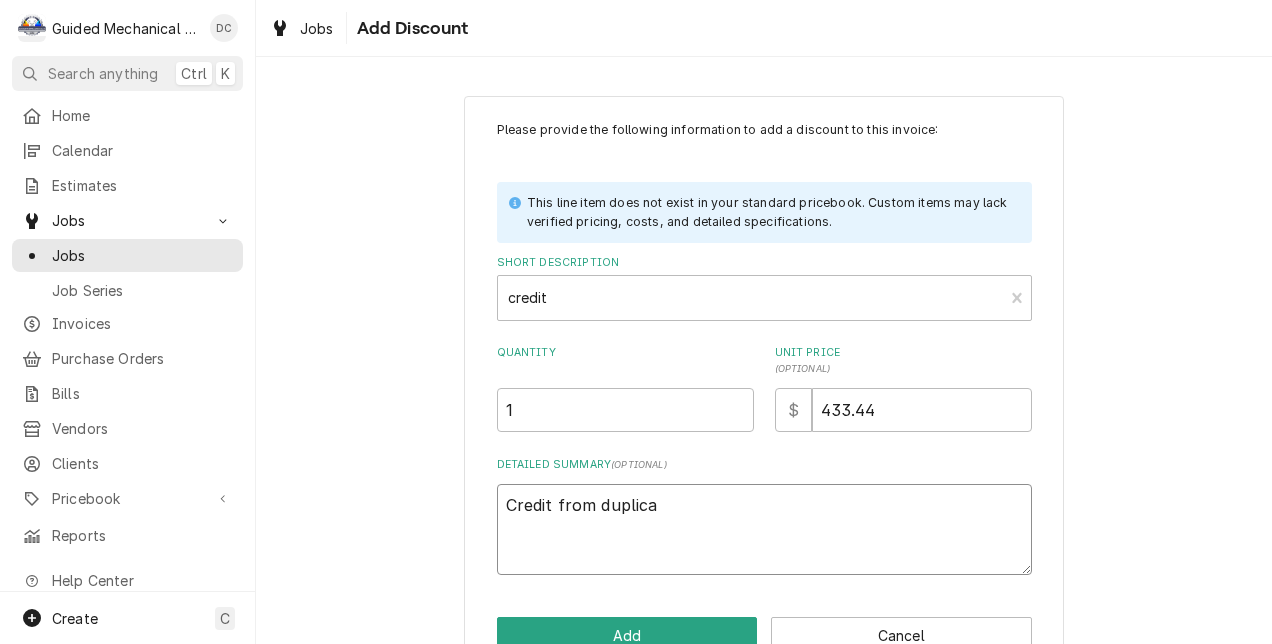 type on "x" 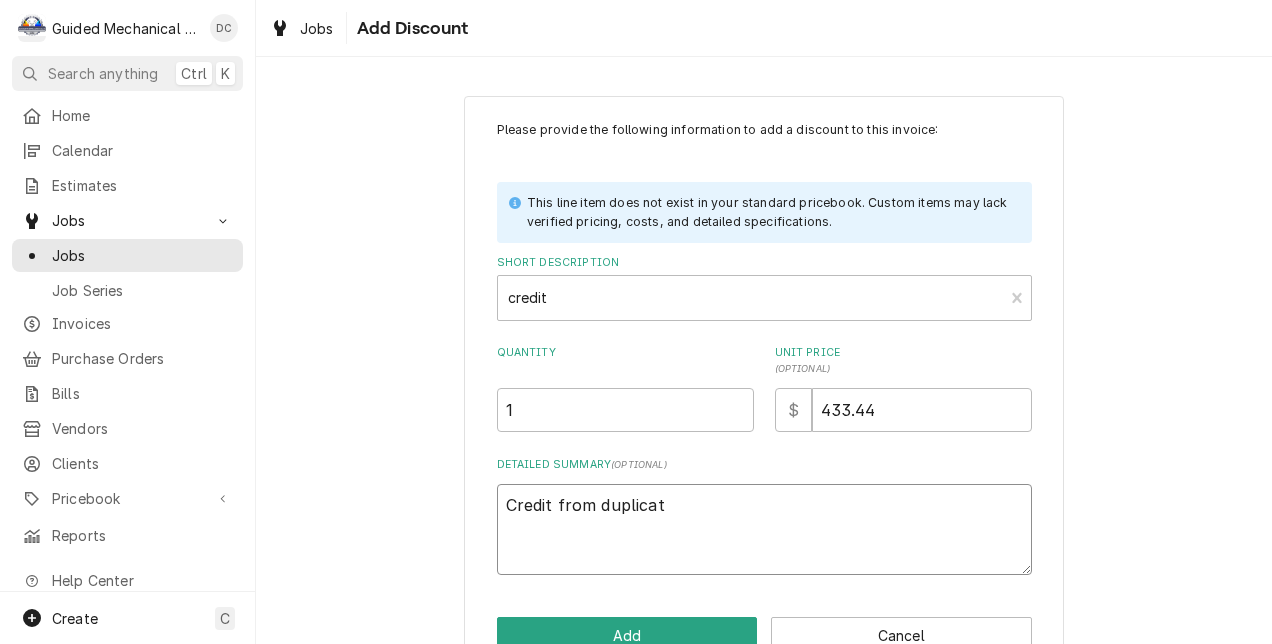 type on "x" 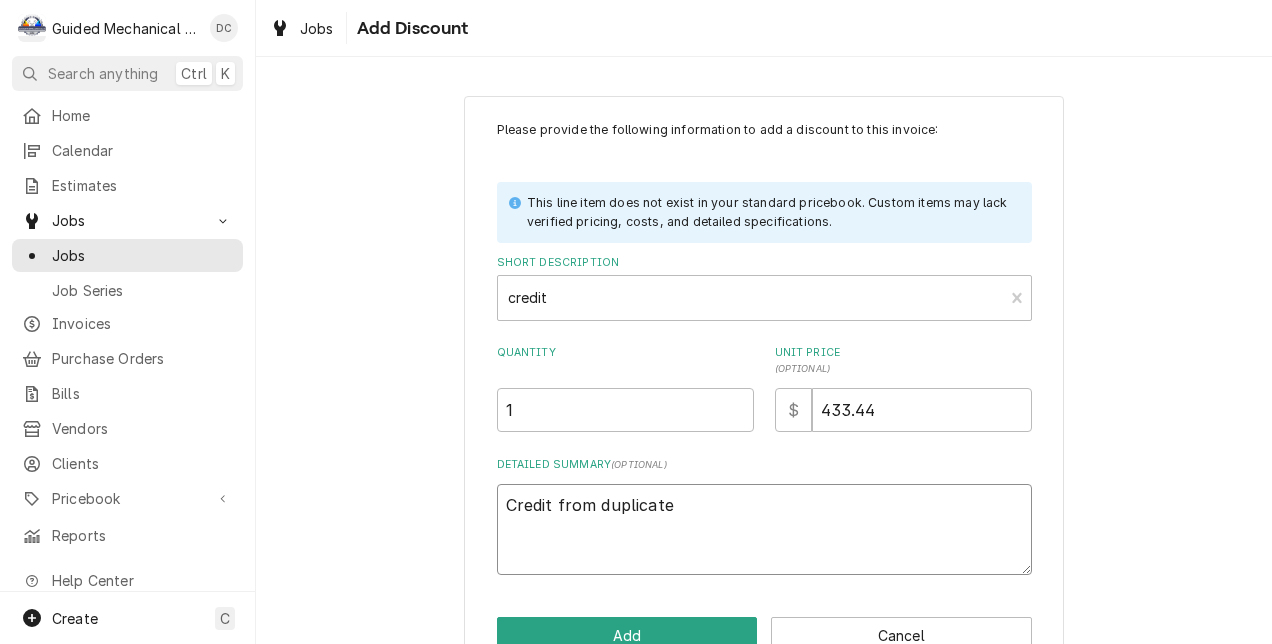 type on "x" 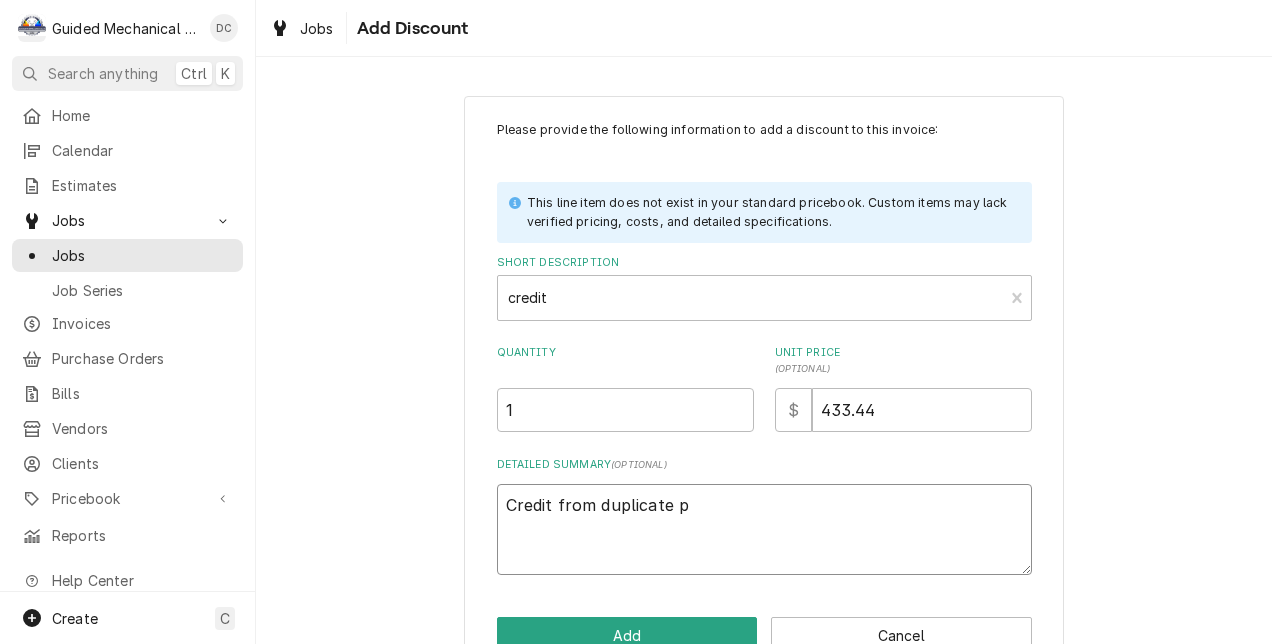 type on "x" 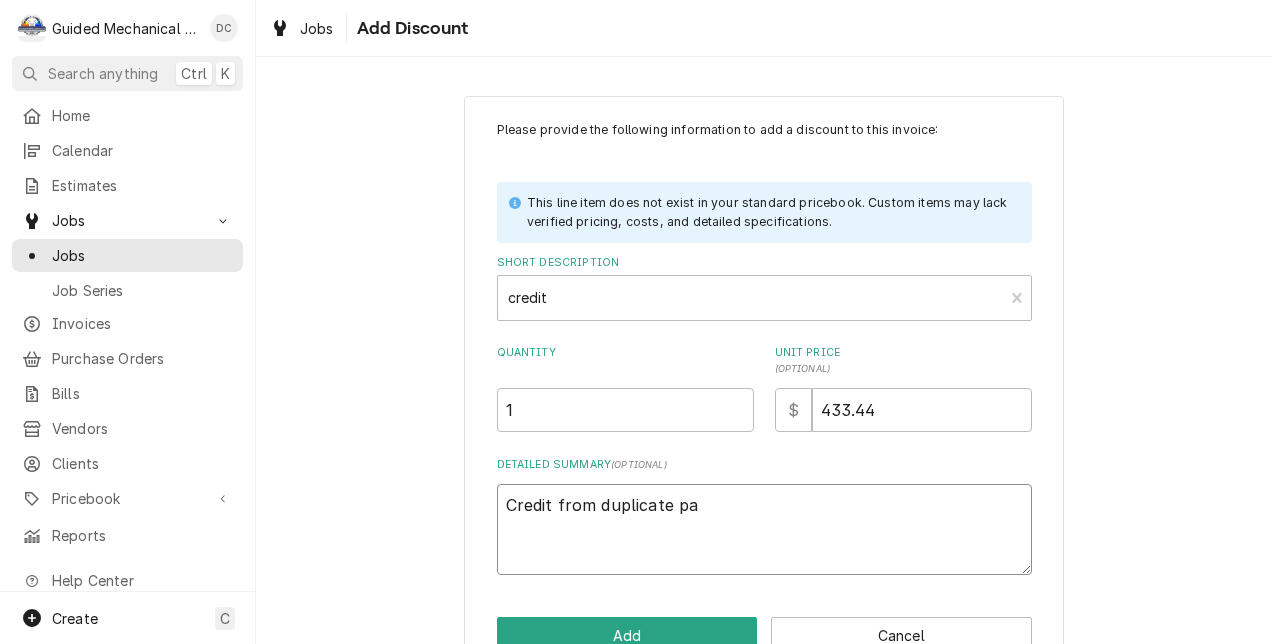 type on "x" 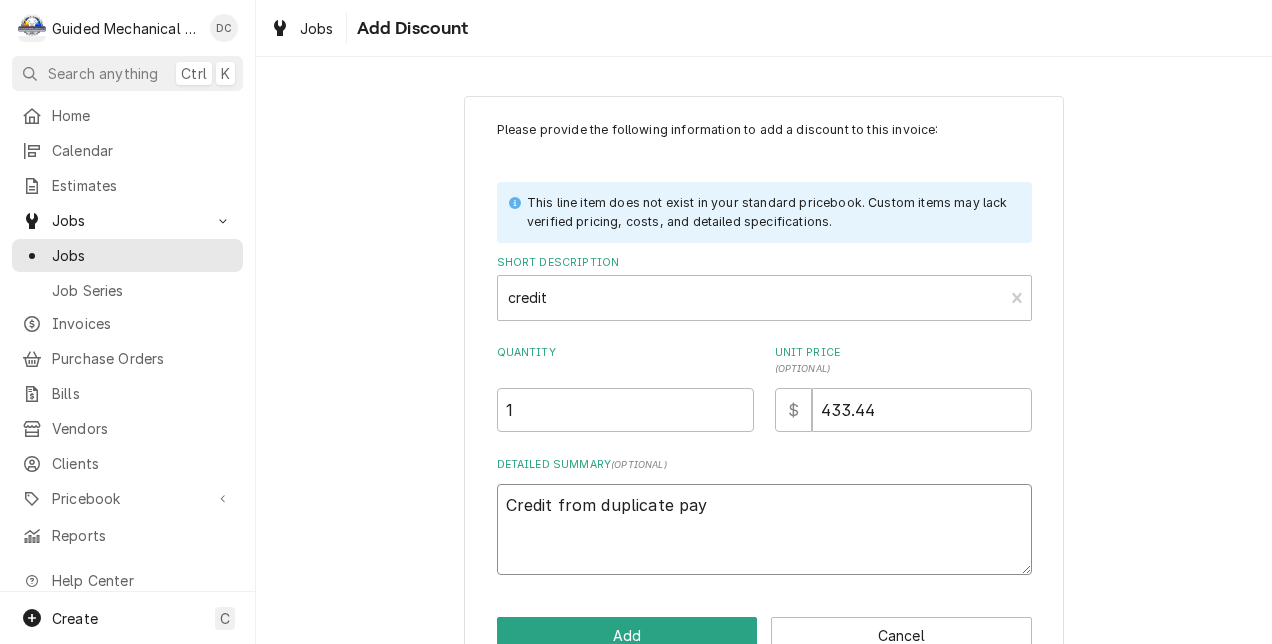 type on "x" 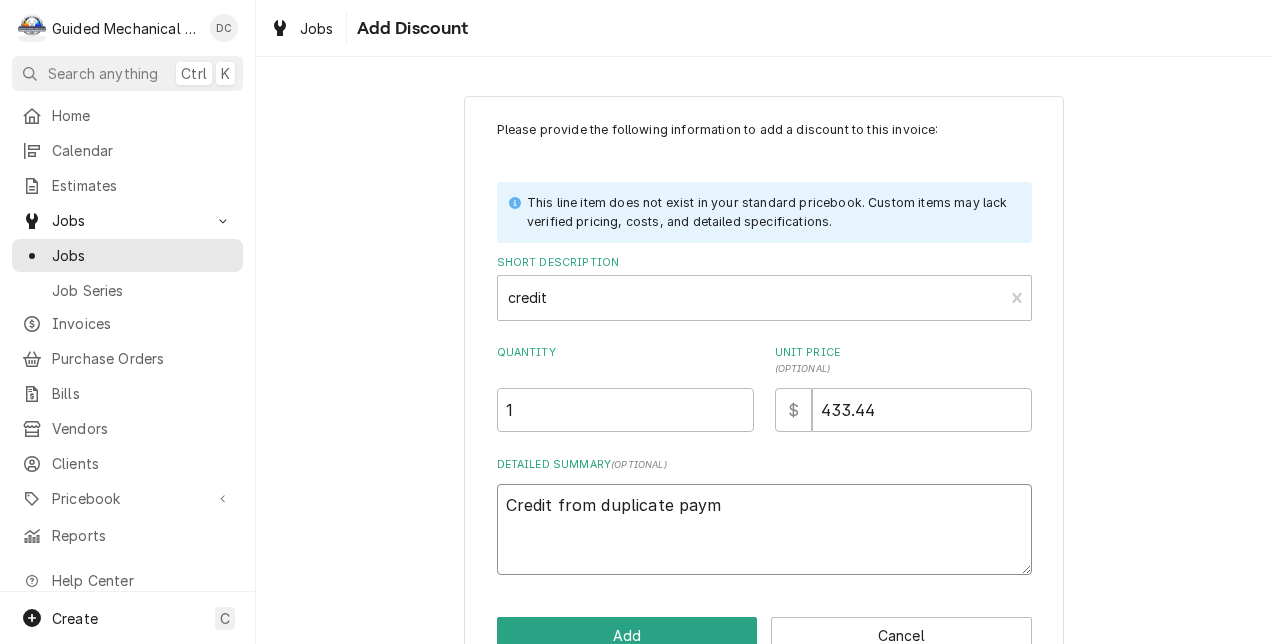type on "x" 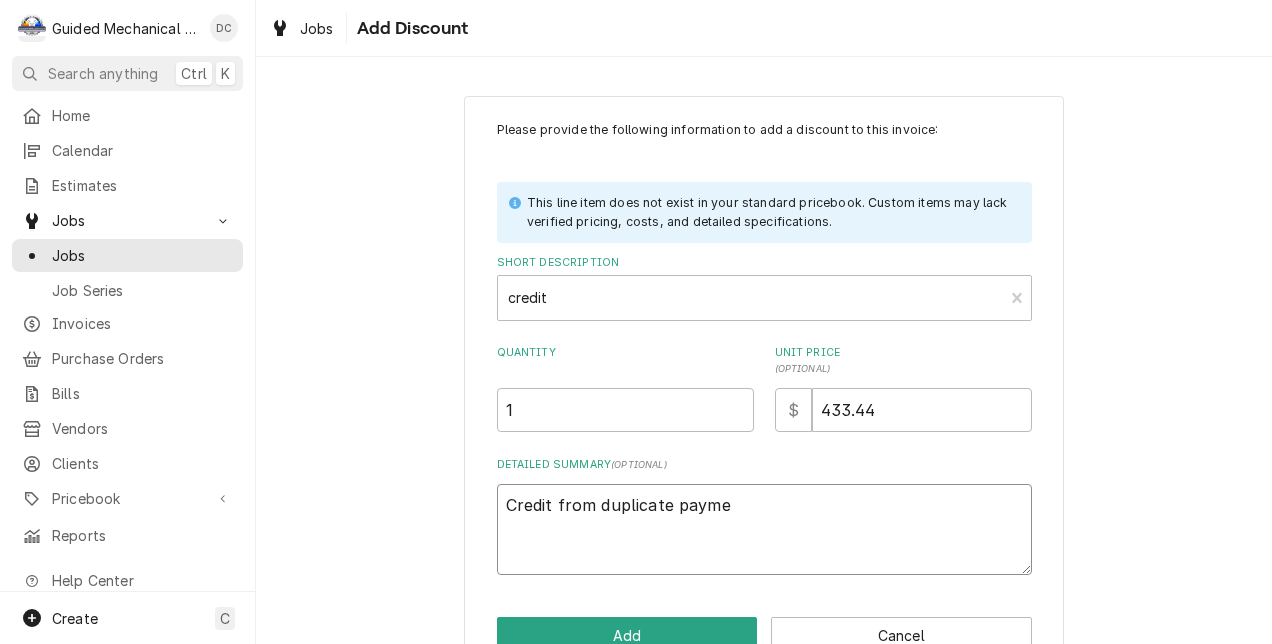 type on "x" 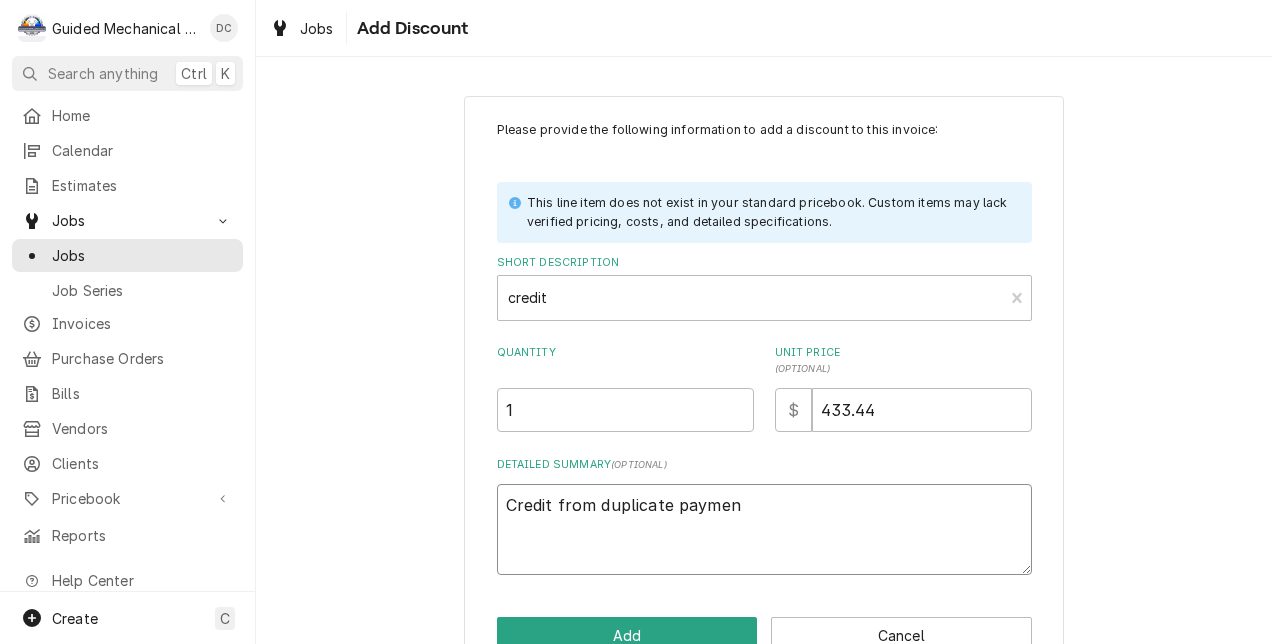 type on "x" 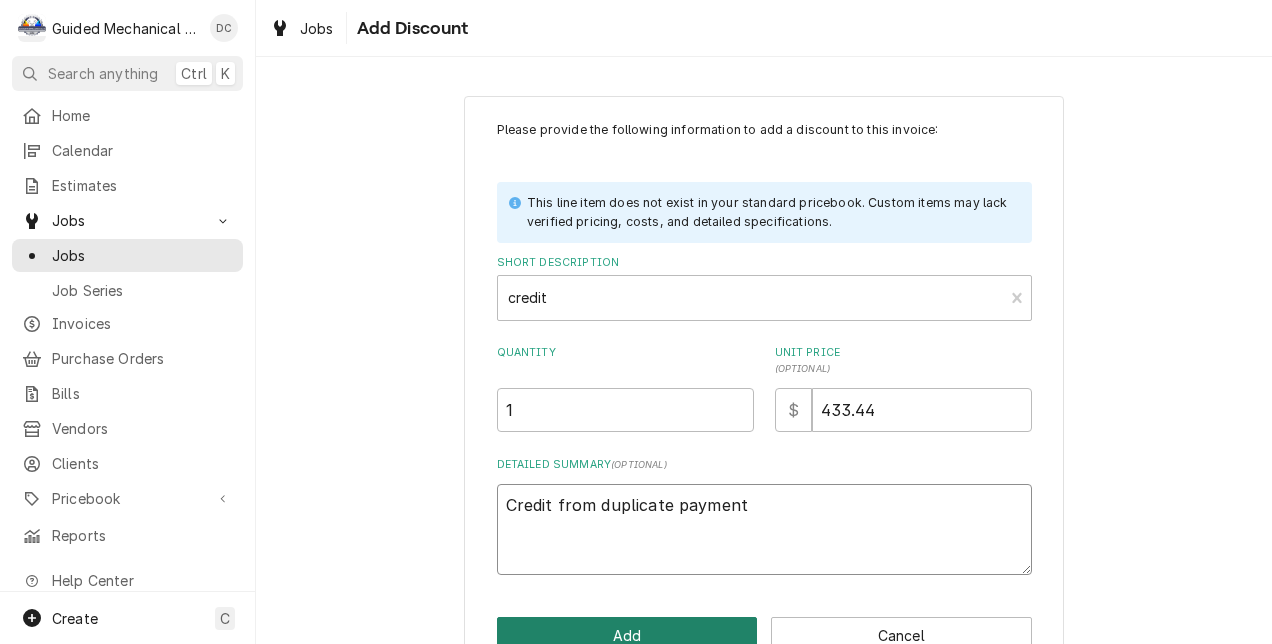 type on "Credit from duplicate payment" 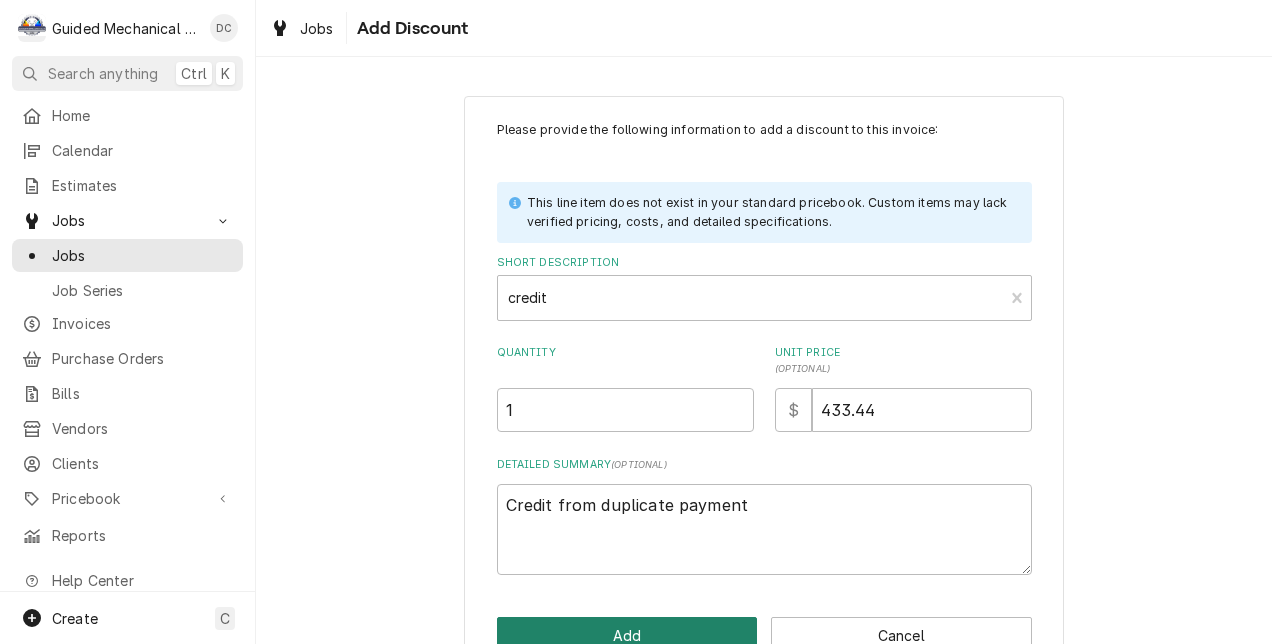 click on "Add" at bounding box center [627, 635] 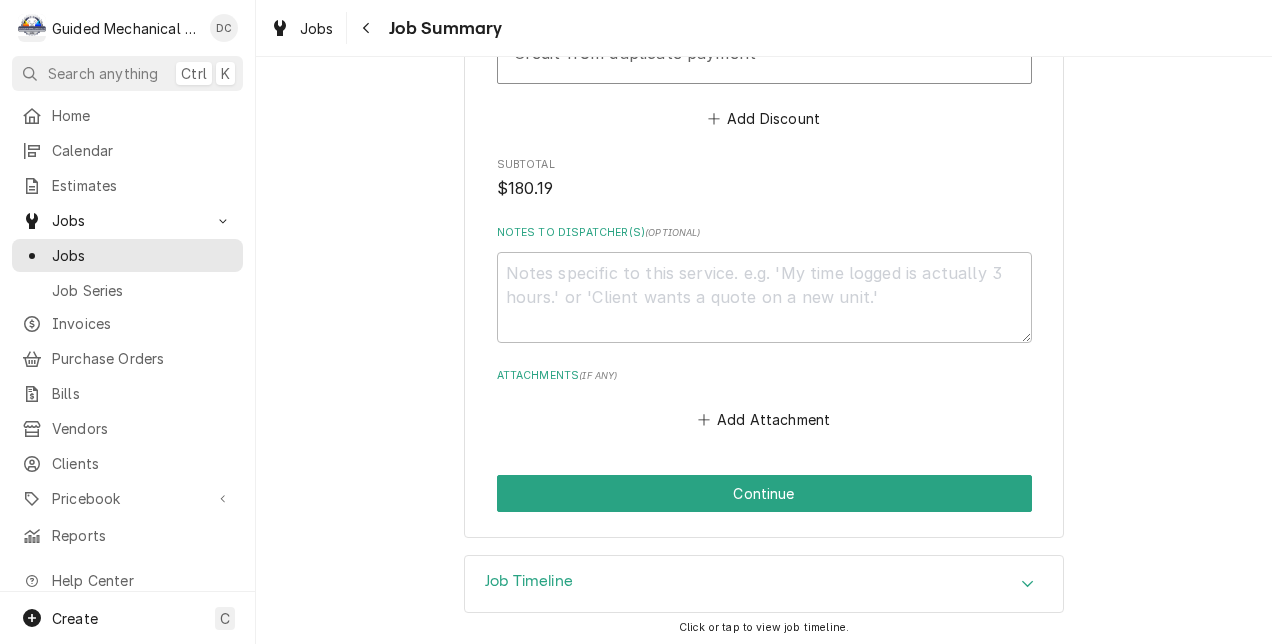 scroll, scrollTop: 1529, scrollLeft: 0, axis: vertical 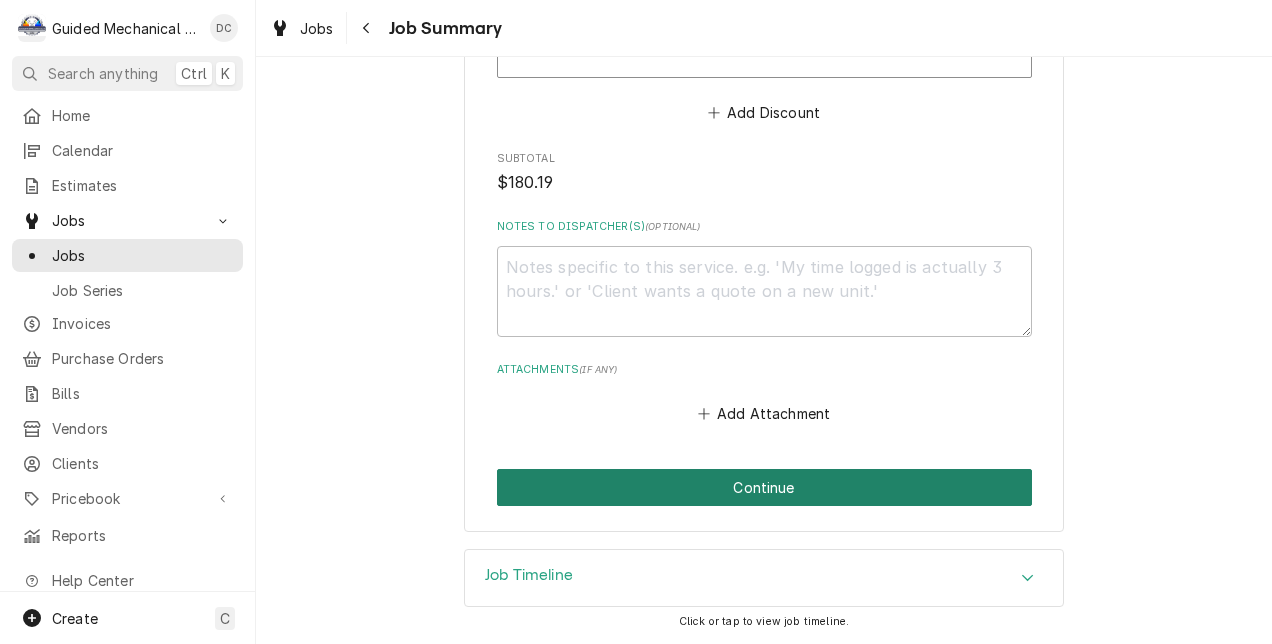 click on "Continue" at bounding box center (764, 487) 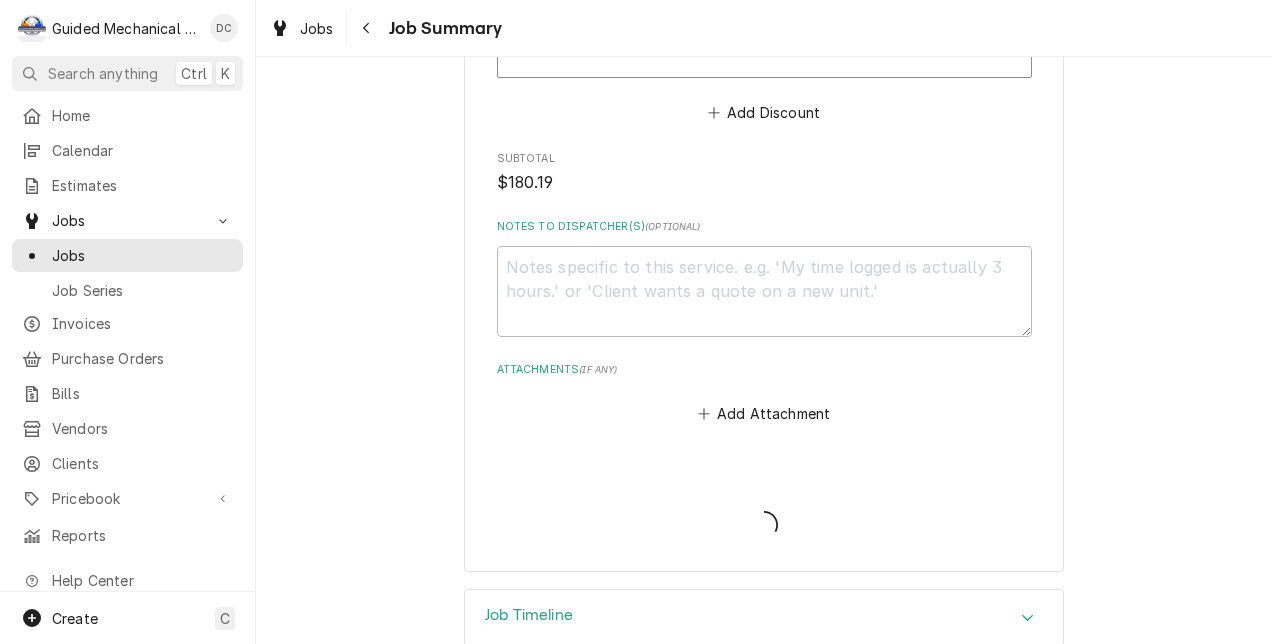 type on "x" 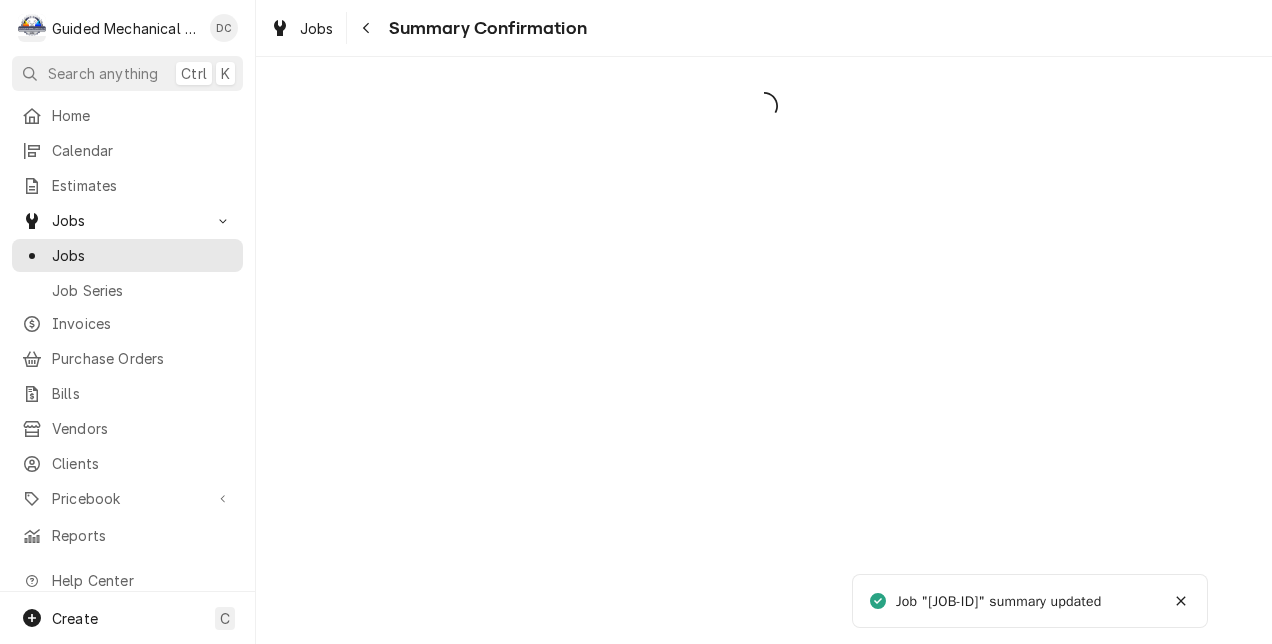 scroll, scrollTop: 0, scrollLeft: 0, axis: both 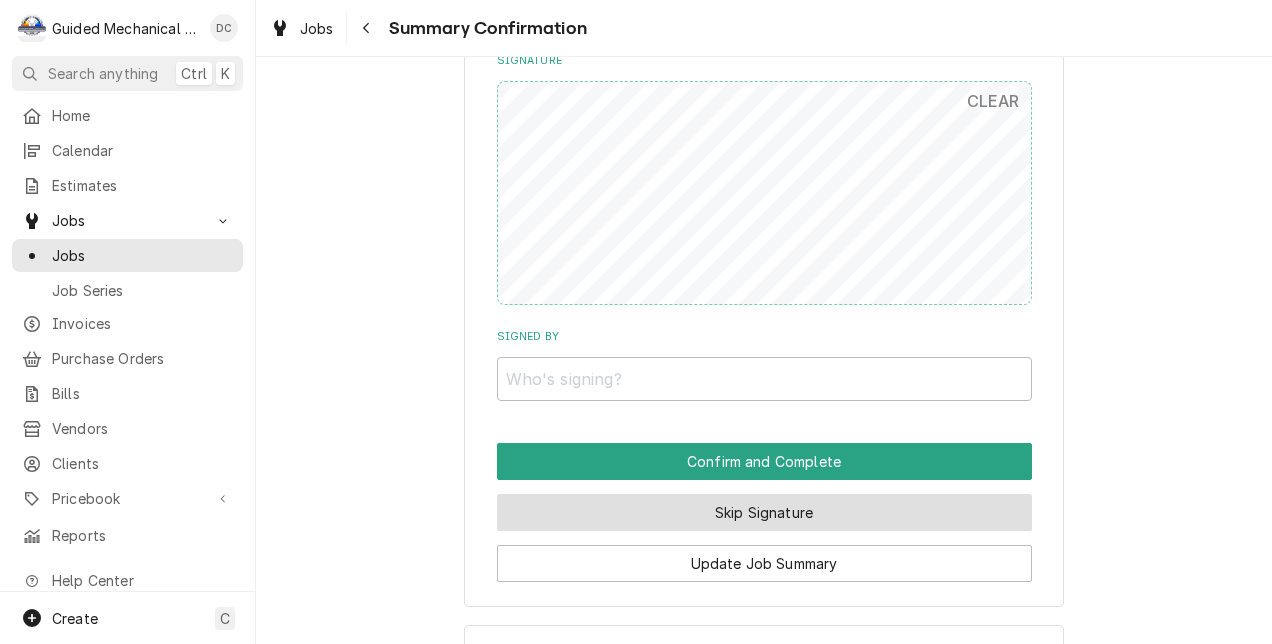 drag, startPoint x: 759, startPoint y: 492, endPoint x: 758, endPoint y: 502, distance: 10.049875 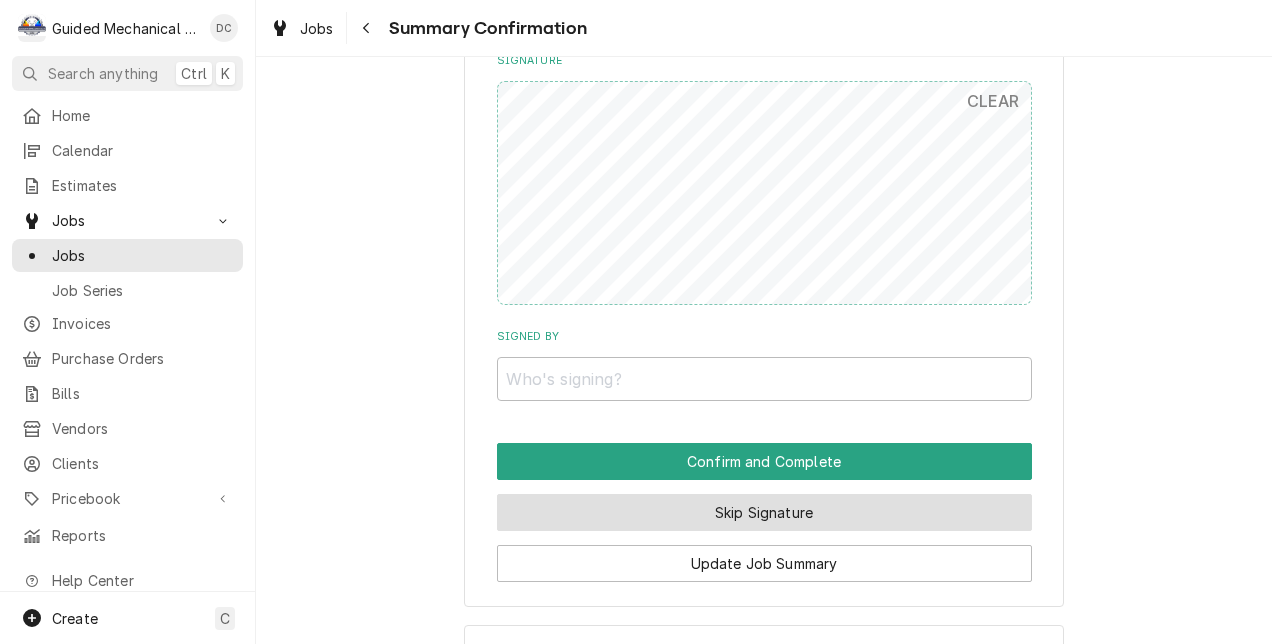 click on "Skip Signature" at bounding box center (764, 505) 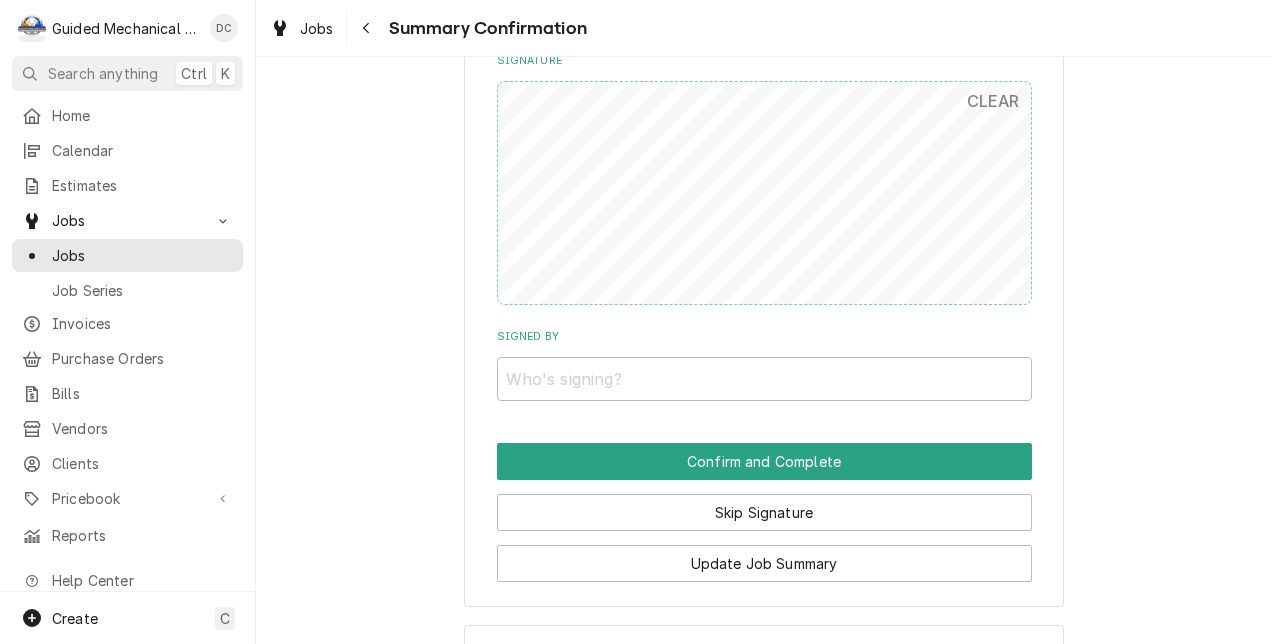 scroll, scrollTop: 0, scrollLeft: 0, axis: both 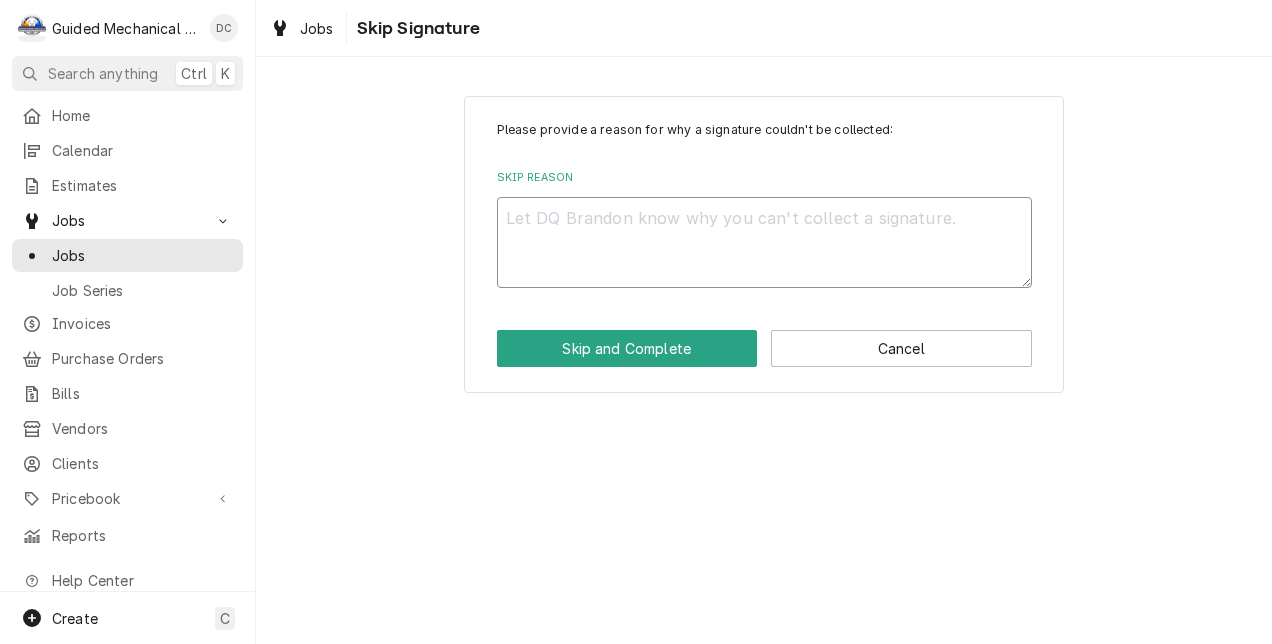 click on "Skip Reason" at bounding box center (764, 242) 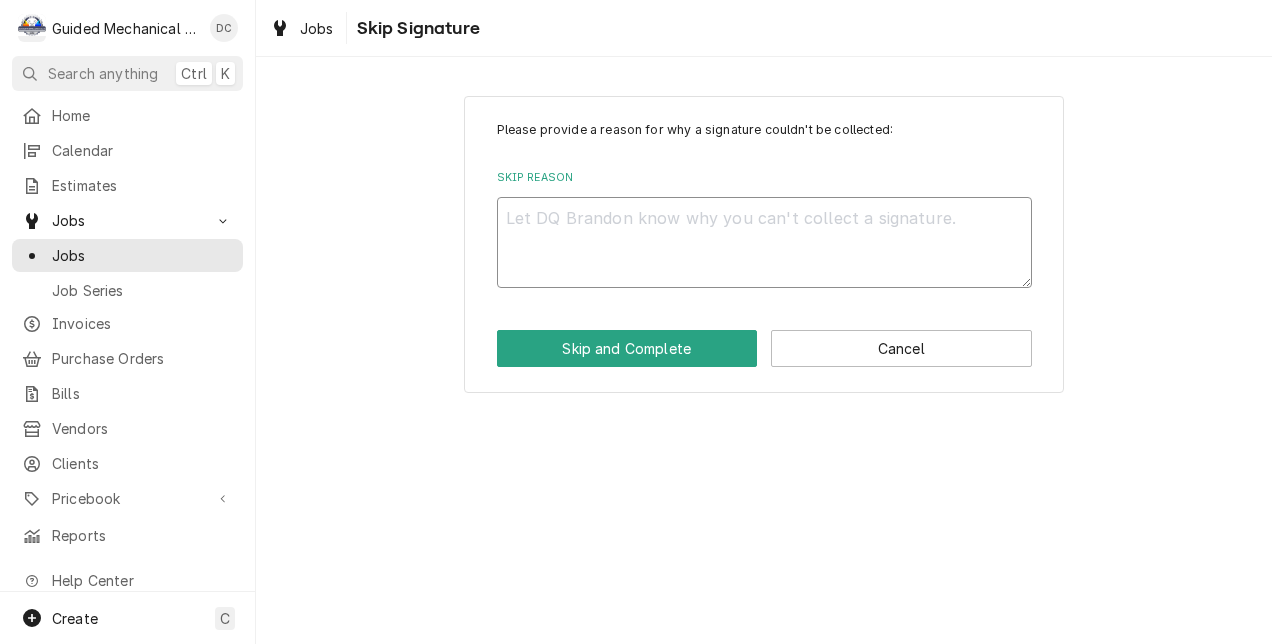 type on "x" 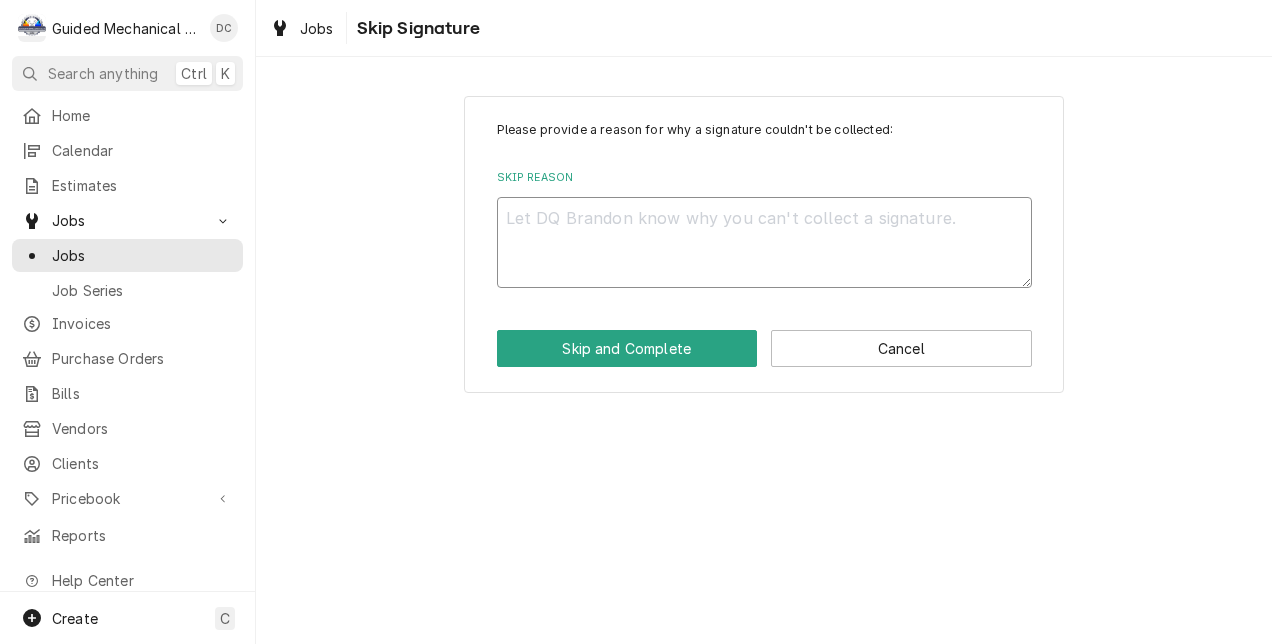 type on "c" 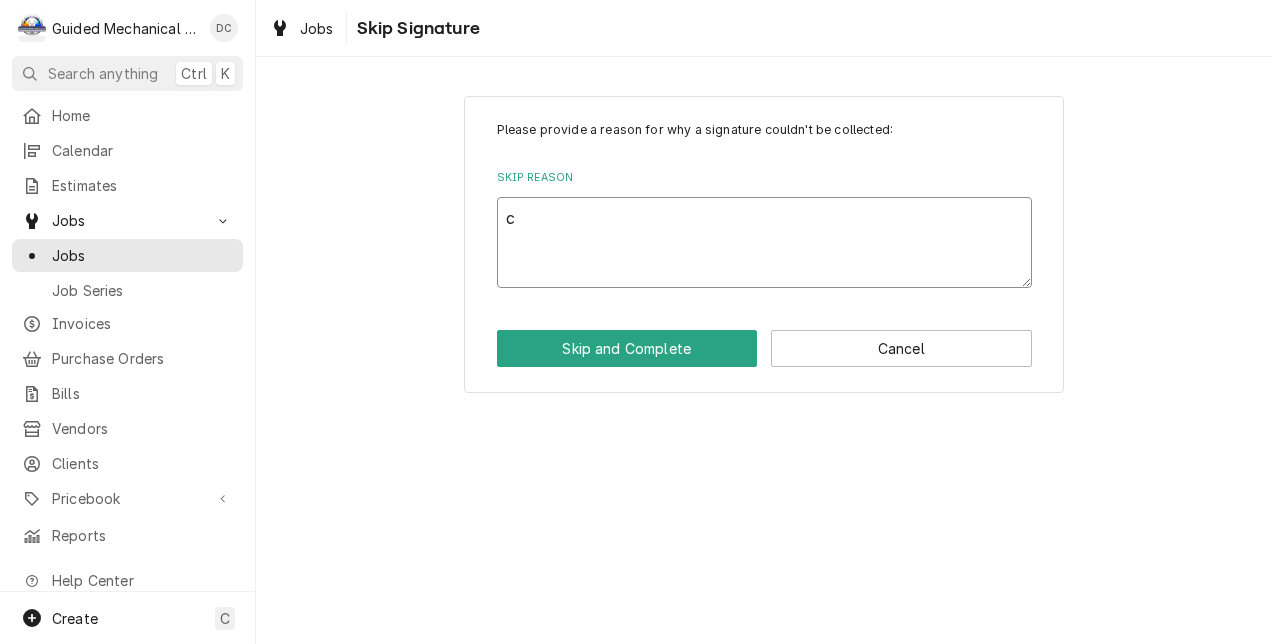 type on "x" 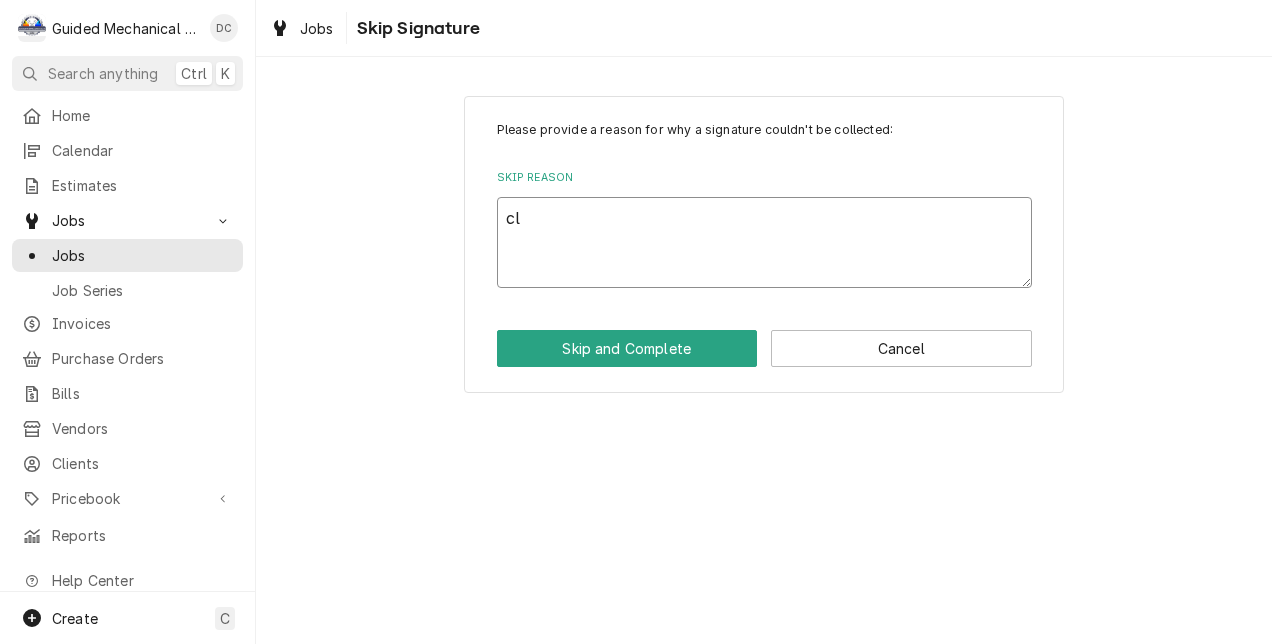 type on "x" 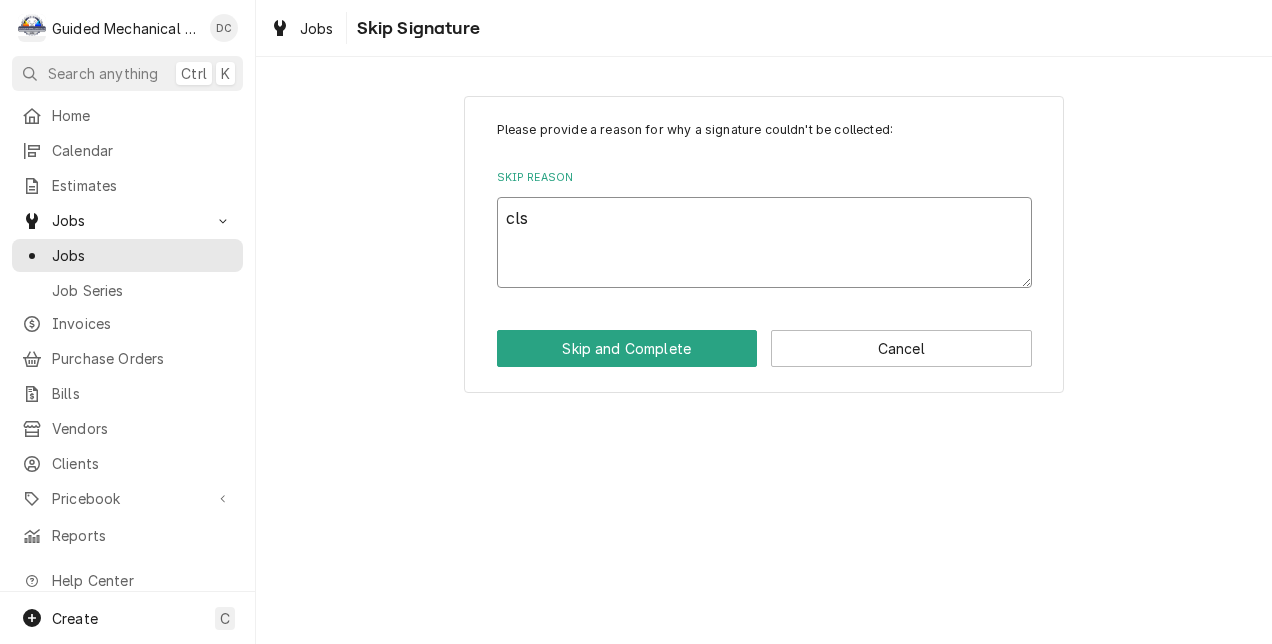 type on "x" 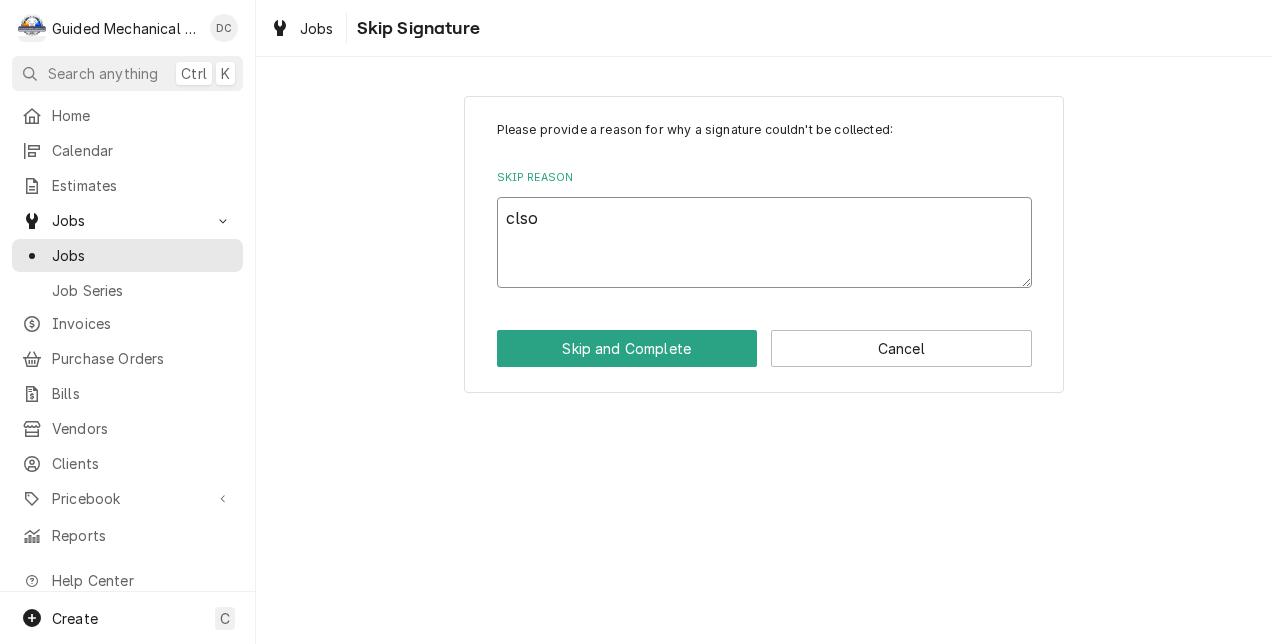 type on "x" 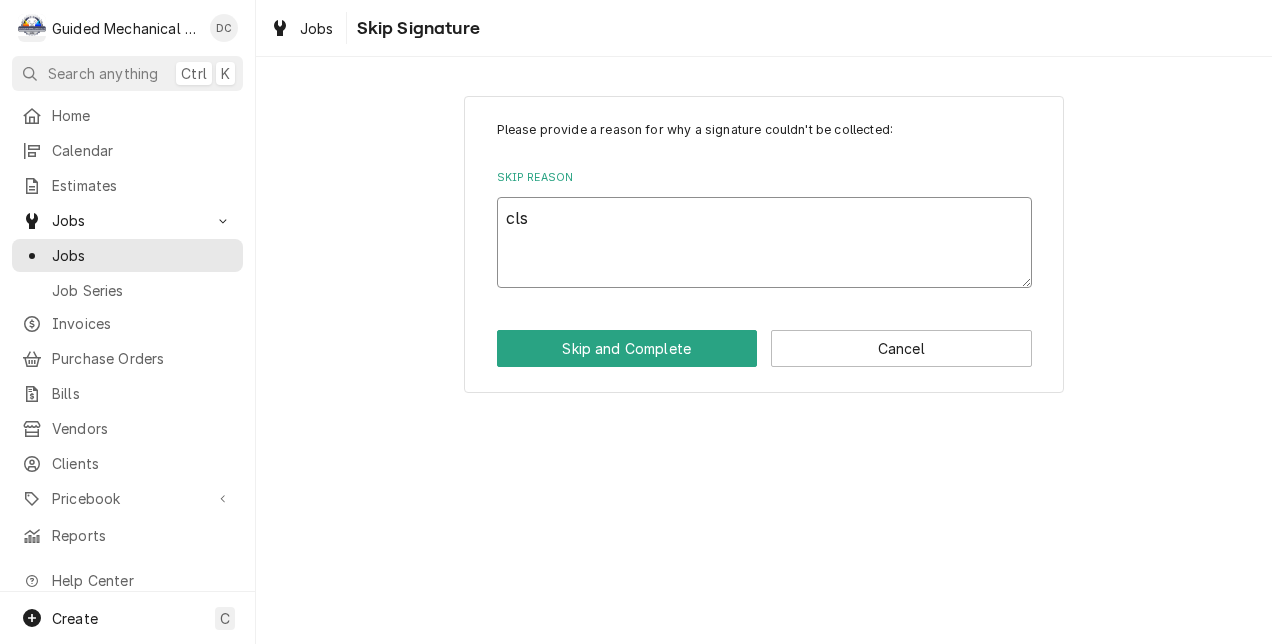 type on "x" 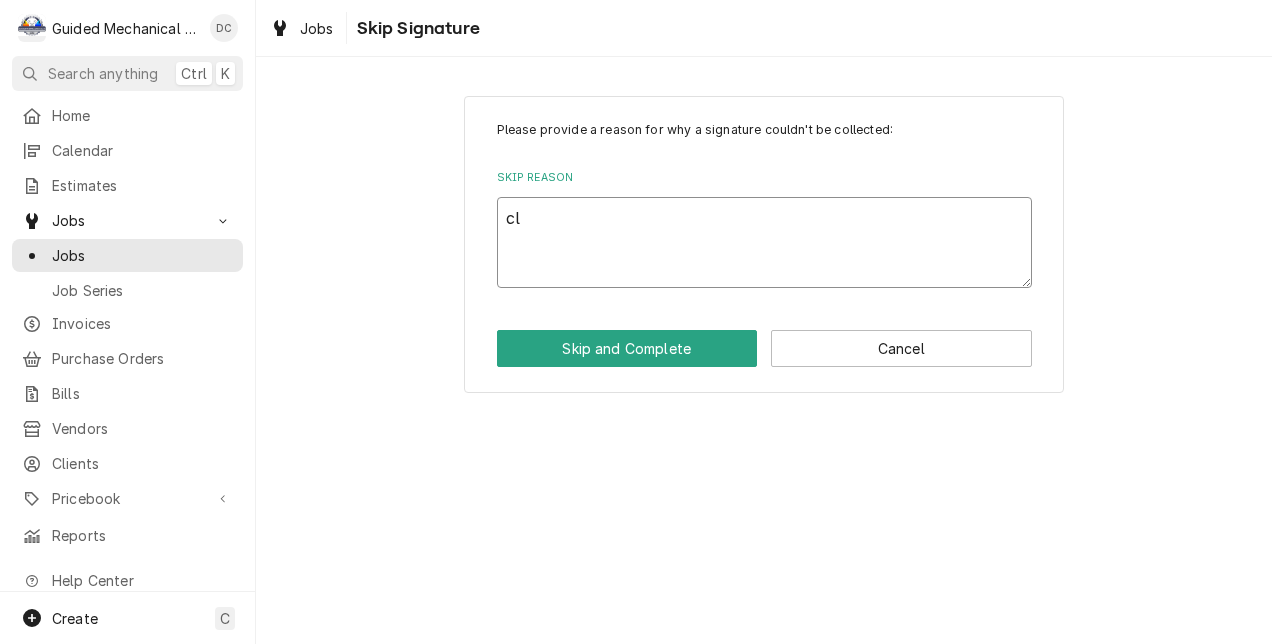 type on "x" 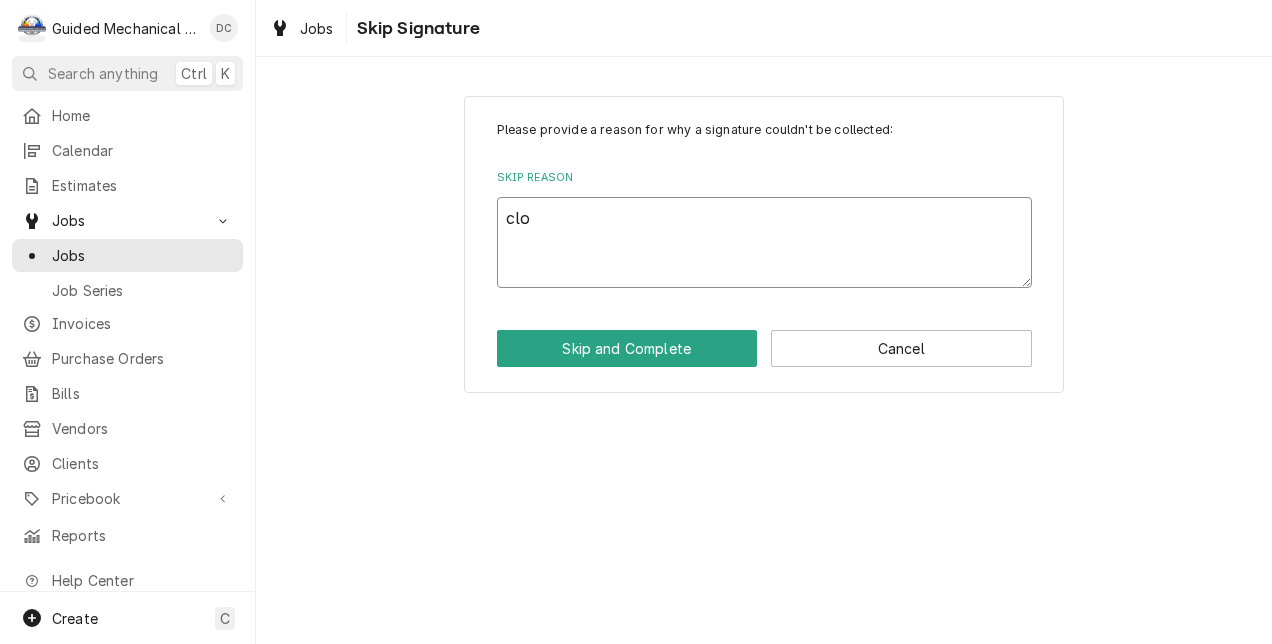 type on "x" 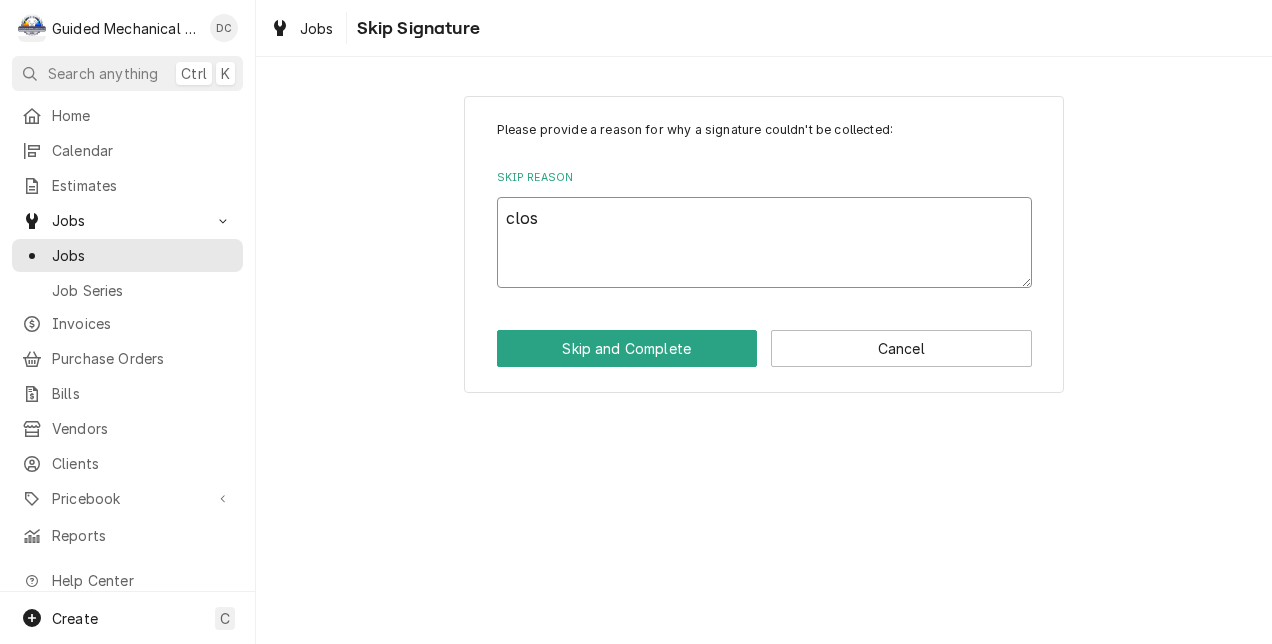 type on "x" 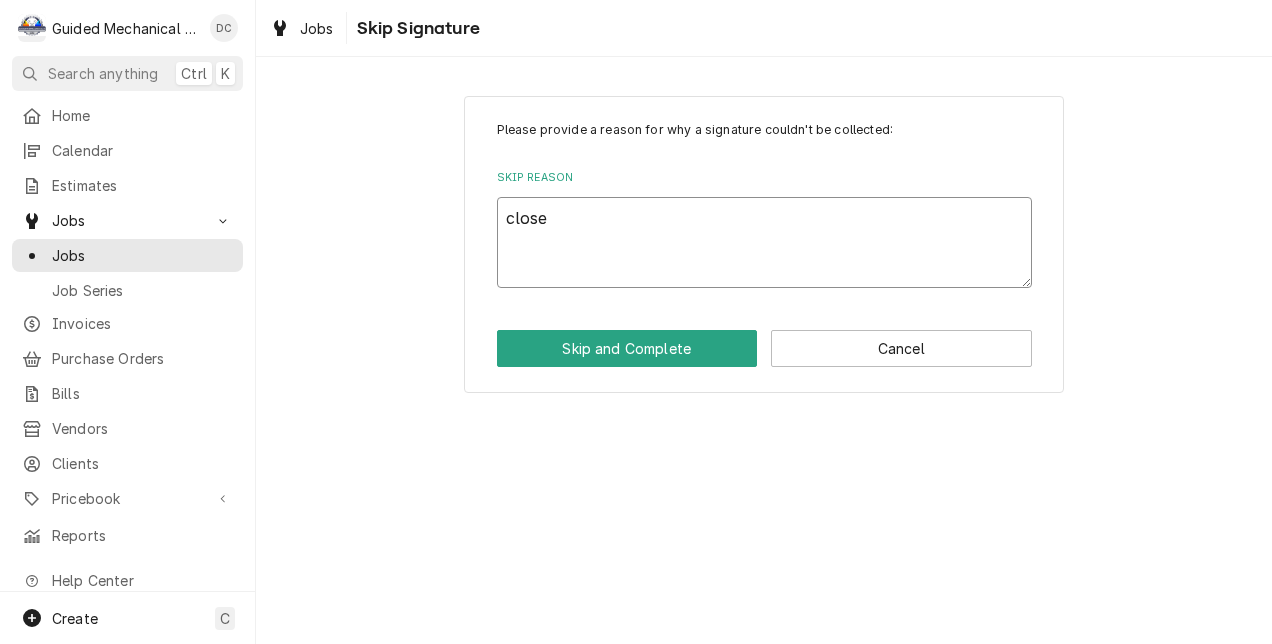 type on "x" 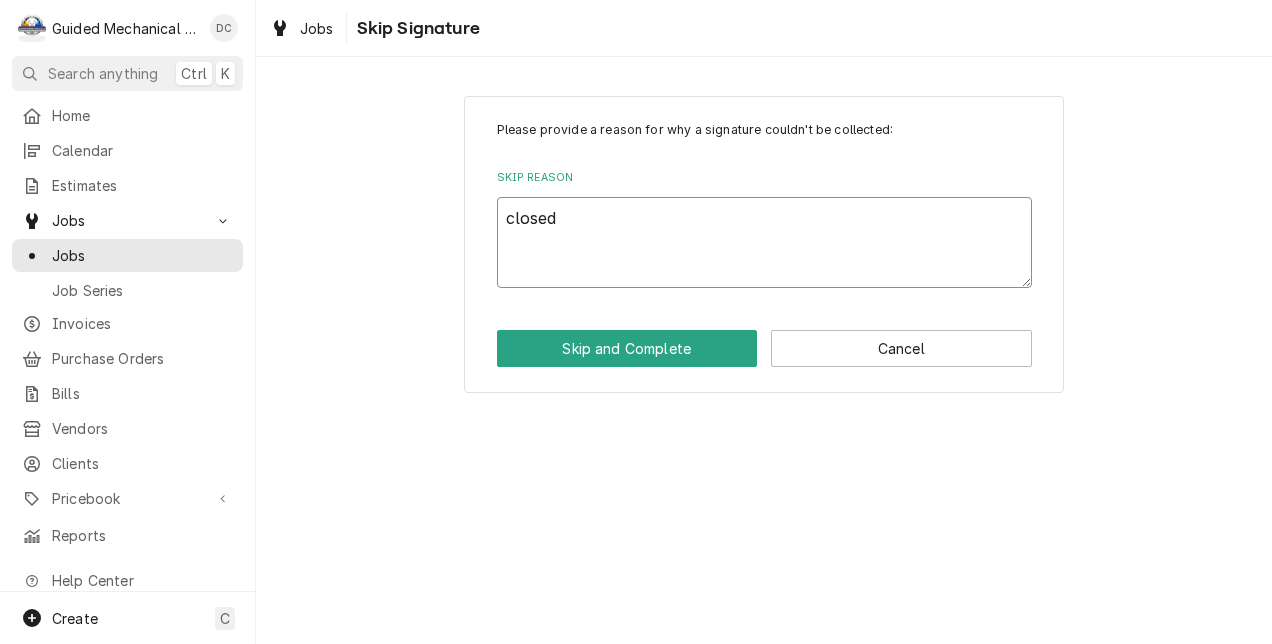 type on "closed" 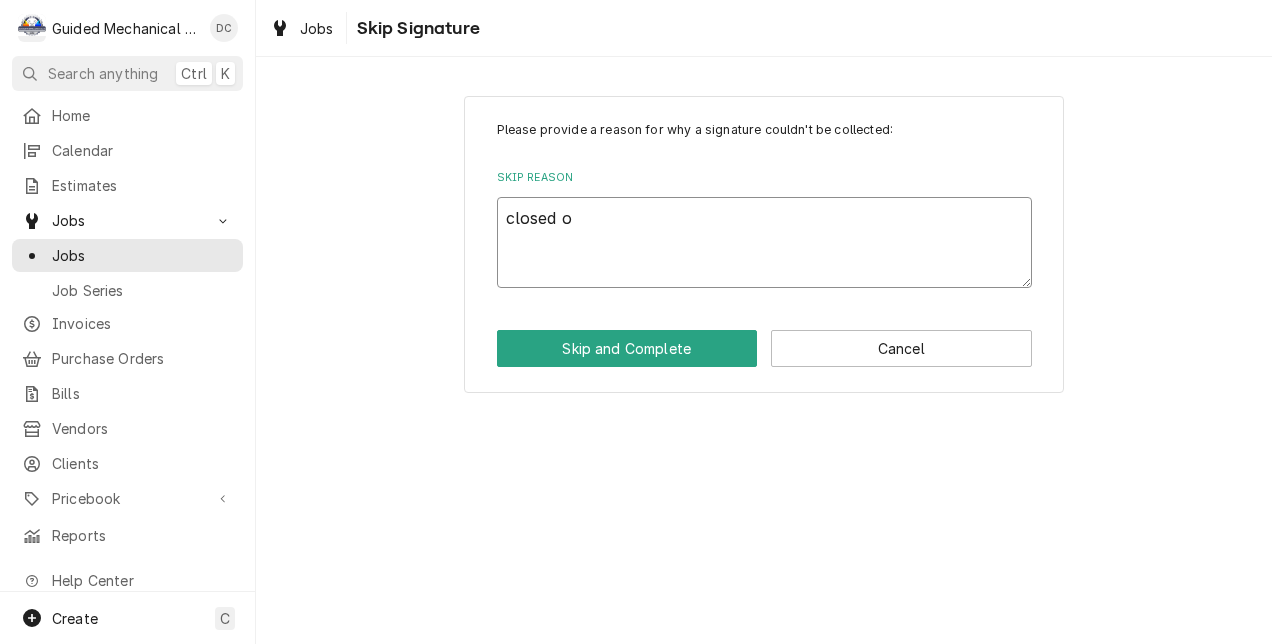 type on "x" 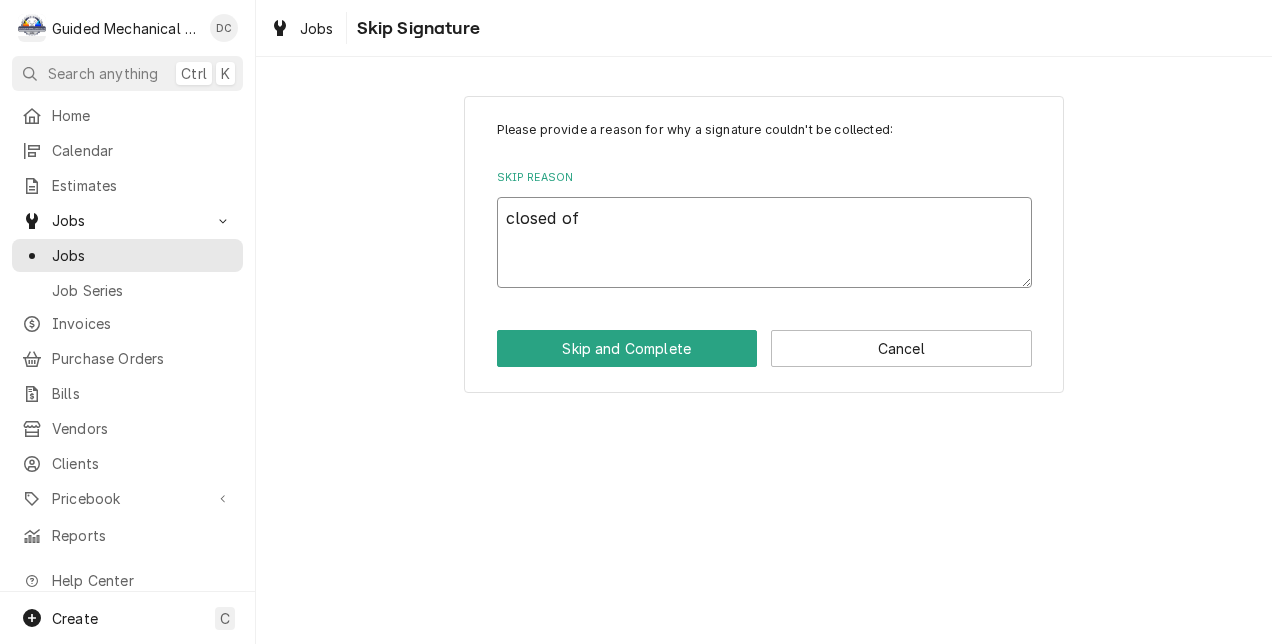 type on "x" 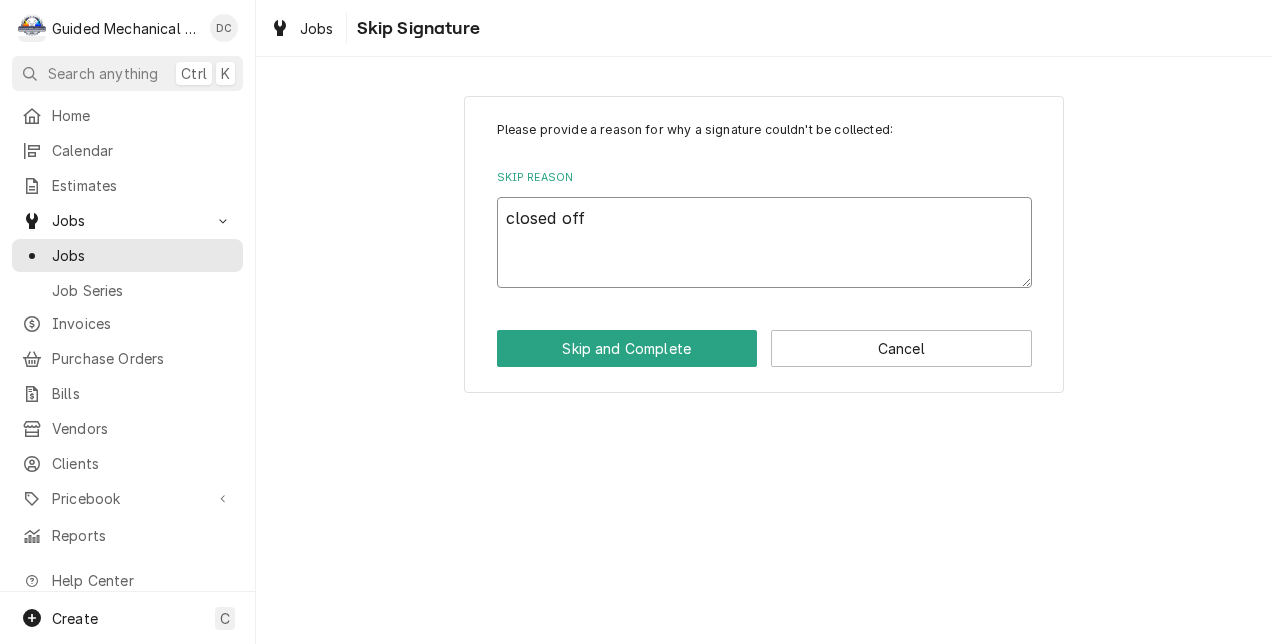 type on "x" 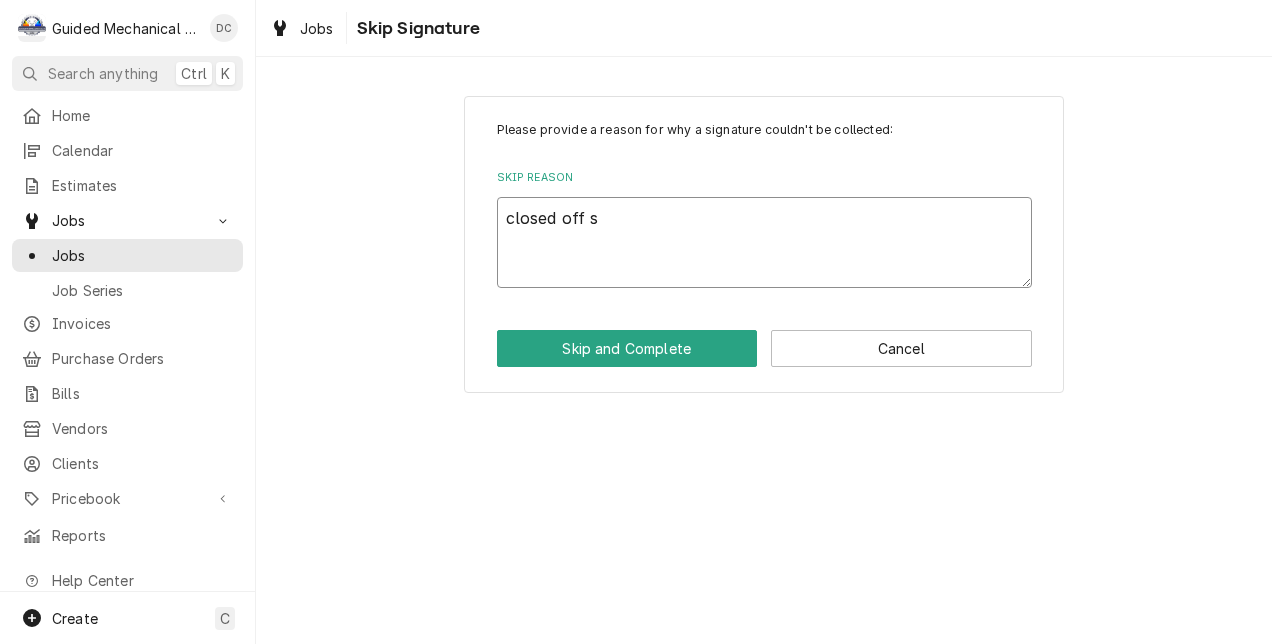 type on "x" 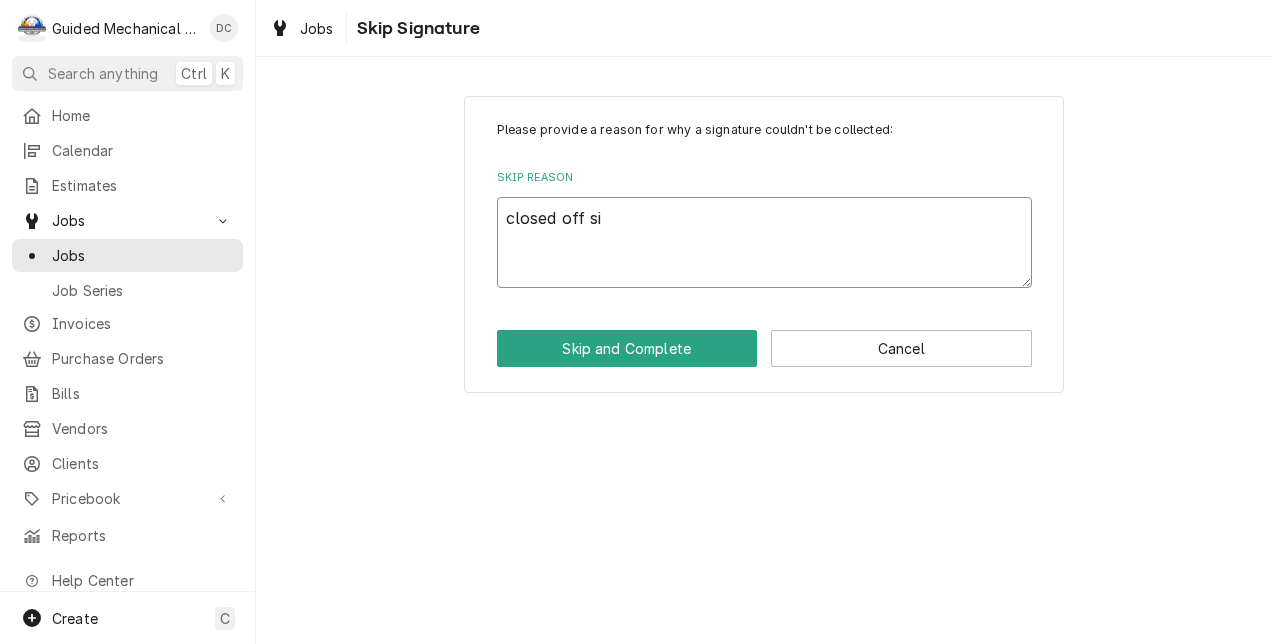 type on "x" 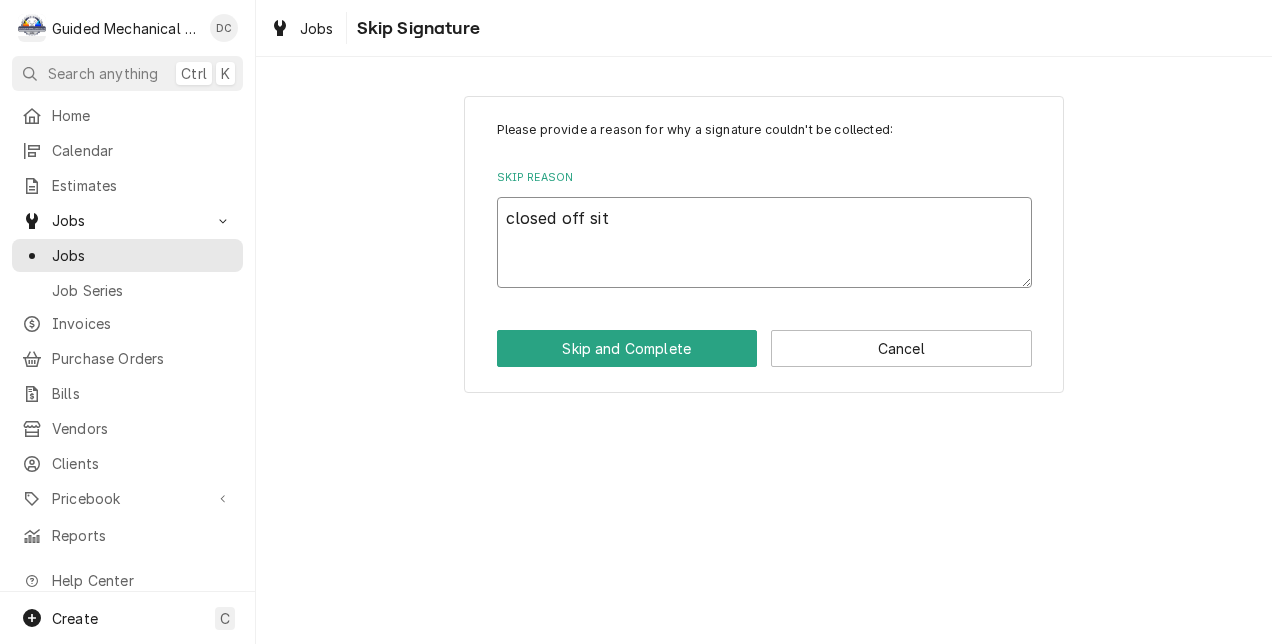 type on "x" 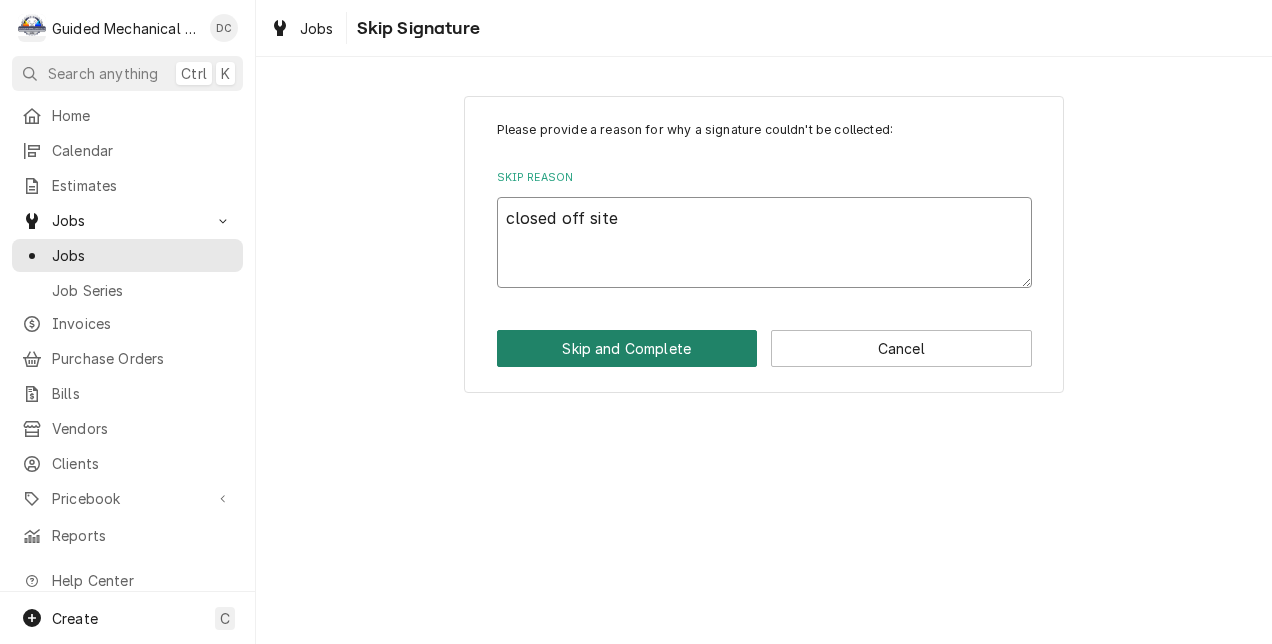 type on "closed off site" 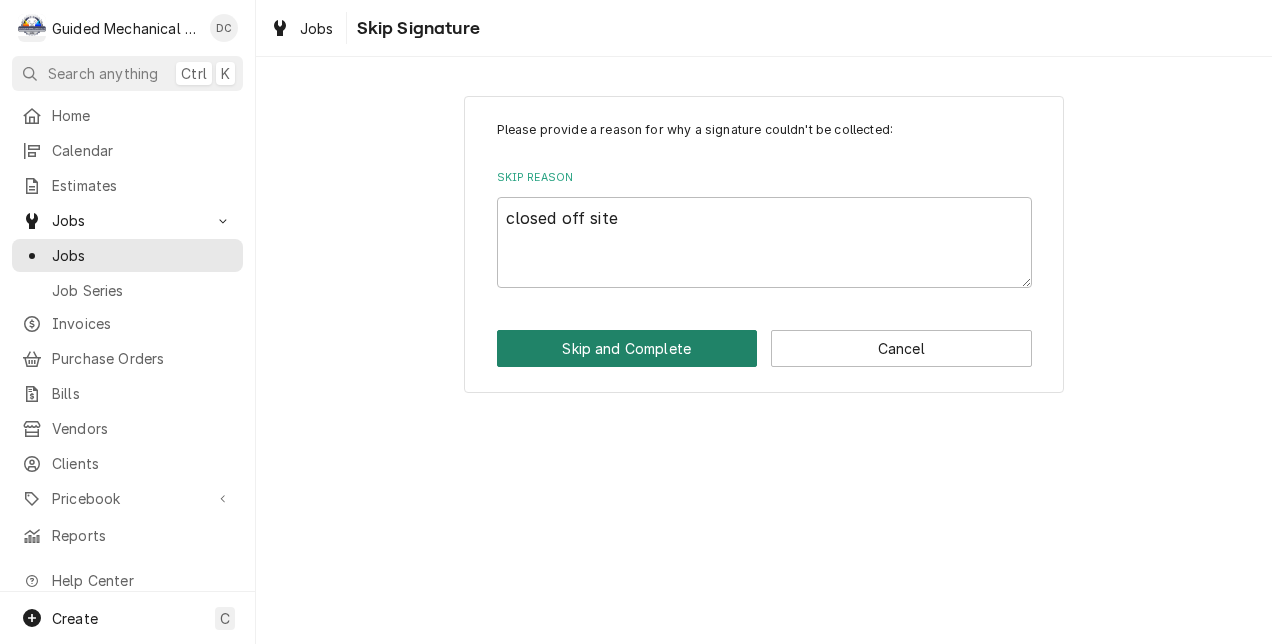 click on "Skip and Complete" at bounding box center (627, 348) 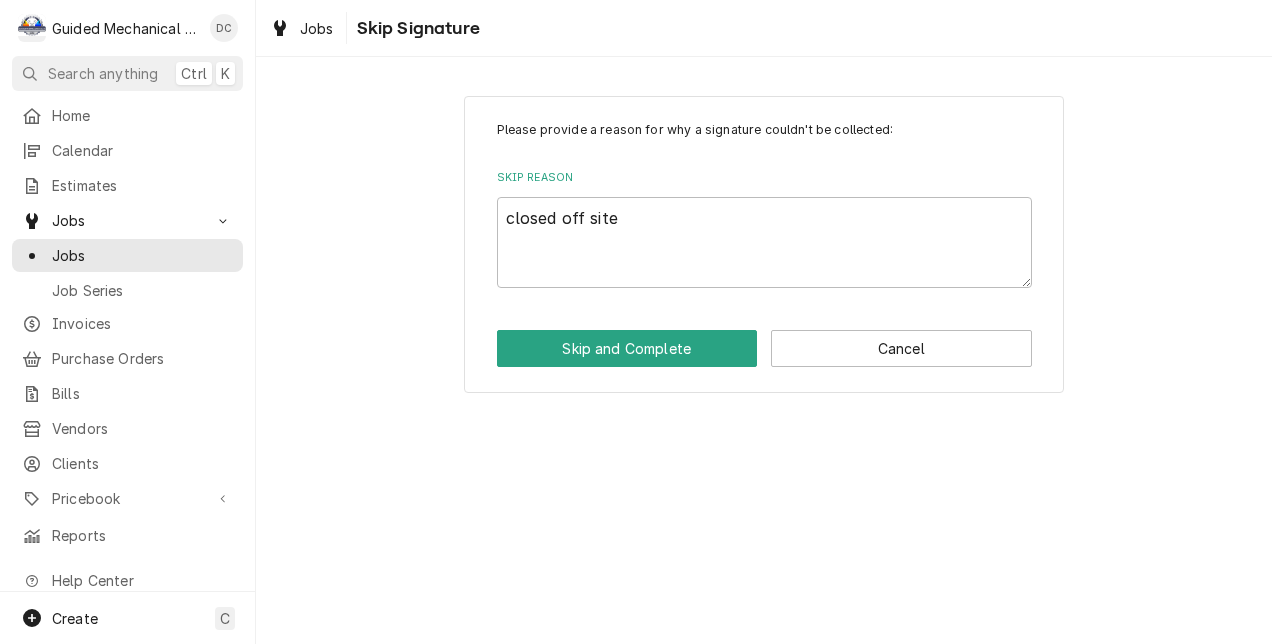 type on "x" 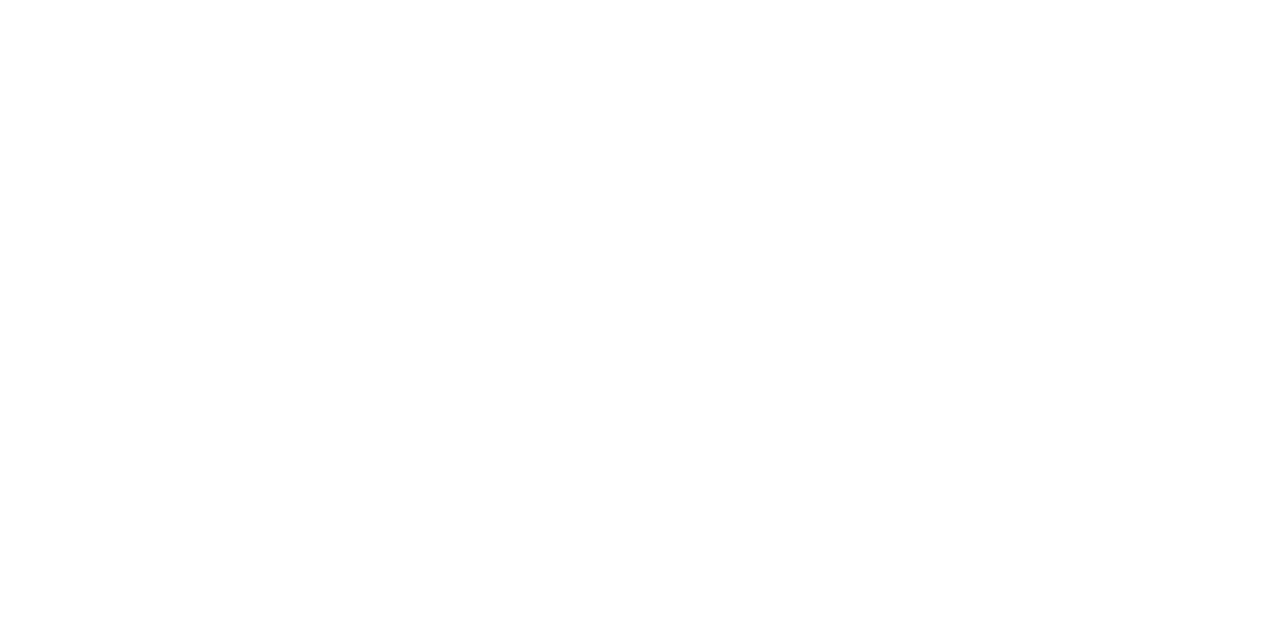 scroll, scrollTop: 0, scrollLeft: 0, axis: both 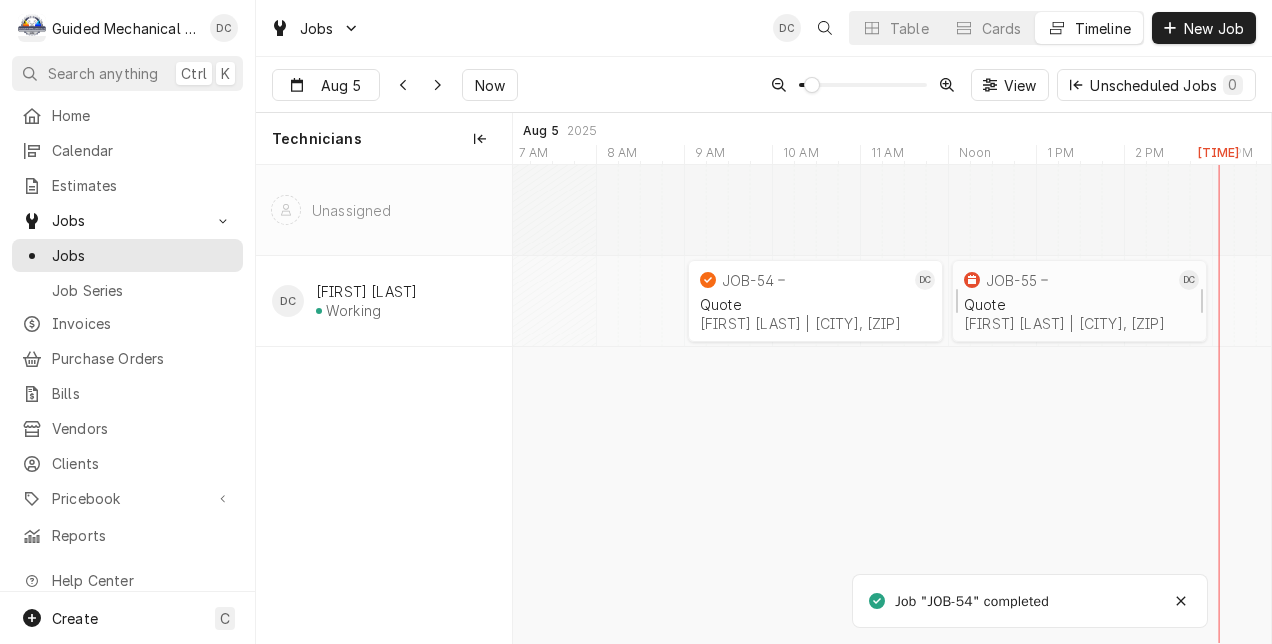 click on "JOB-55" at bounding box center [1067, 280] 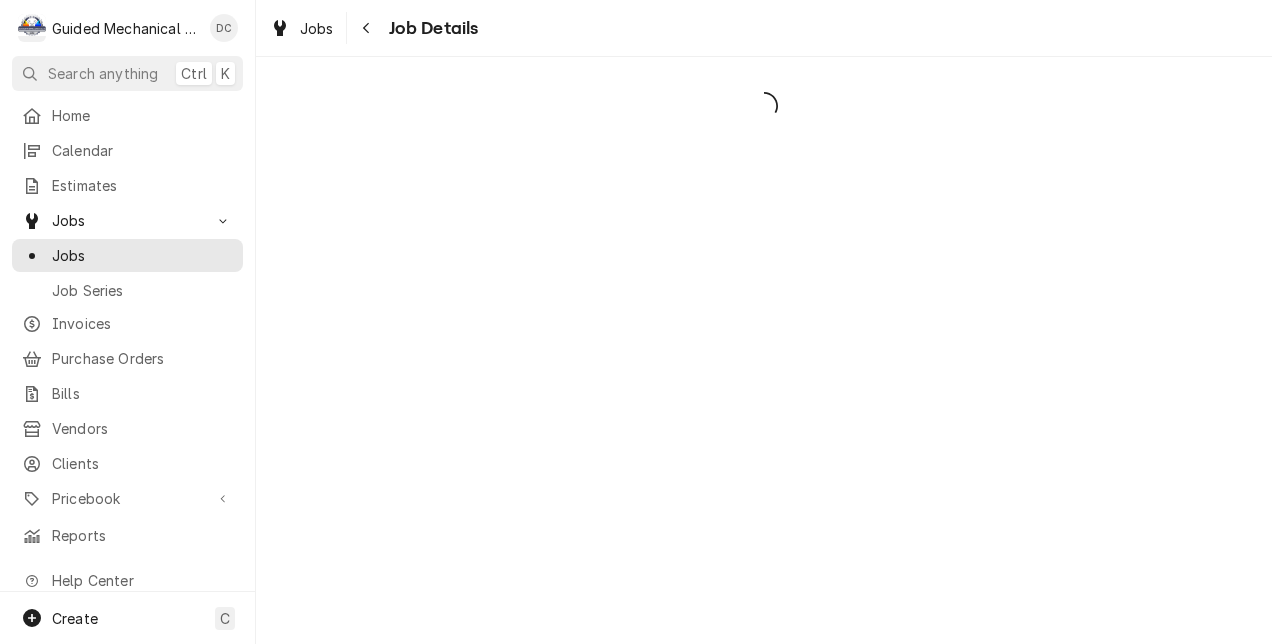 scroll, scrollTop: 0, scrollLeft: 0, axis: both 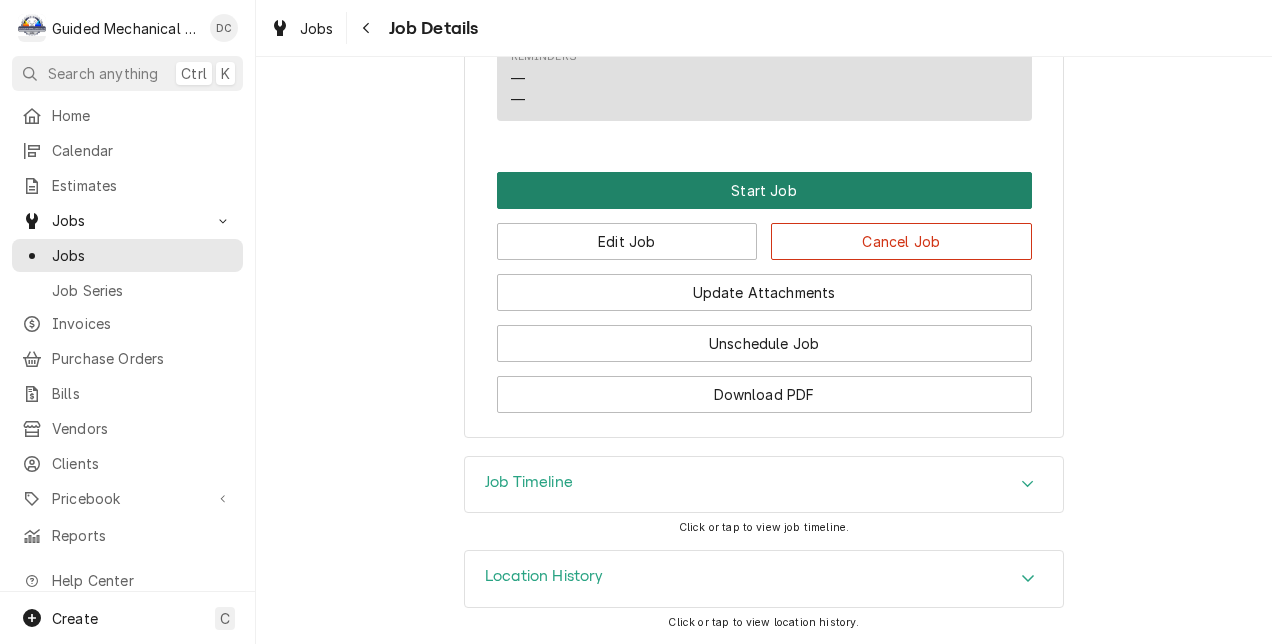 click on "Start Job" at bounding box center (764, 190) 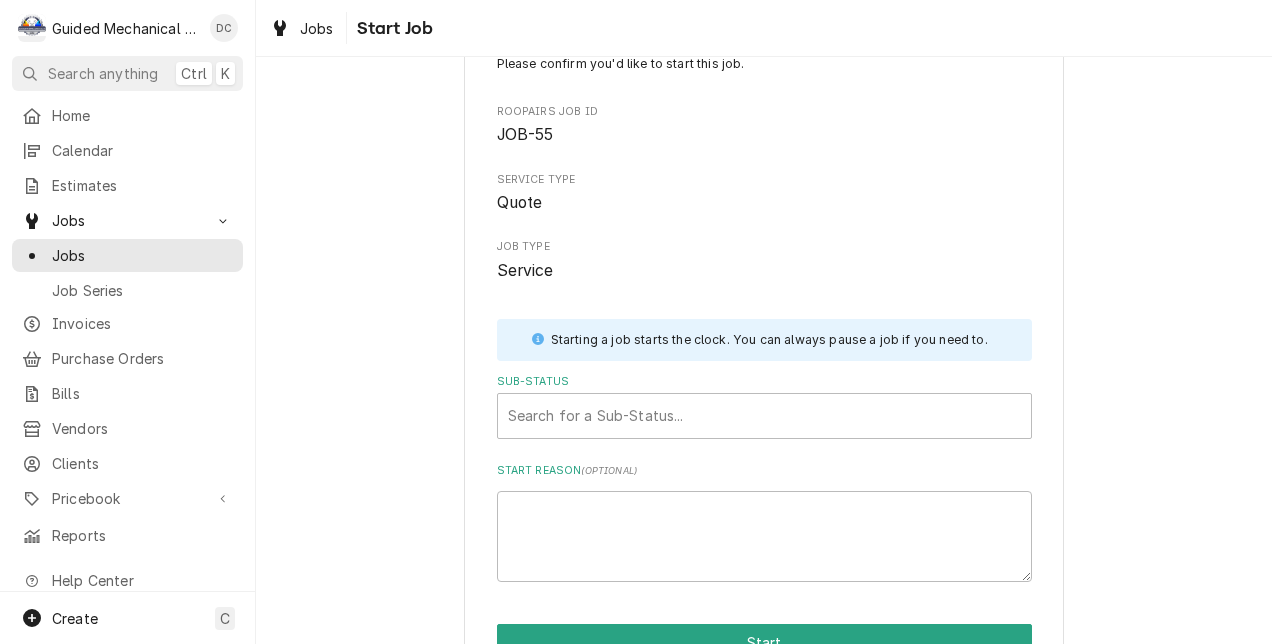 scroll, scrollTop: 177, scrollLeft: 0, axis: vertical 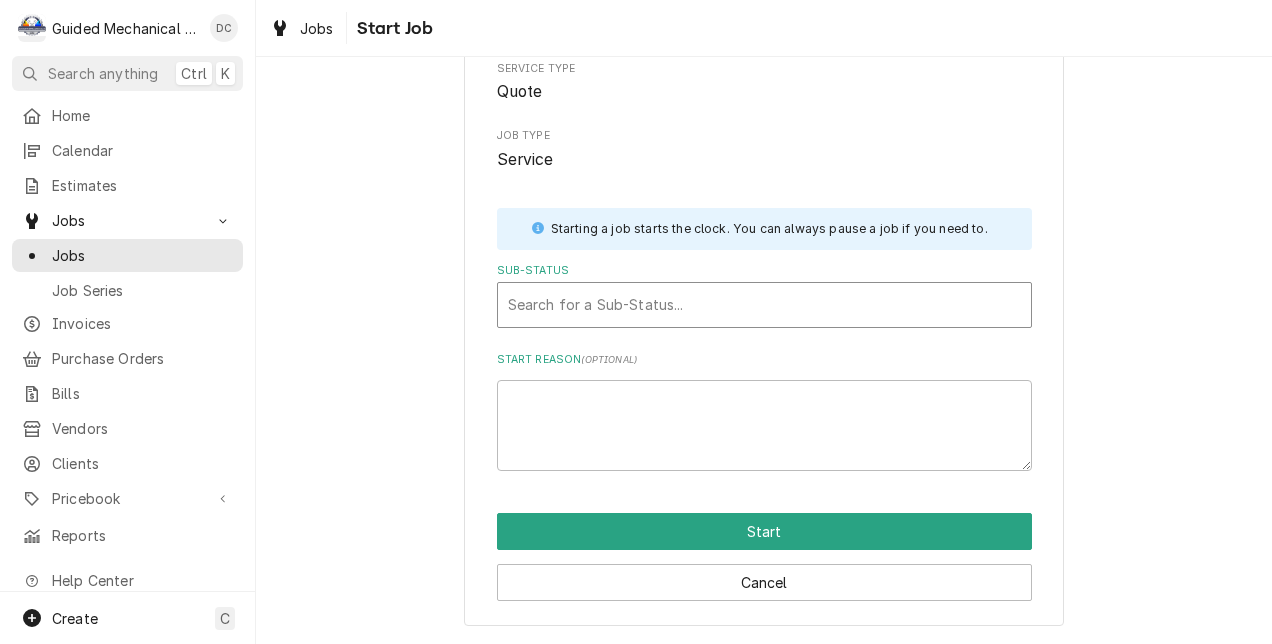 click at bounding box center (764, 305) 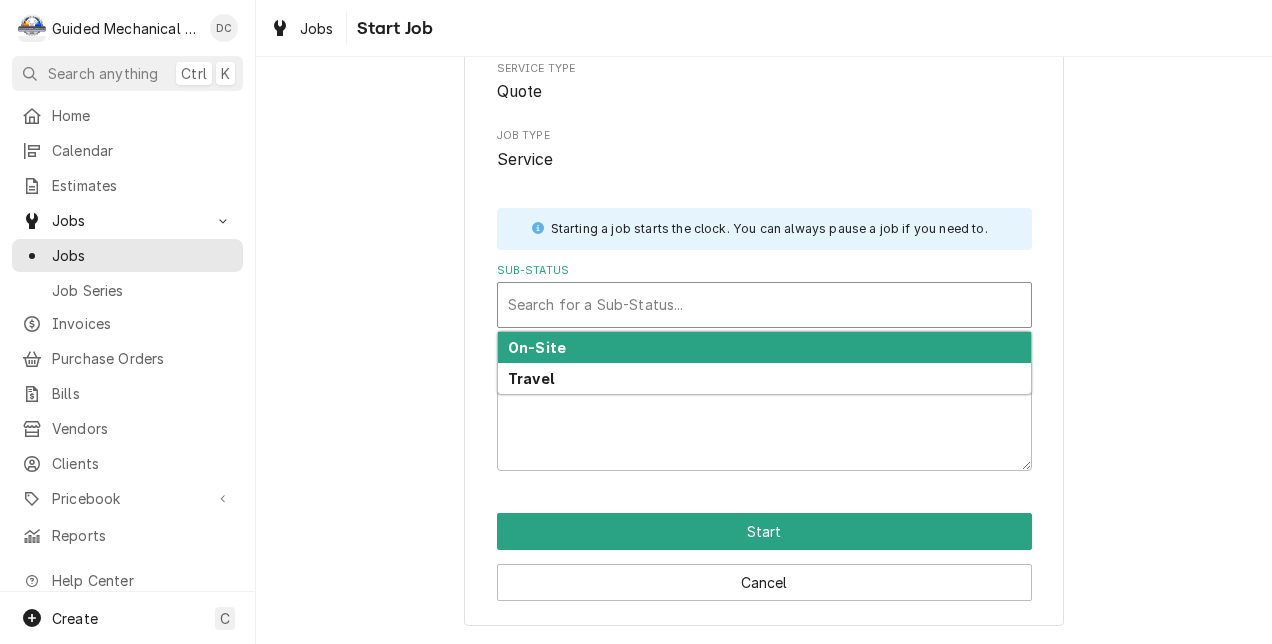 click on "On-Site" at bounding box center (764, 347) 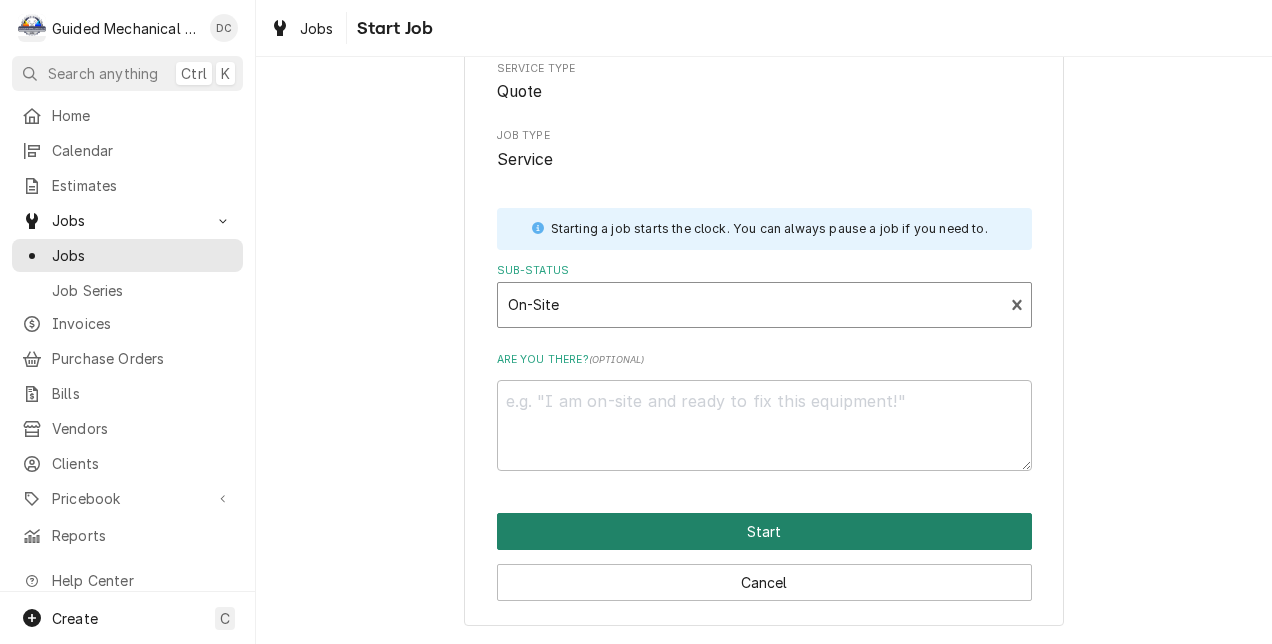 click on "Start" at bounding box center [764, 531] 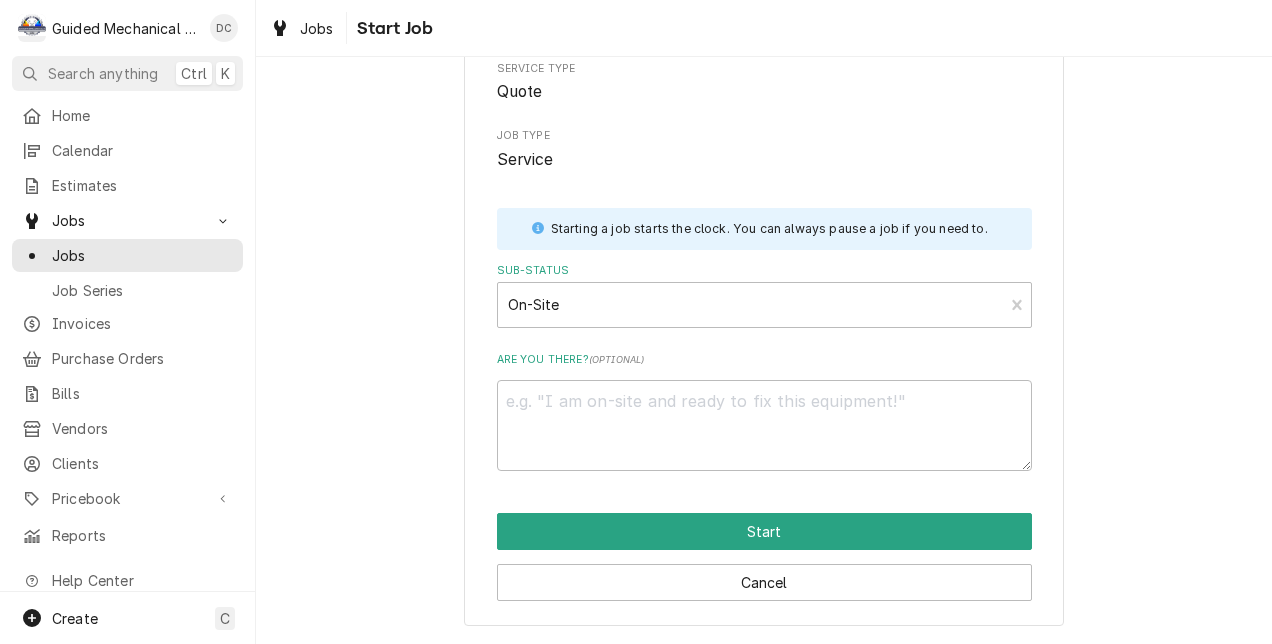 type on "x" 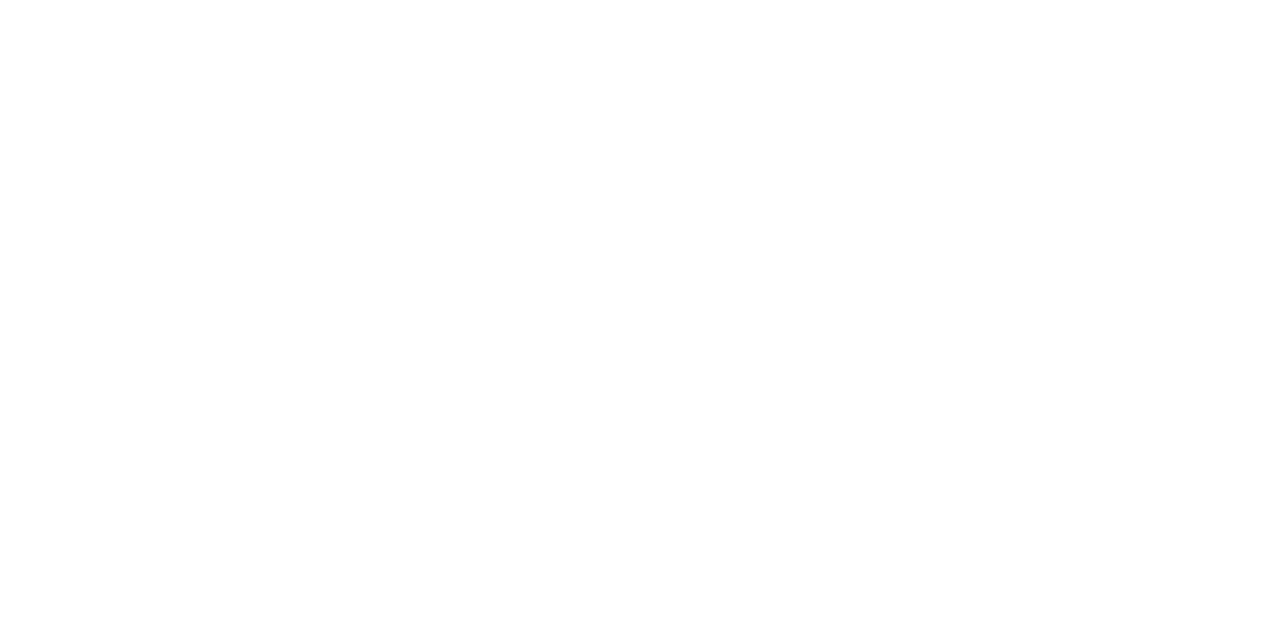 scroll, scrollTop: 0, scrollLeft: 0, axis: both 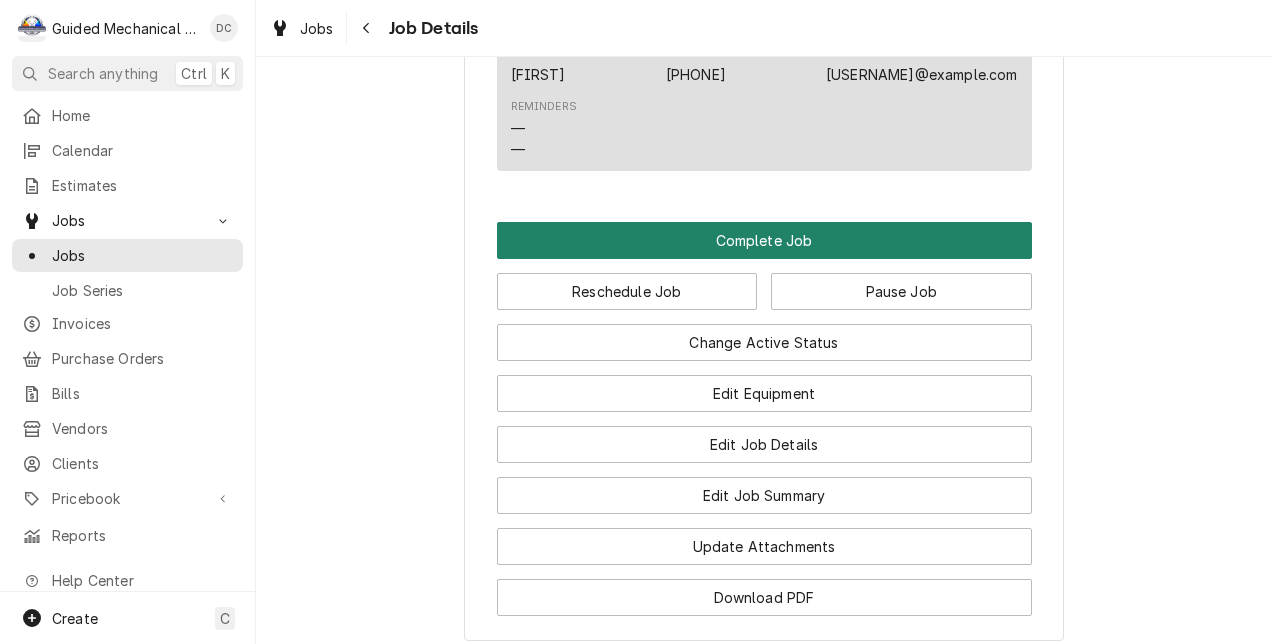 click on "Complete Job" at bounding box center (764, 240) 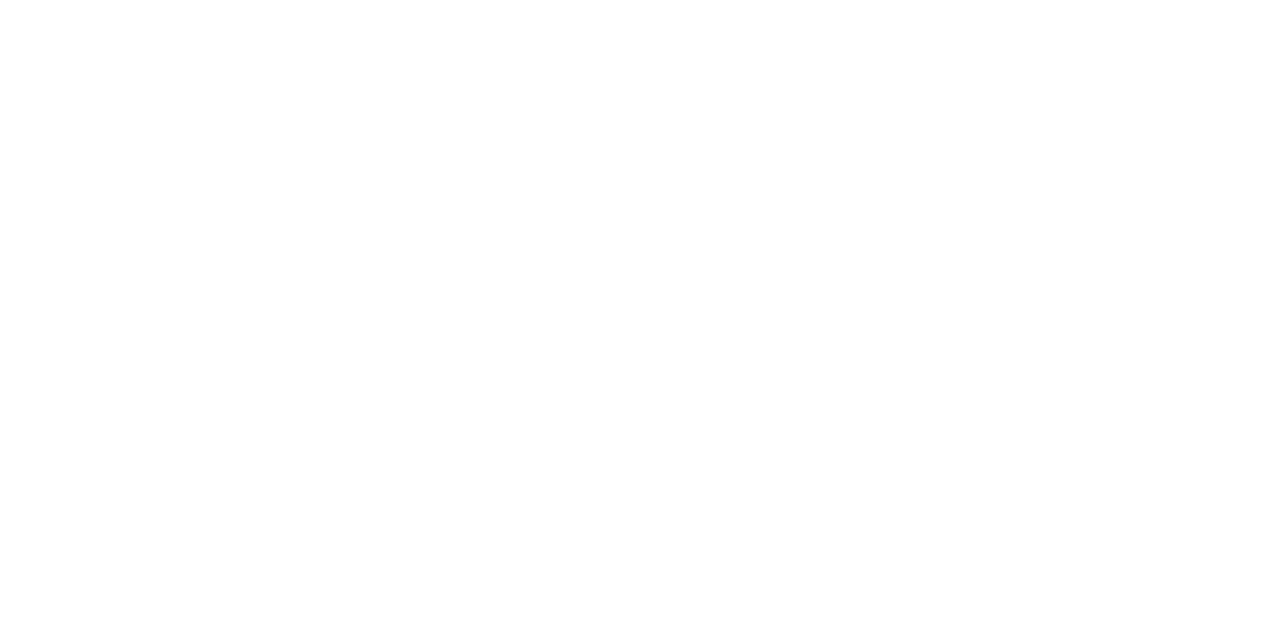 scroll, scrollTop: 0, scrollLeft: 0, axis: both 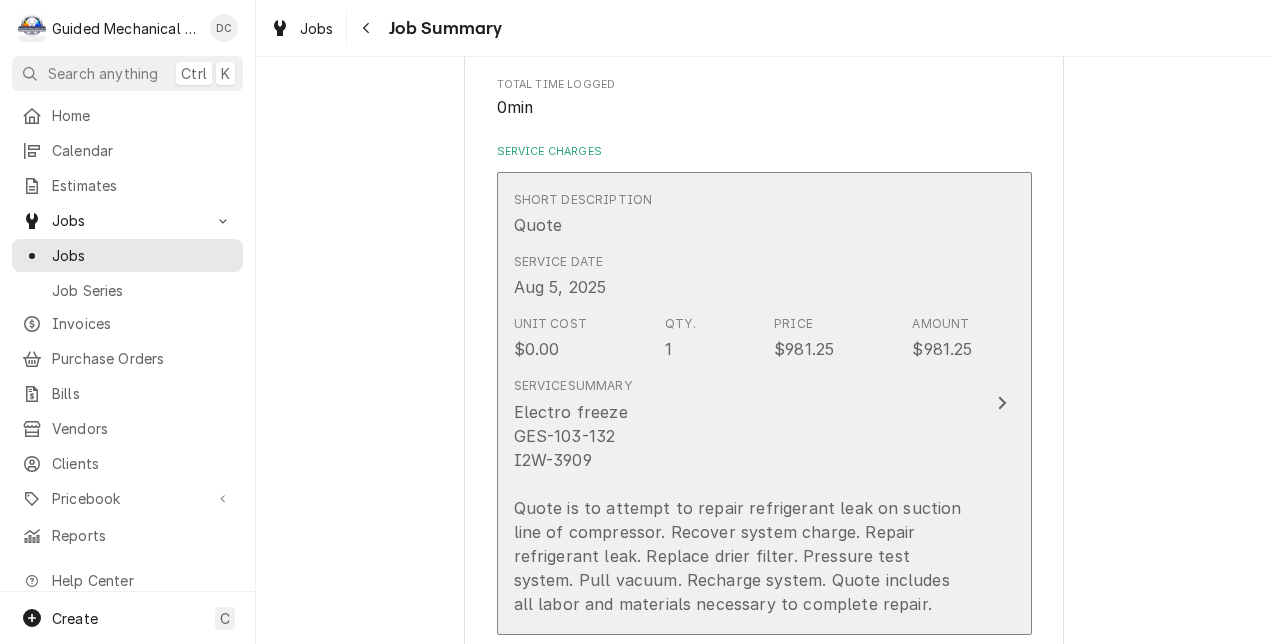 click on "Electro freeze
GES-103-132
I2W-3909
Quote is to attempt to repair refrigerant leak on suction line of compressor. Recover system charge. Repair refrigerant leak. Replace drier filter. Pressure test system. Pull vacuum. Recharge system. Quote includes all labor and materials necessary to complete repair." at bounding box center [743, 508] 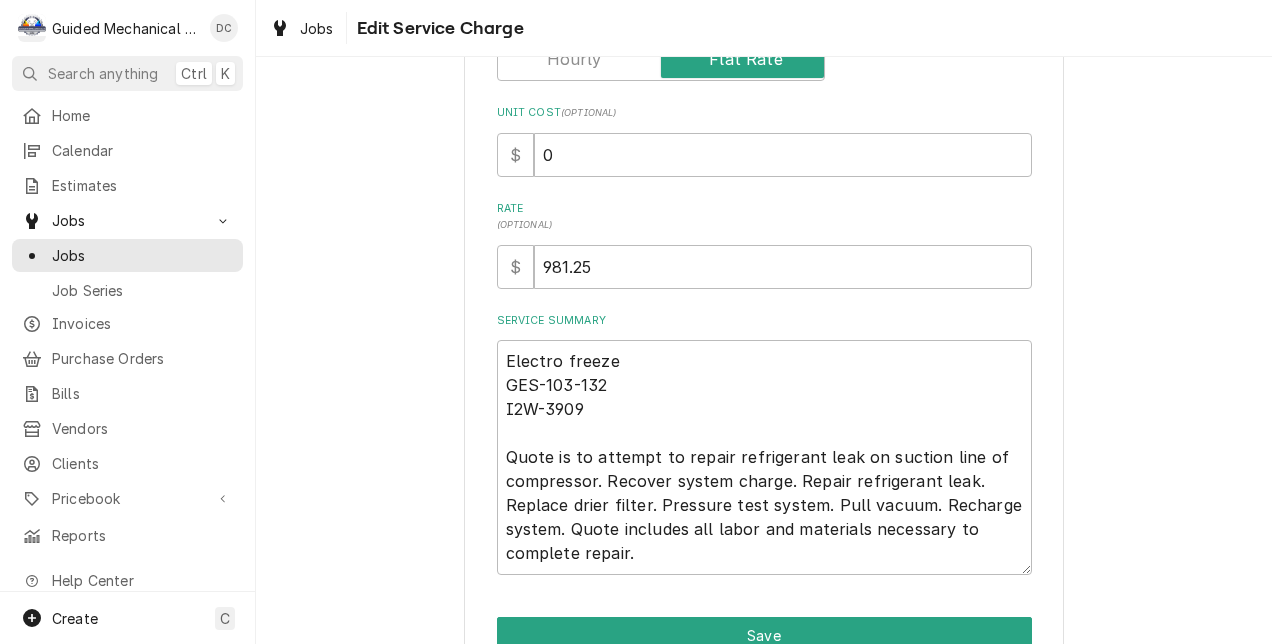 scroll, scrollTop: 485, scrollLeft: 0, axis: vertical 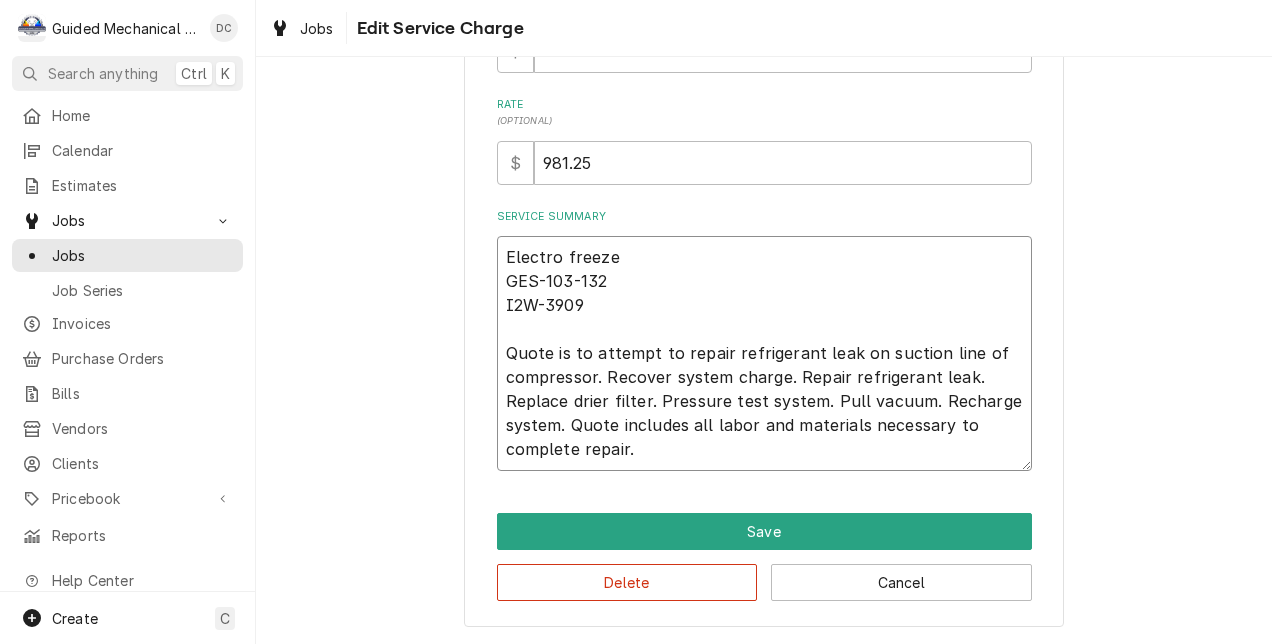 click on "Electro freeze
GES-103-132
I2W-3909
Quote is to attempt to repair refrigerant leak on suction line of compressor. Recover system charge. Repair refrigerant leak. Replace drier filter. Pressure test system. Pull vacuum. Recharge system. Quote includes all labor and materials necessary to complete repair." at bounding box center (764, 353) 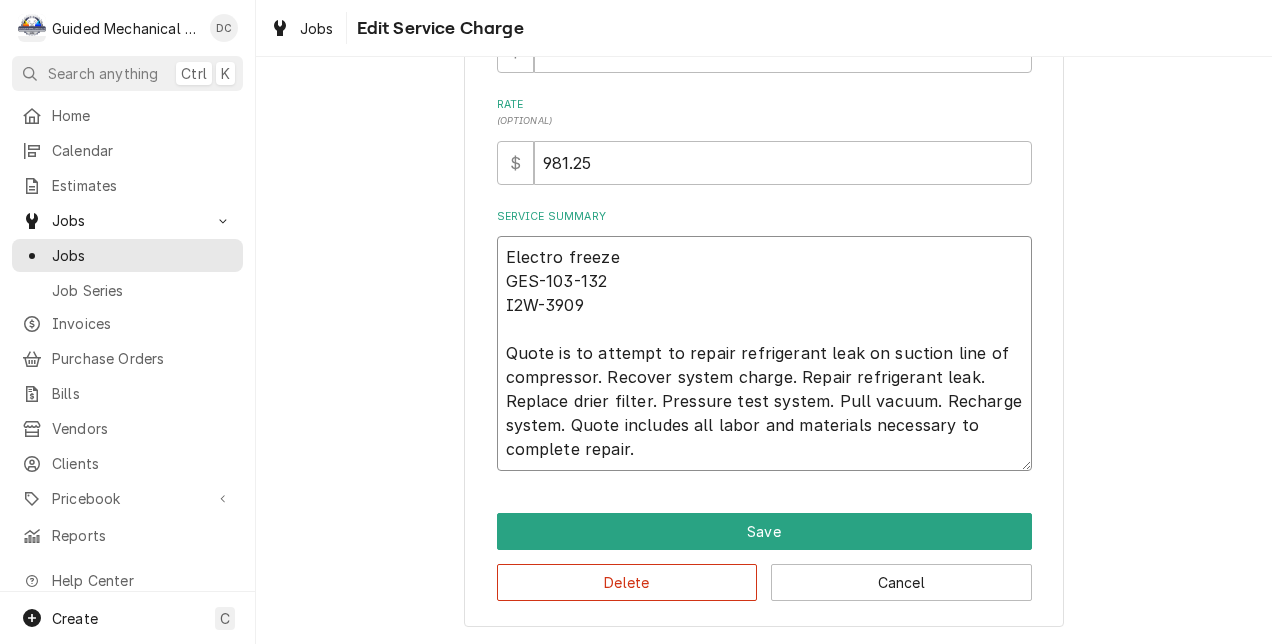 type on "x" 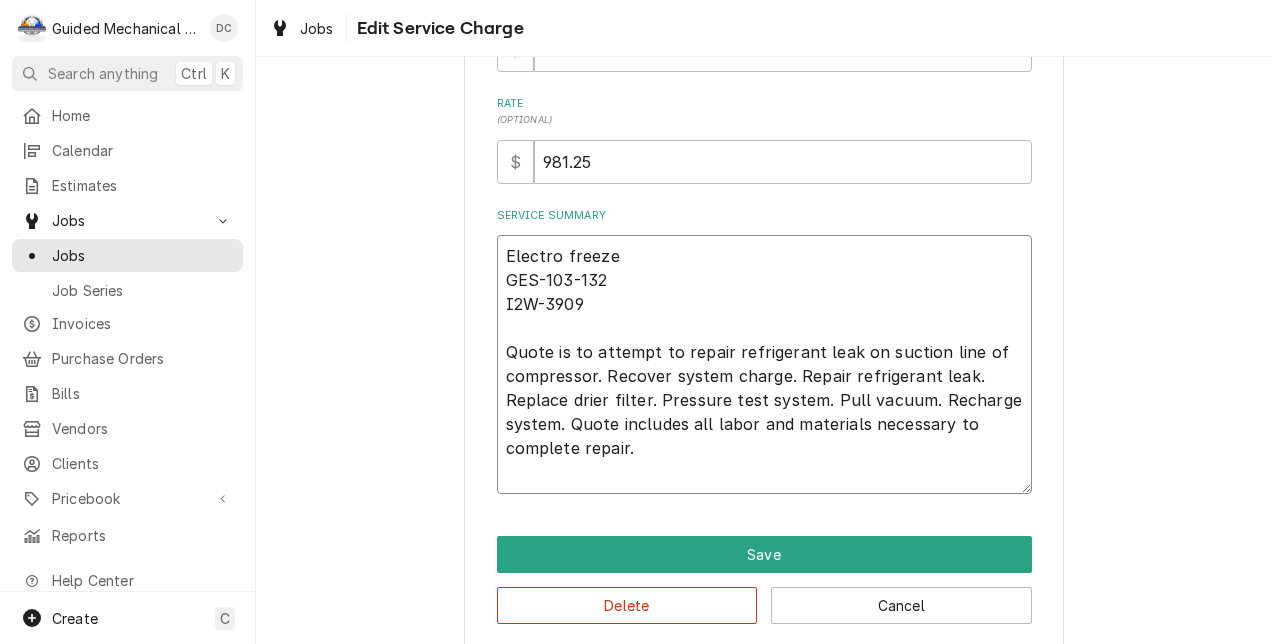 type on "x" 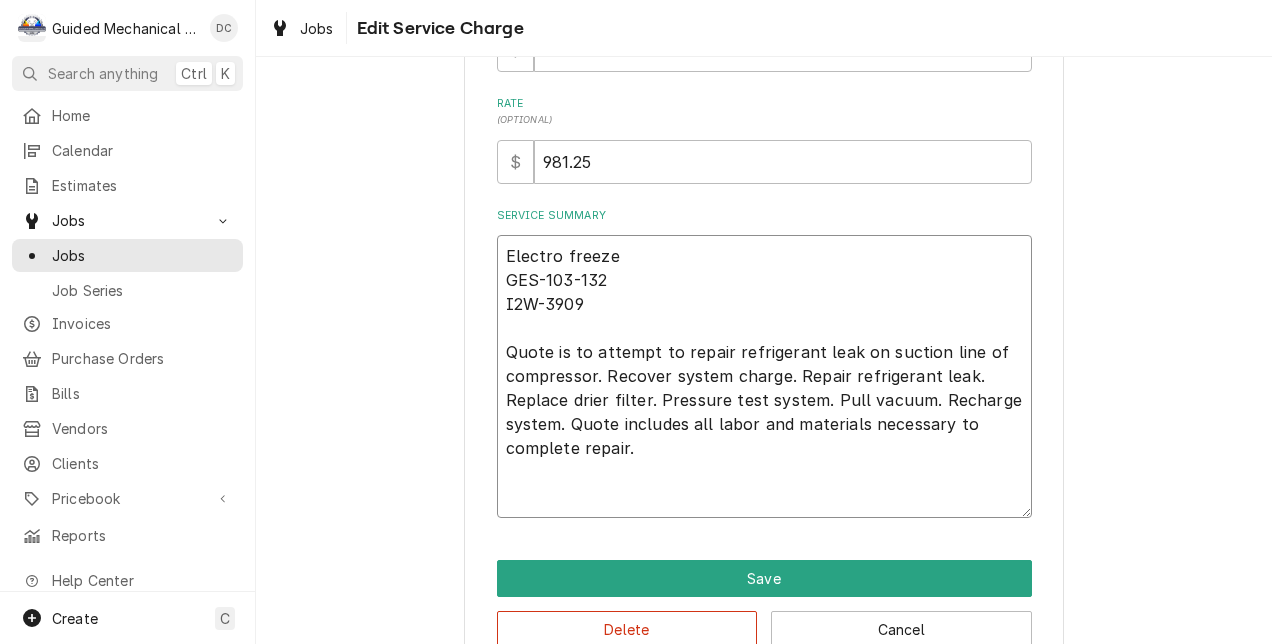 type on "x" 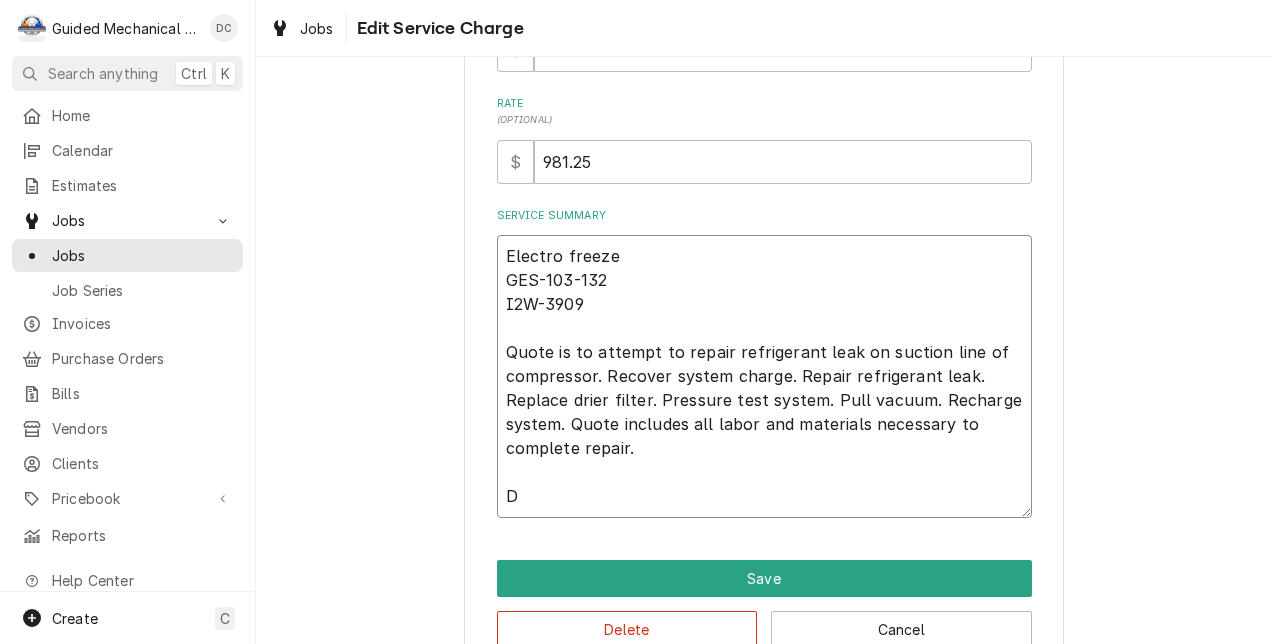 type on "x" 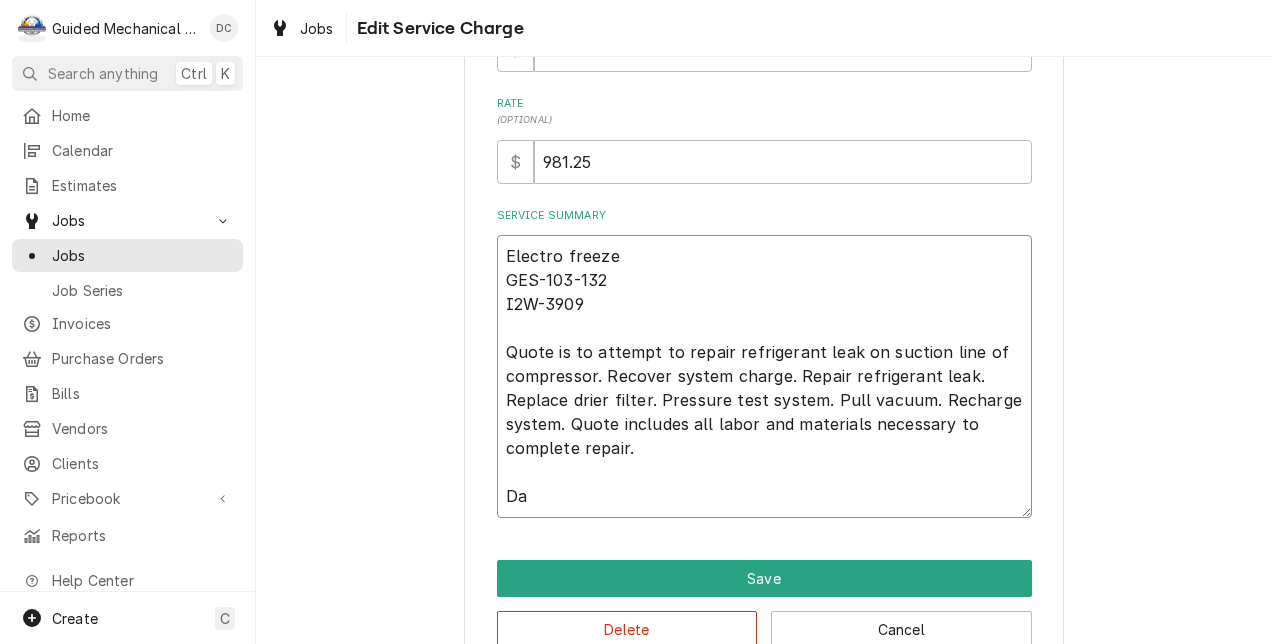type on "x" 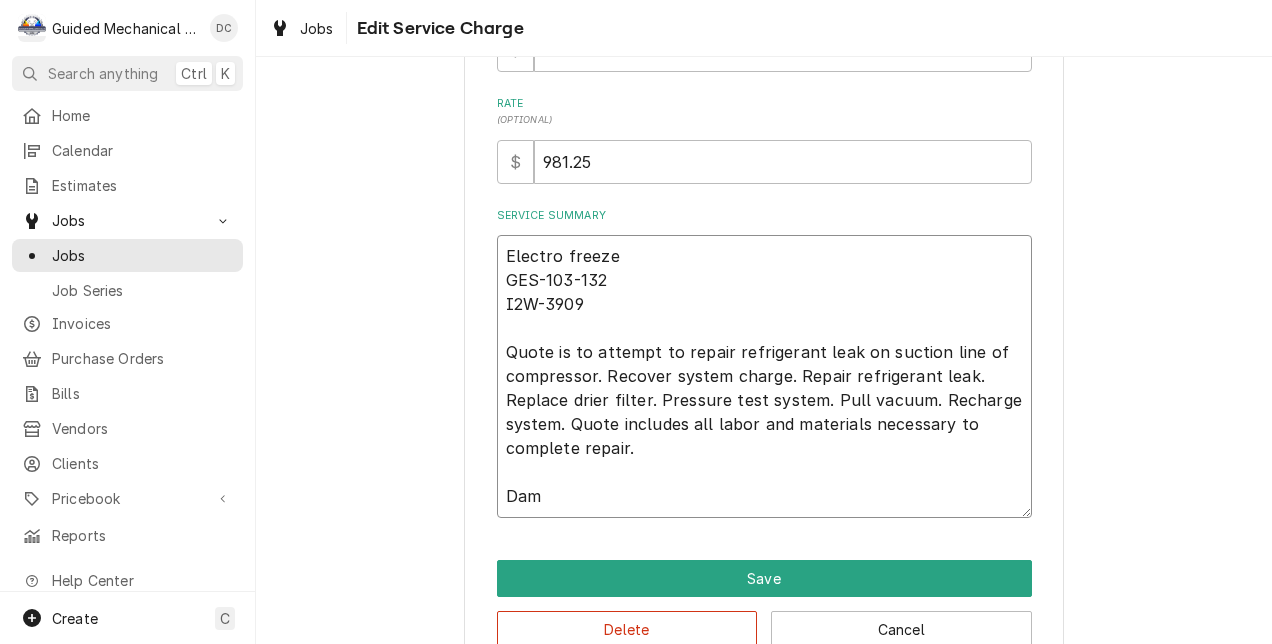type on "x" 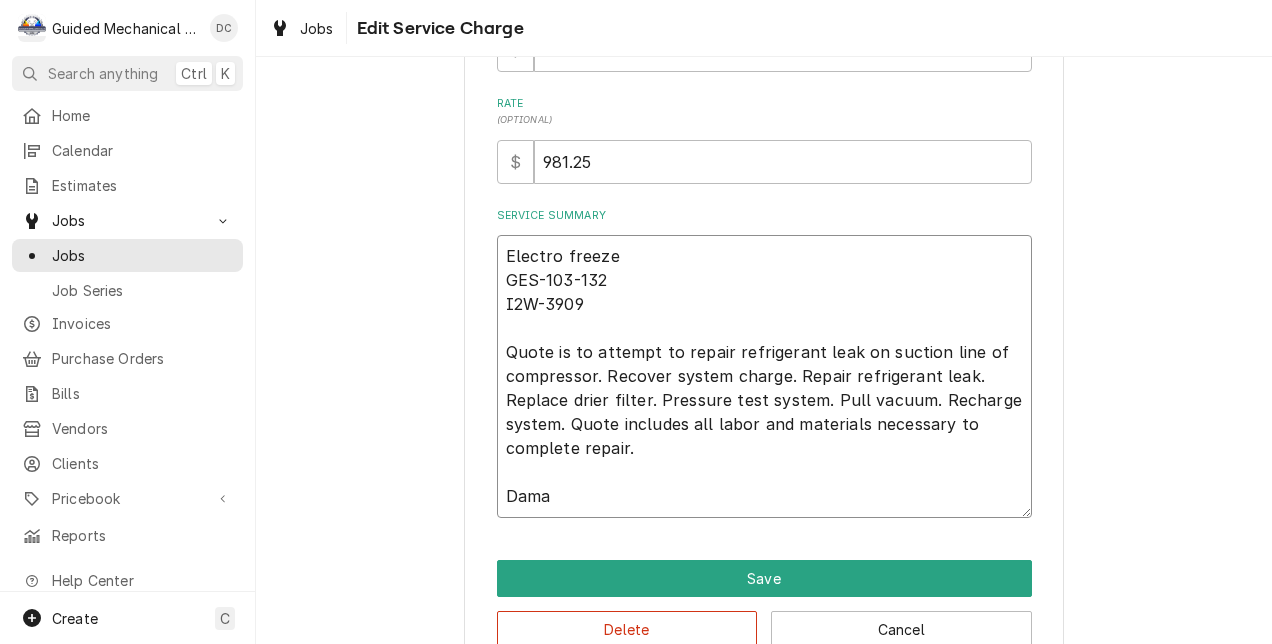 type on "x" 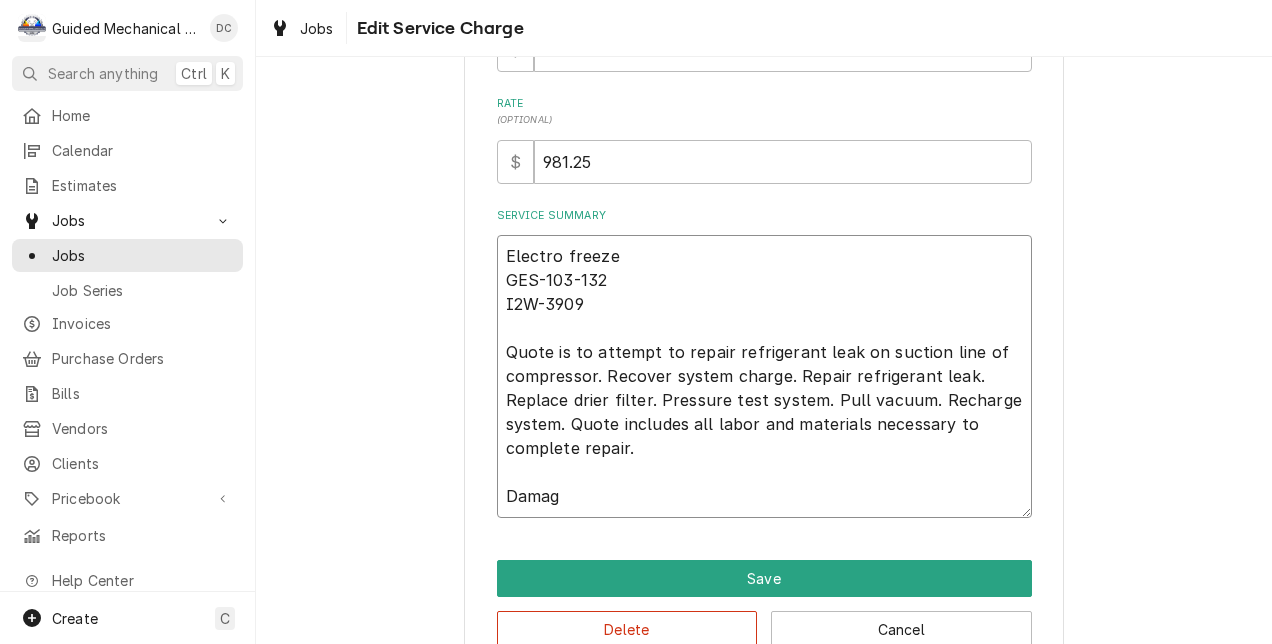 type on "x" 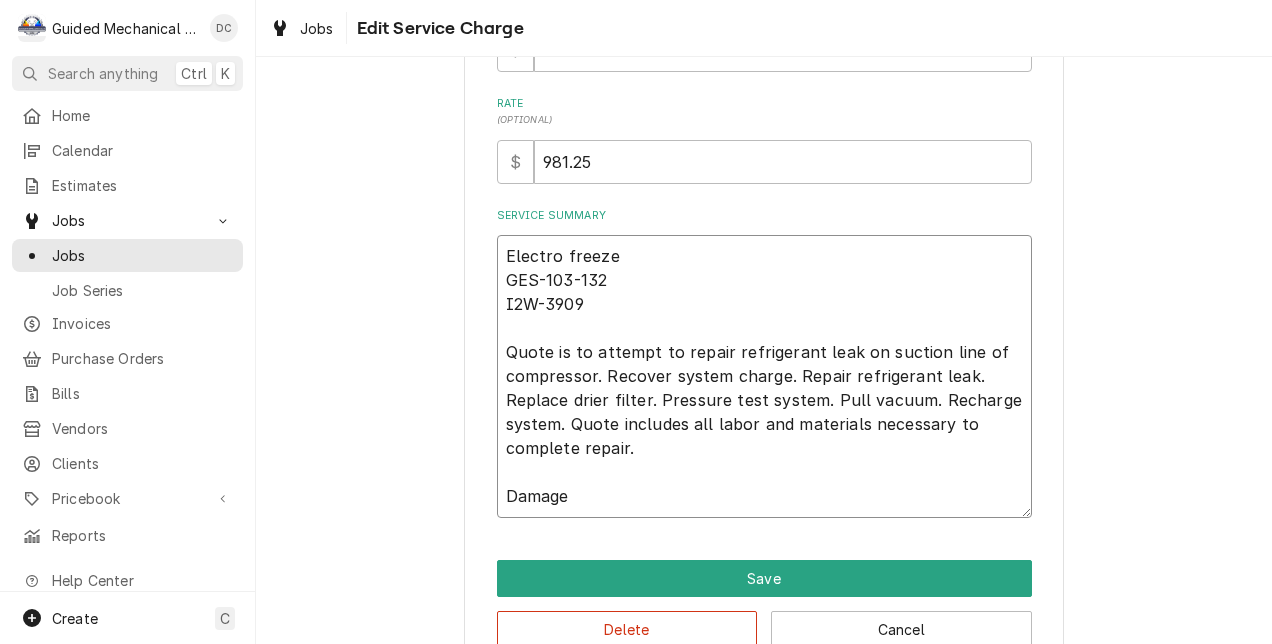 type on "x" 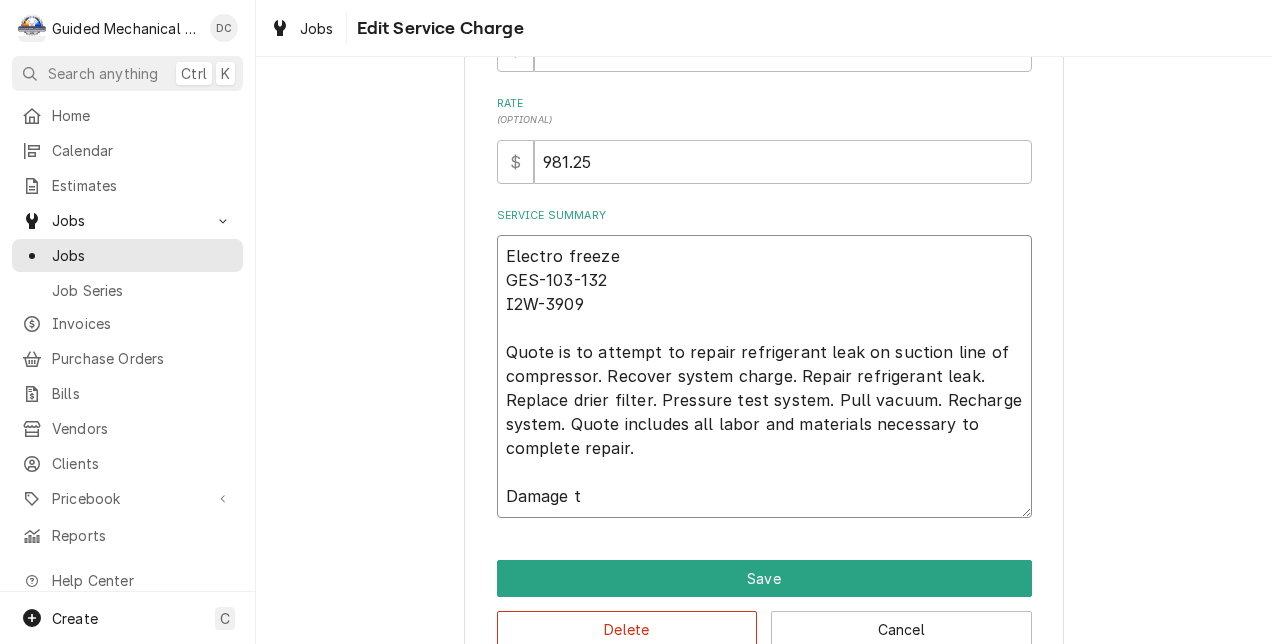 type on "x" 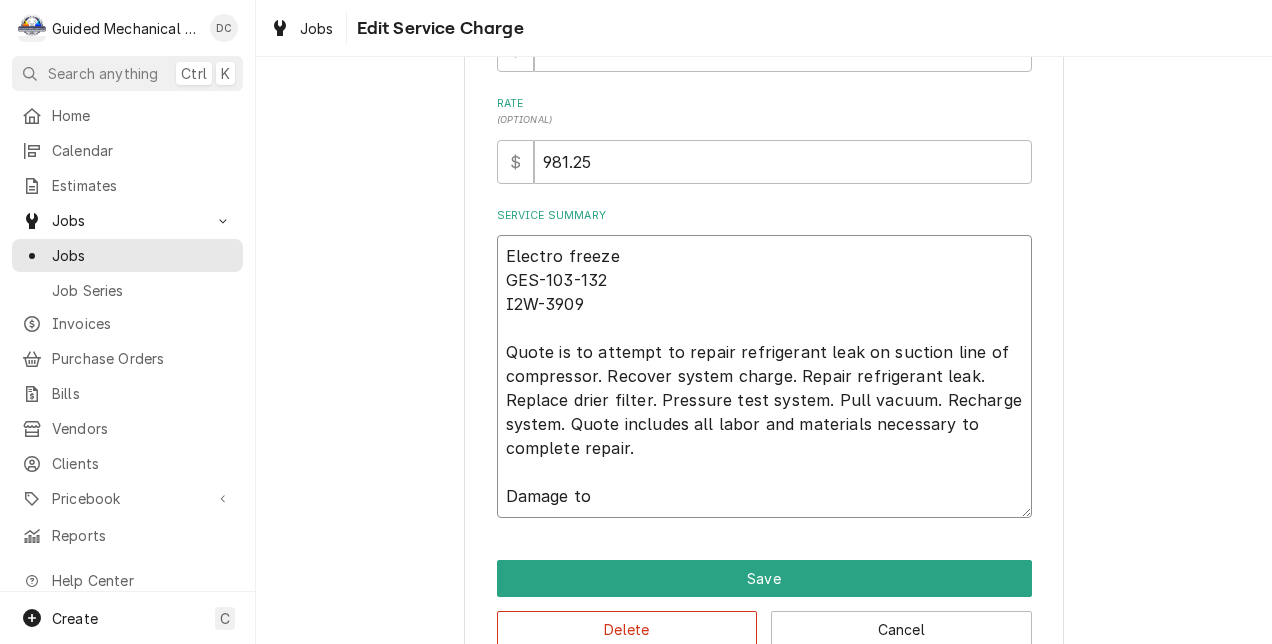 type on "x" 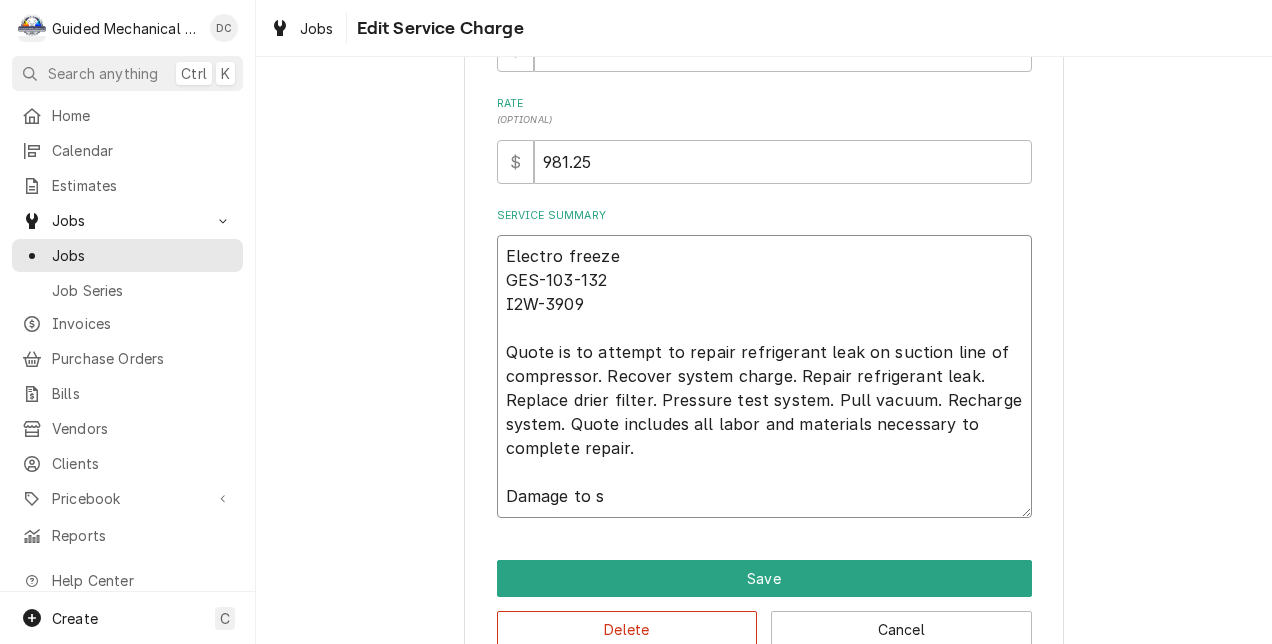 type on "x" 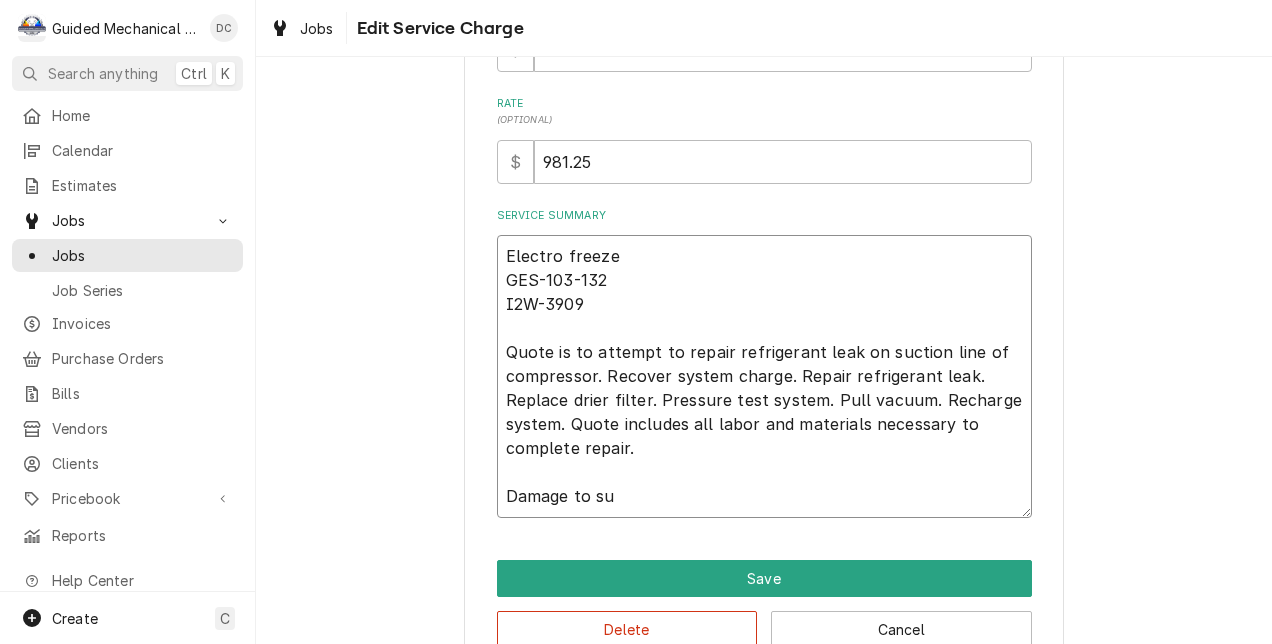 type on "x" 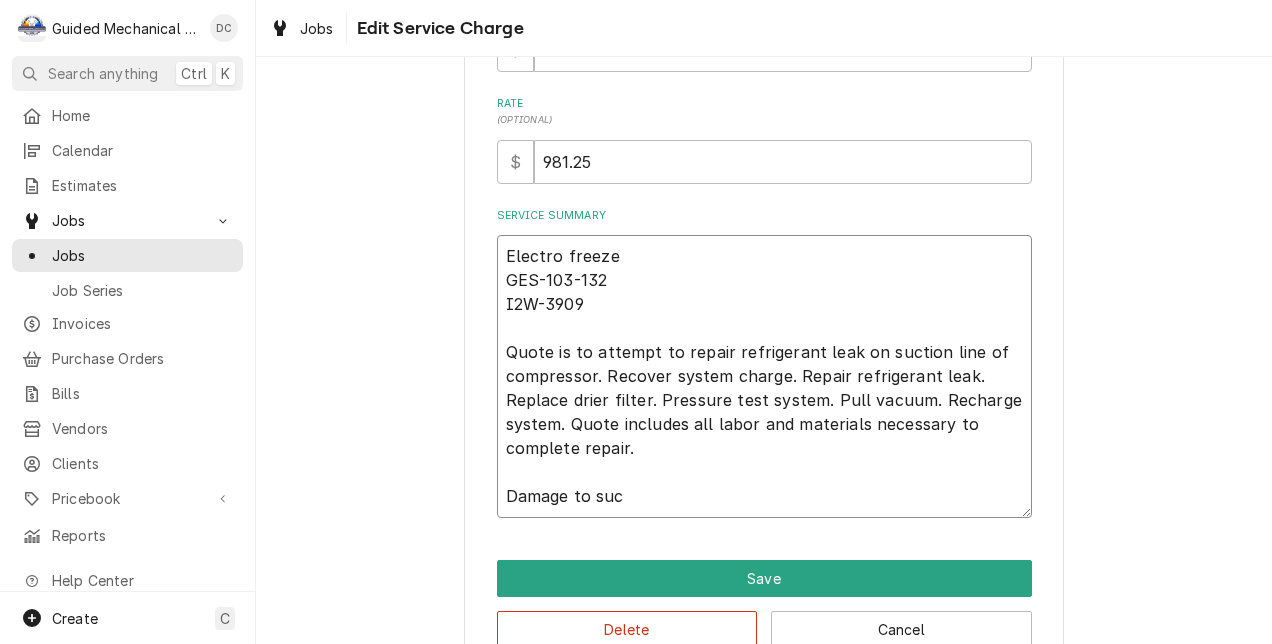 type on "x" 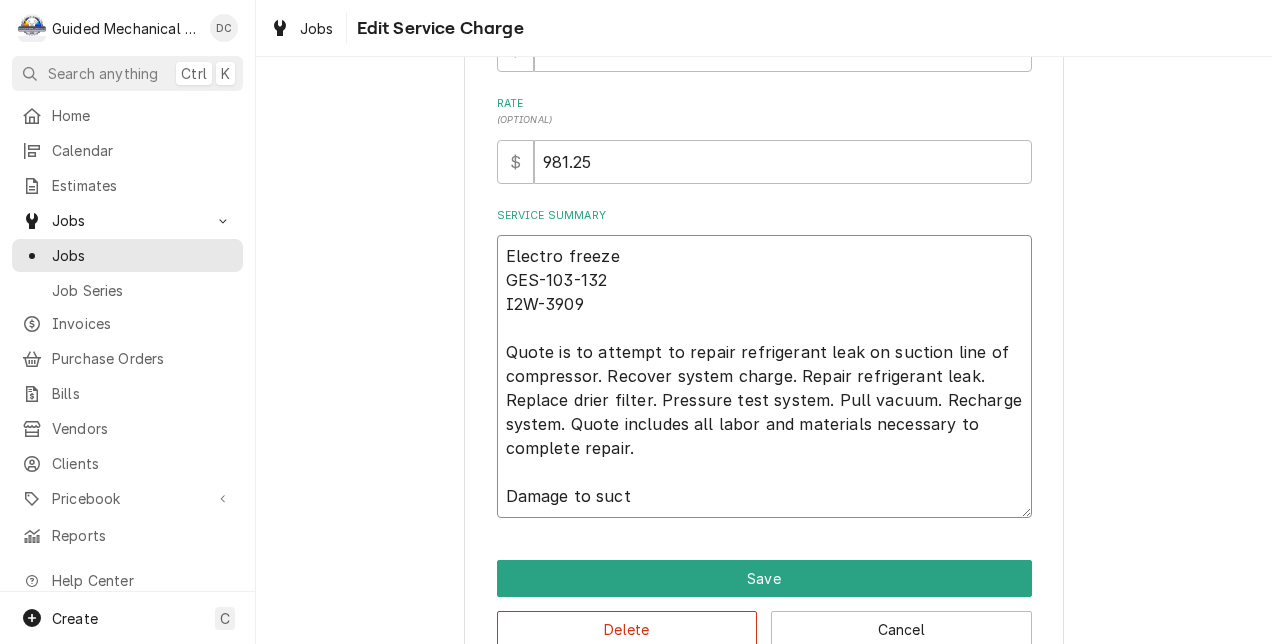 type on "x" 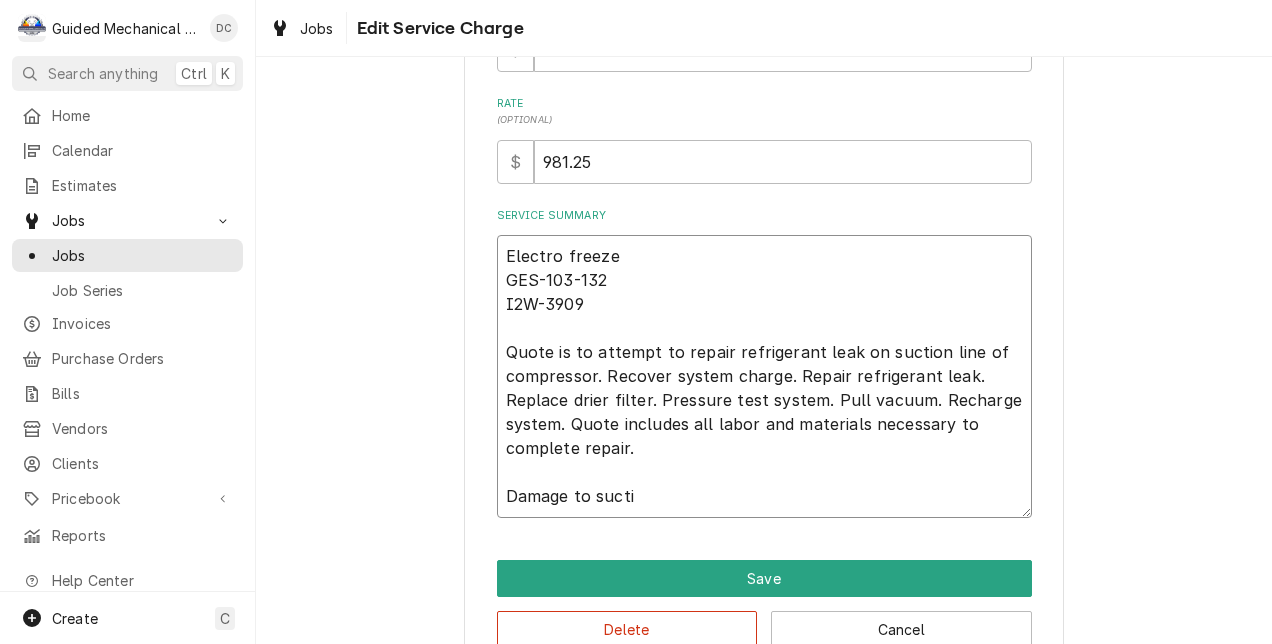 type on "x" 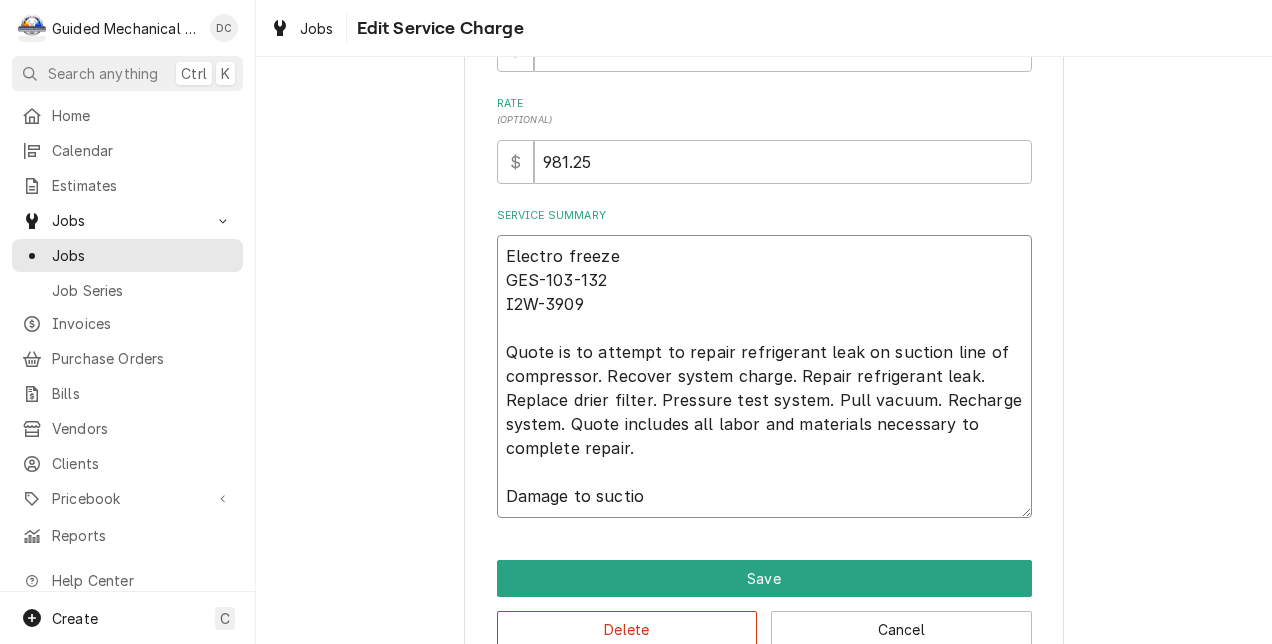 type on "x" 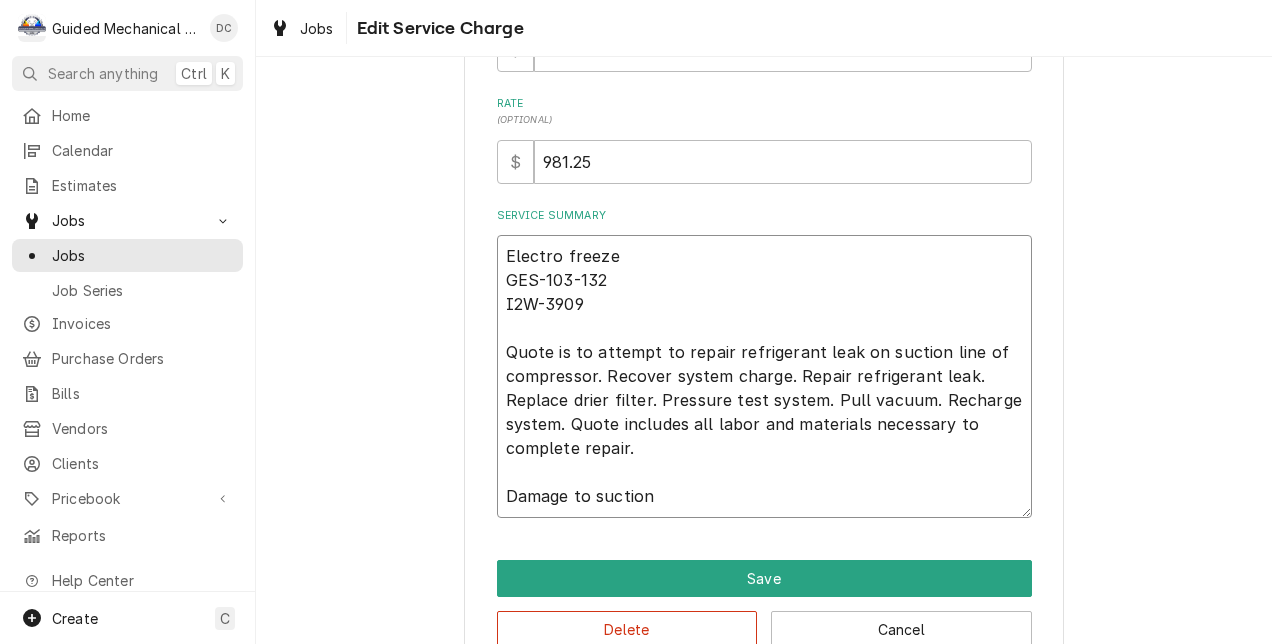 type on "x" 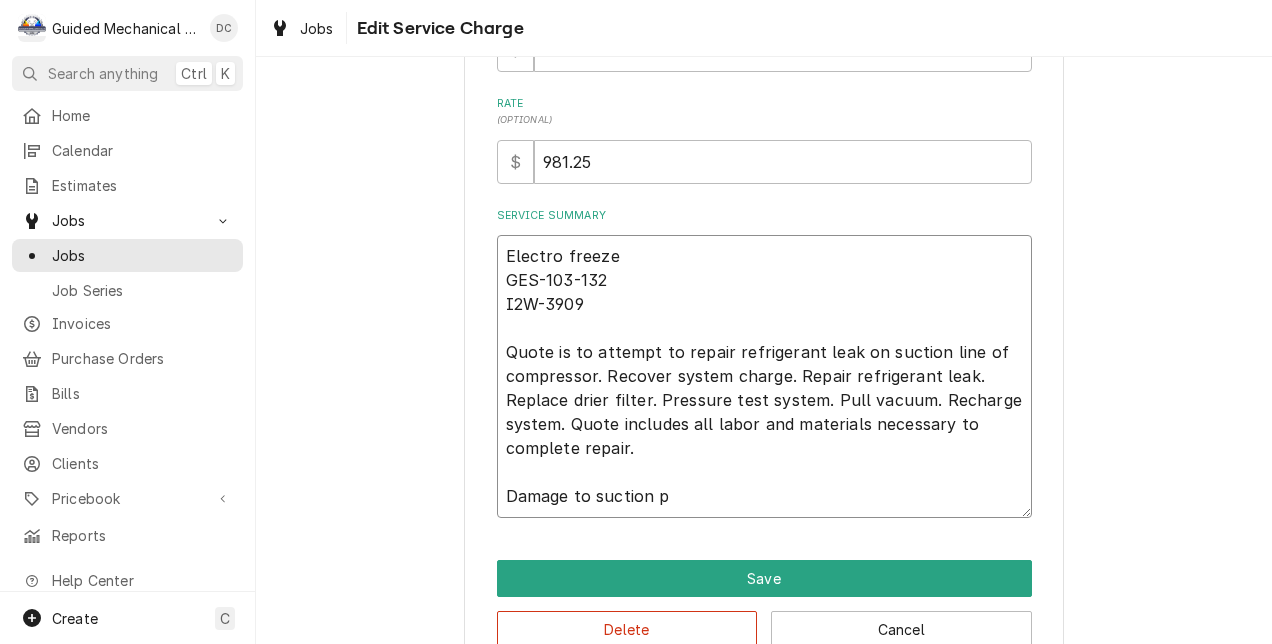 type on "x" 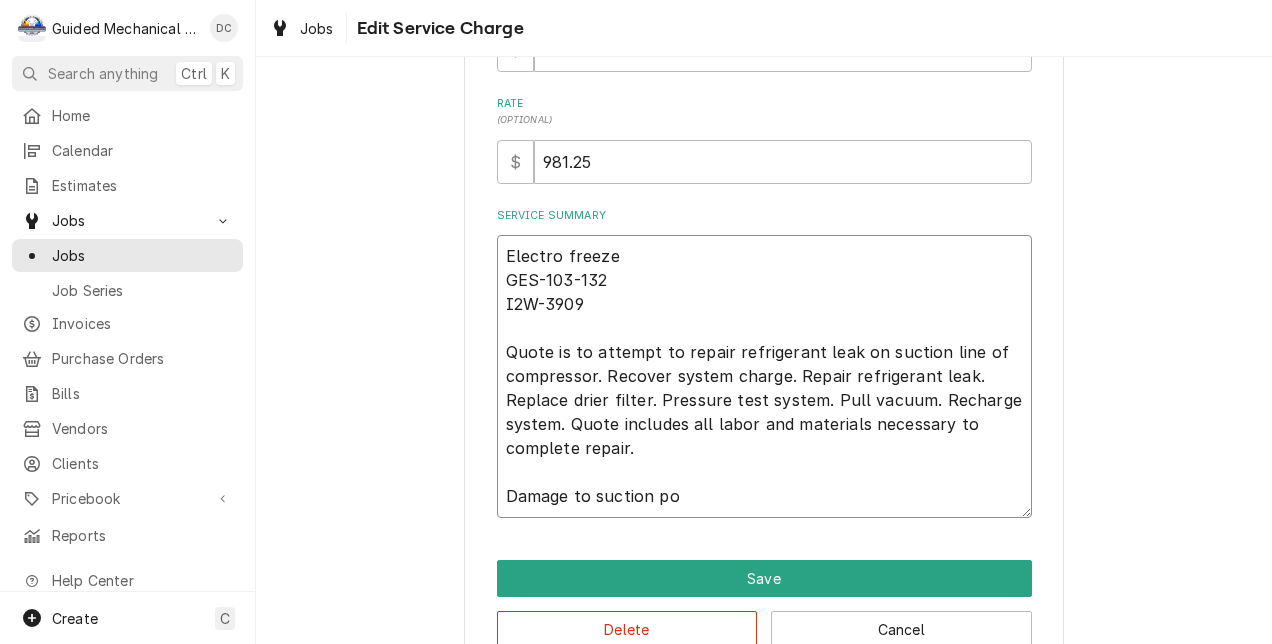 type on "x" 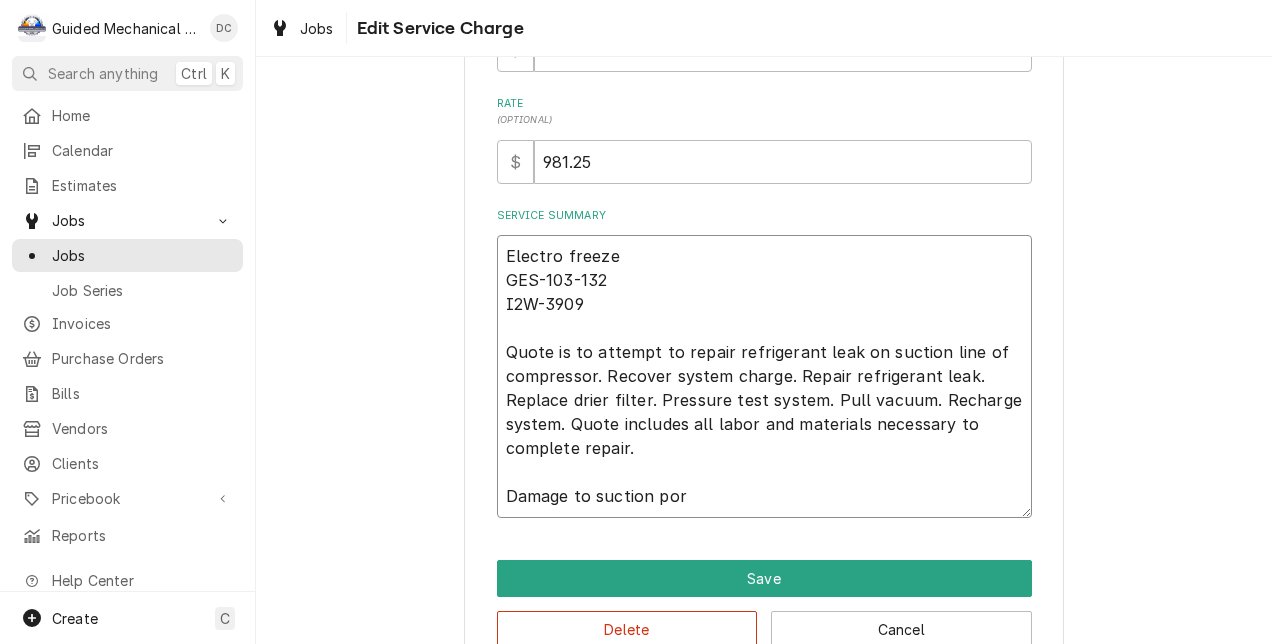 type on "x" 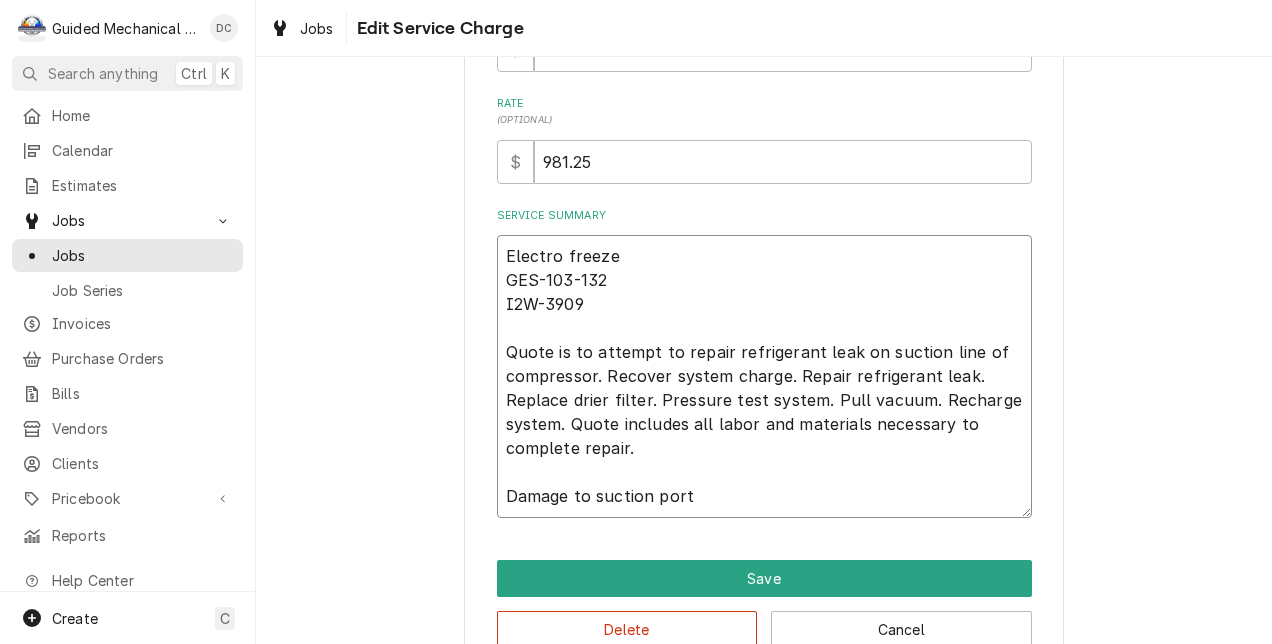 type on "x" 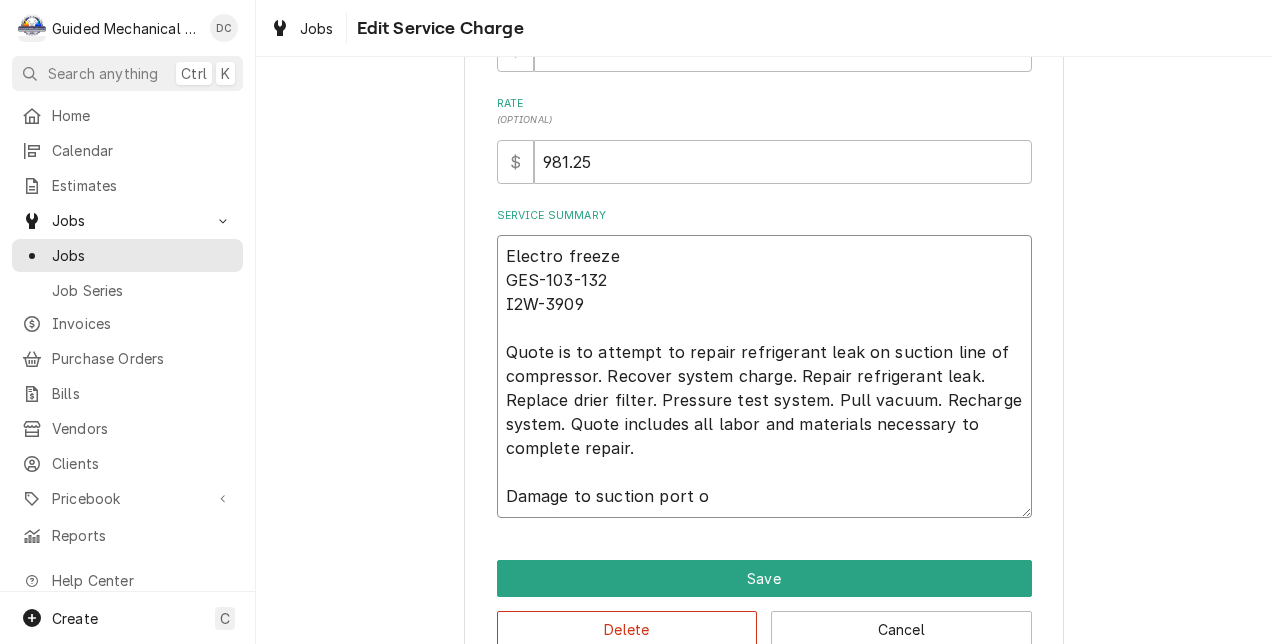 type on "x" 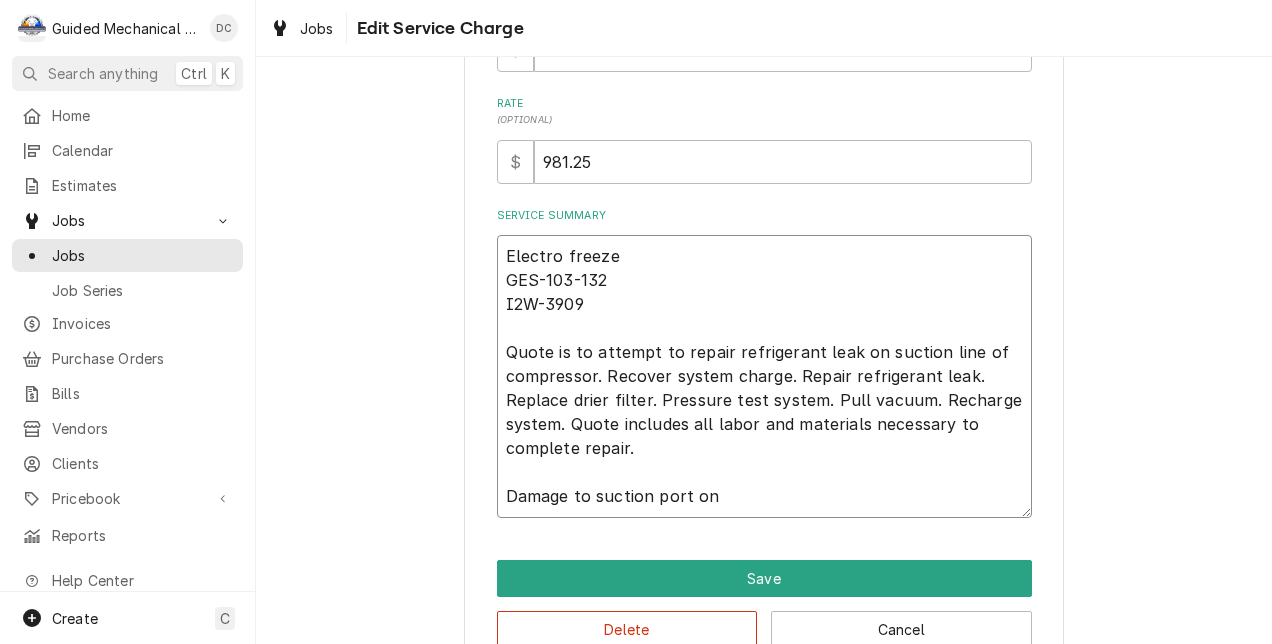type on "x" 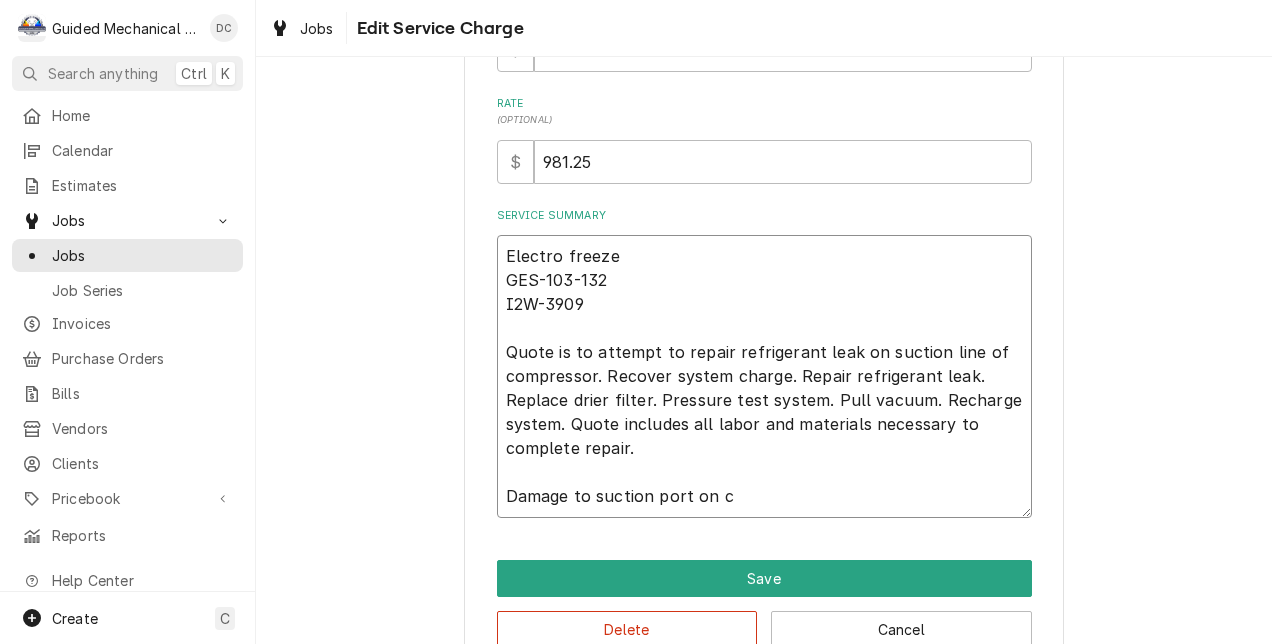 type on "x" 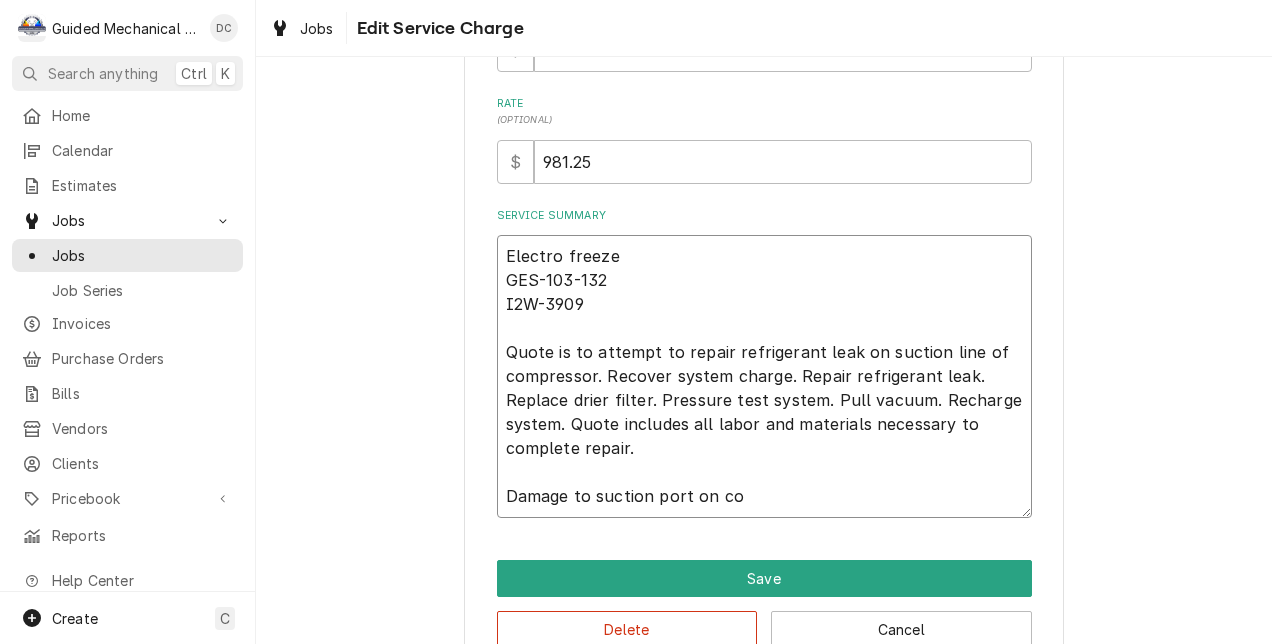 type on "x" 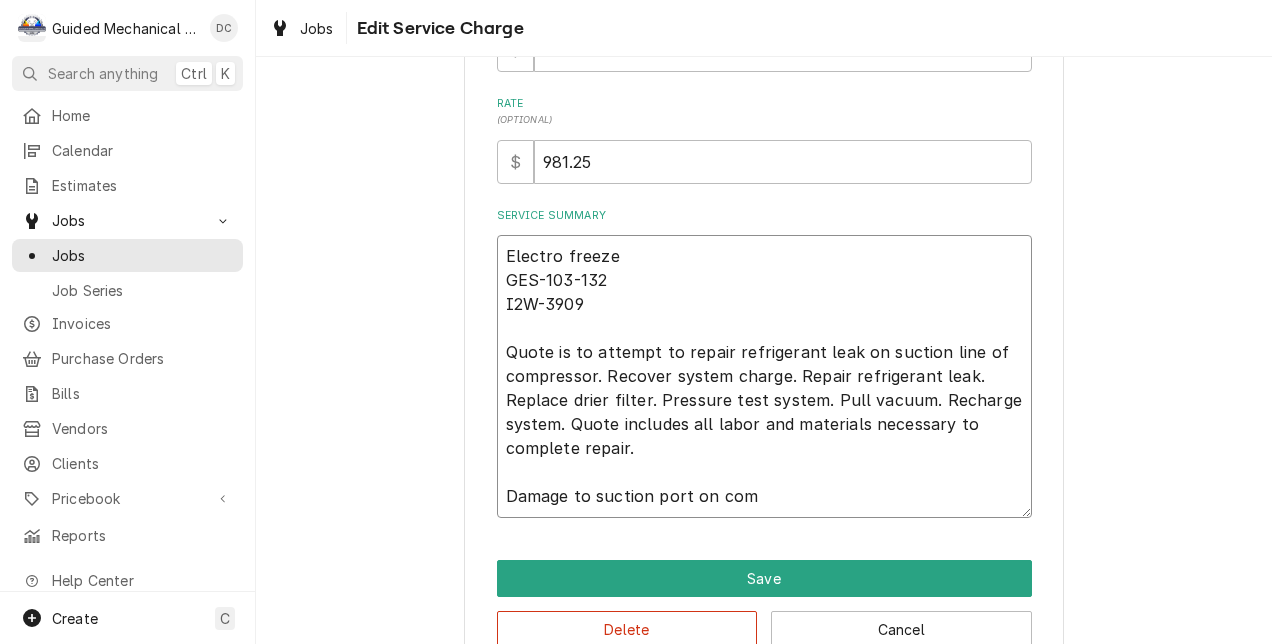 type on "x" 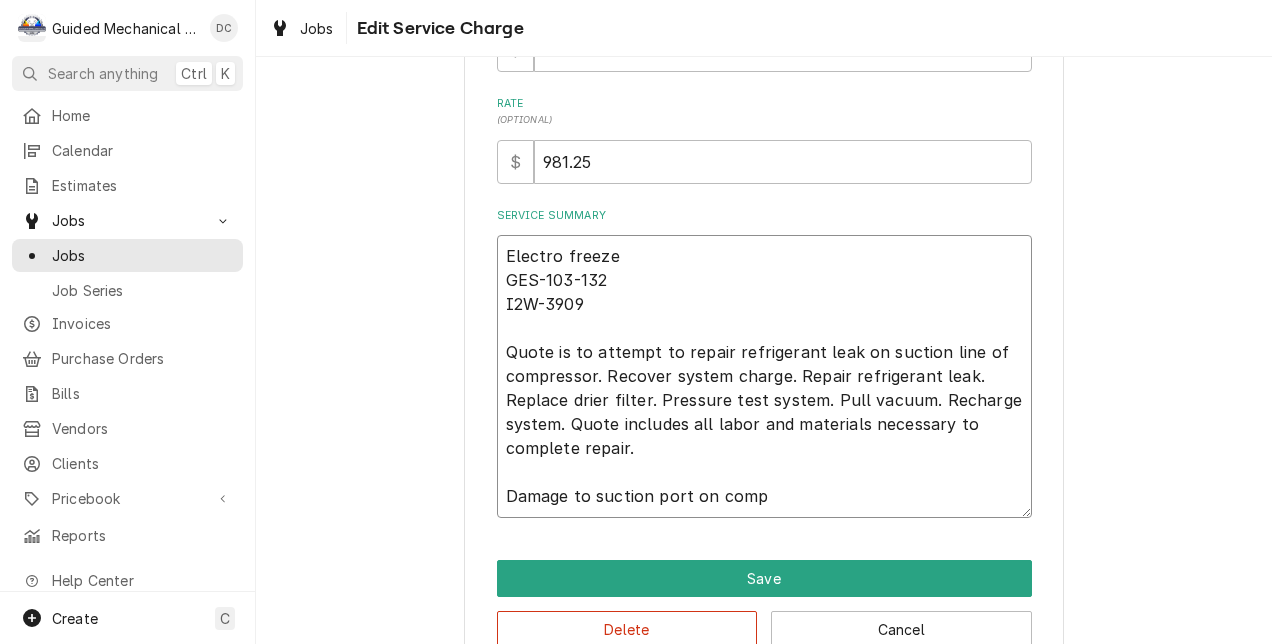 type on "x" 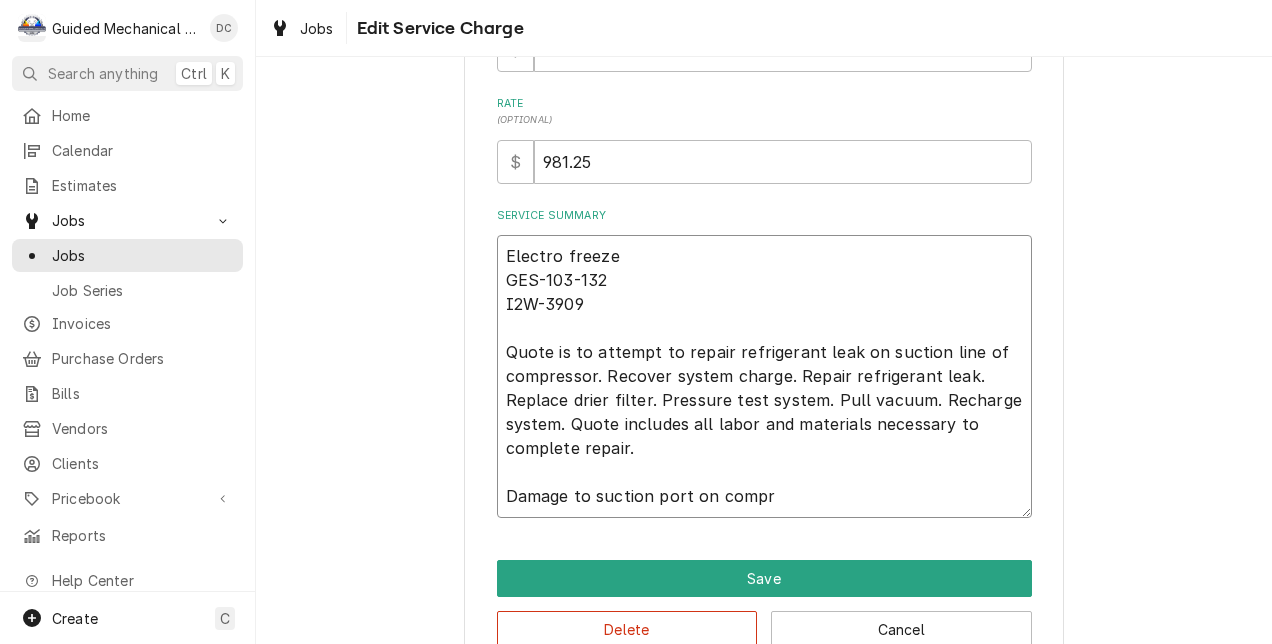 type on "x" 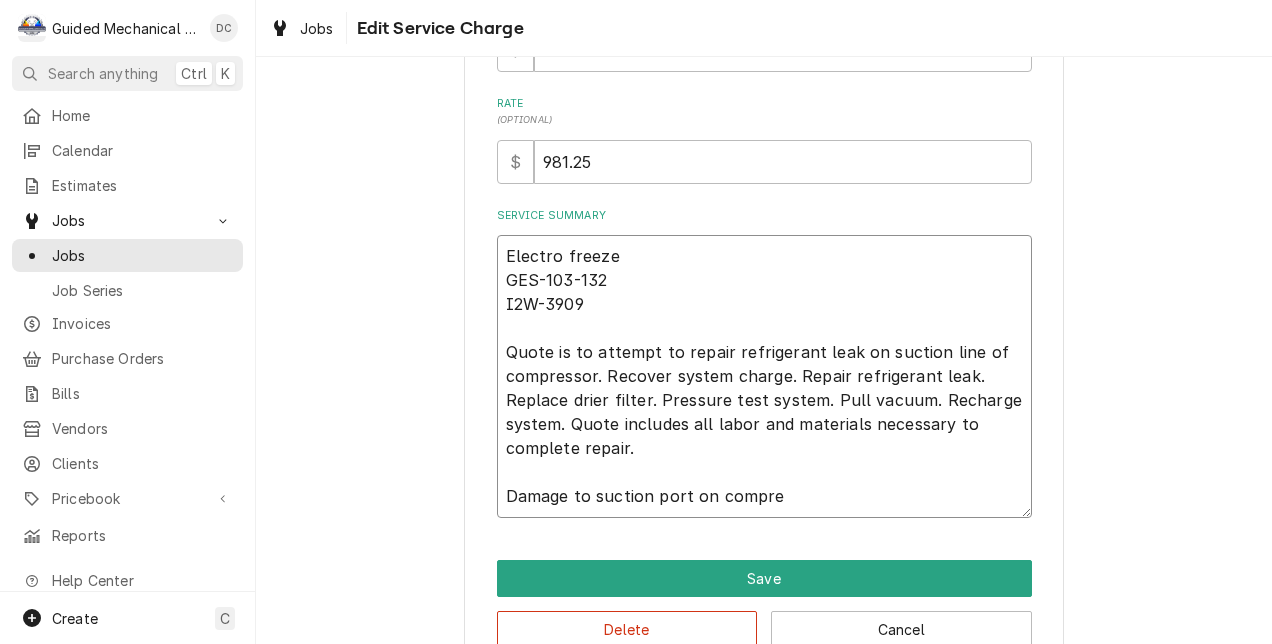 type on "x" 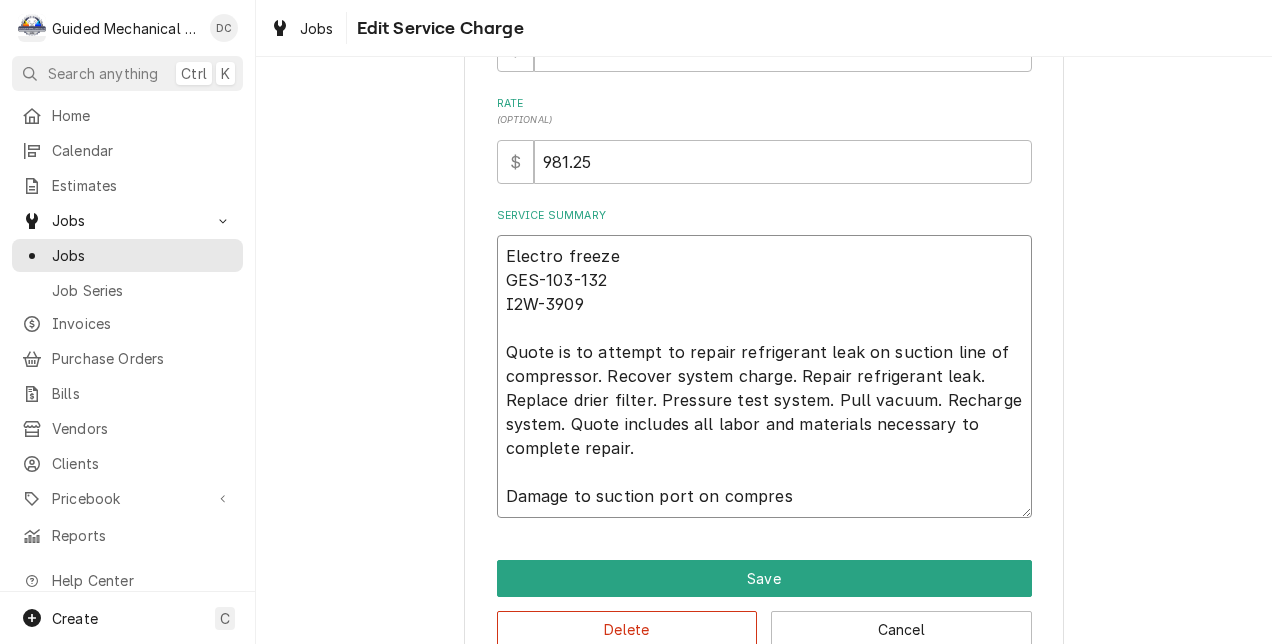 type on "x" 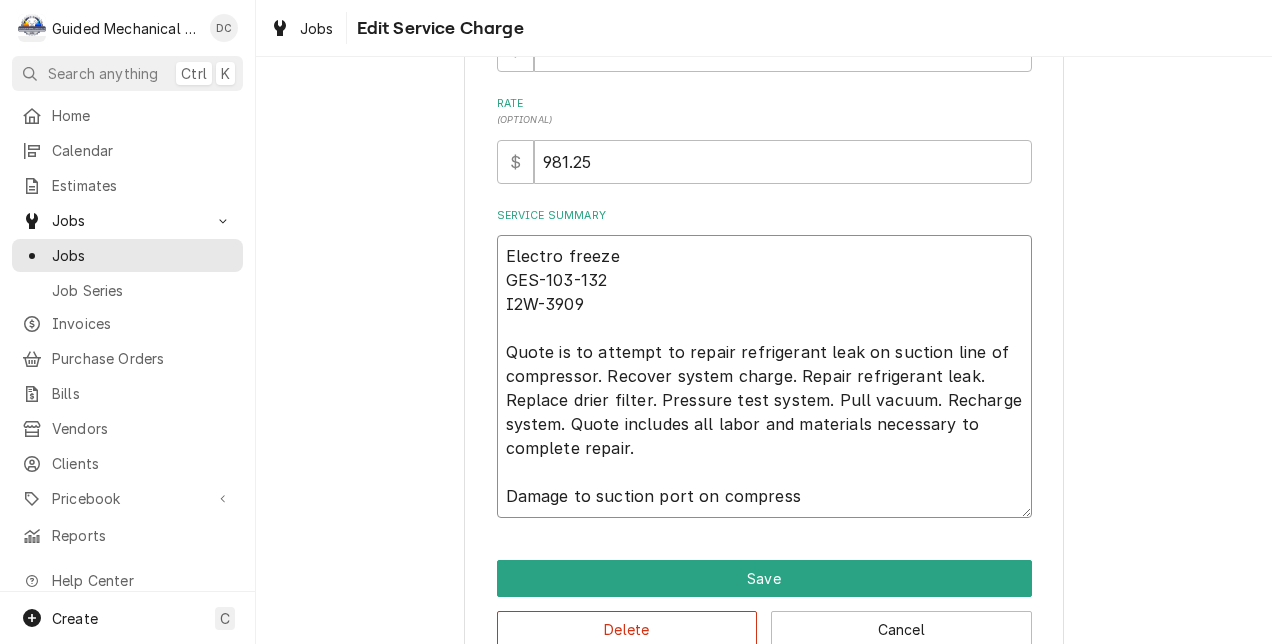 type on "x" 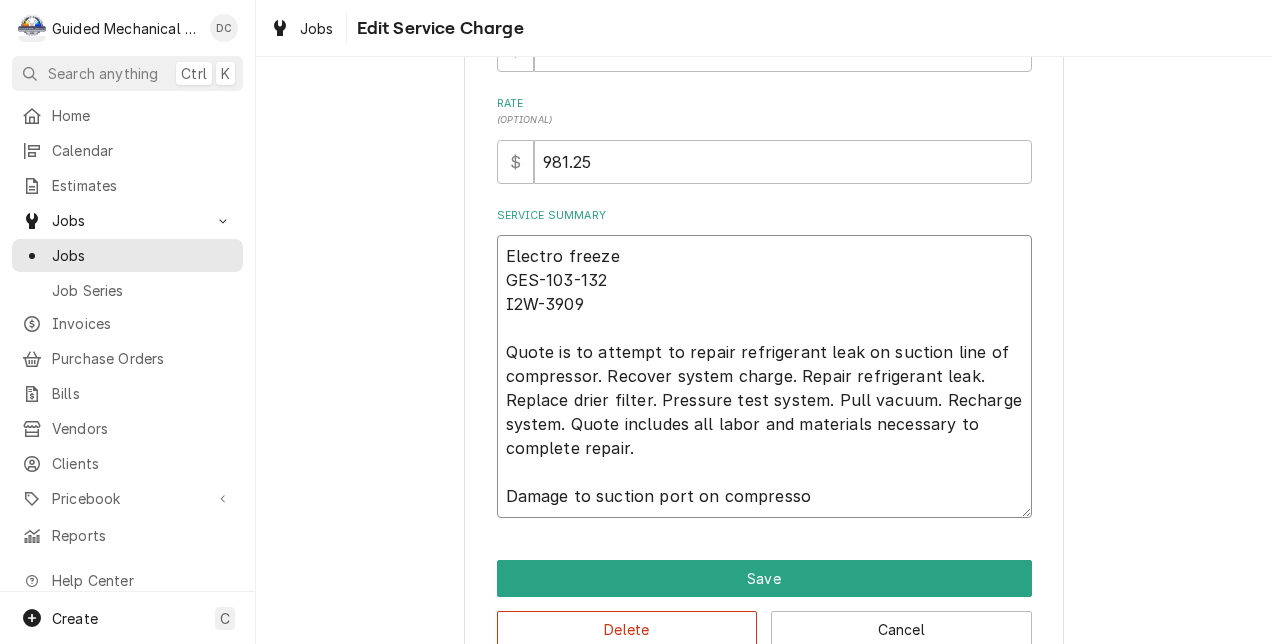 type on "x" 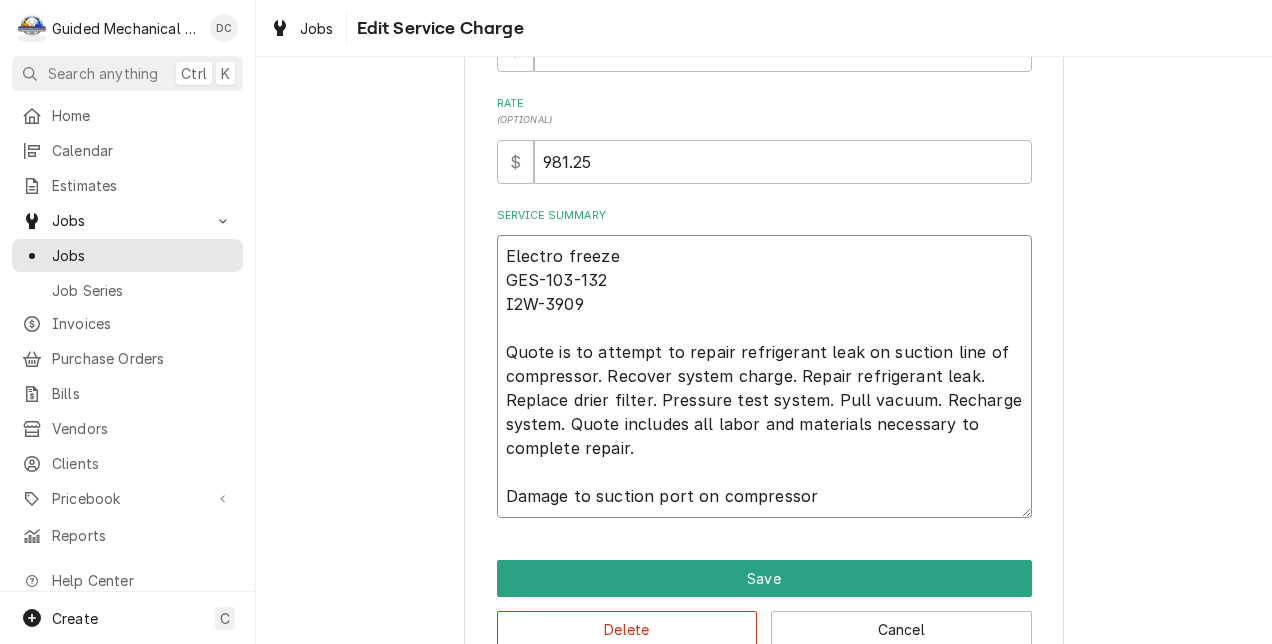 type on "x" 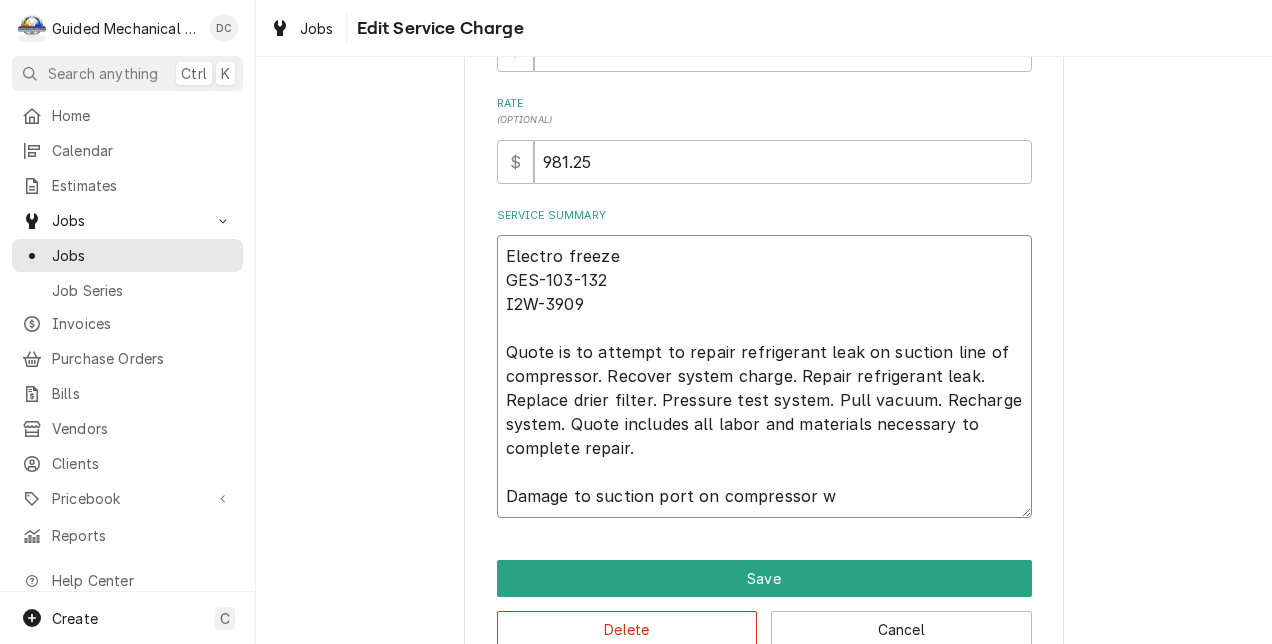 type on "x" 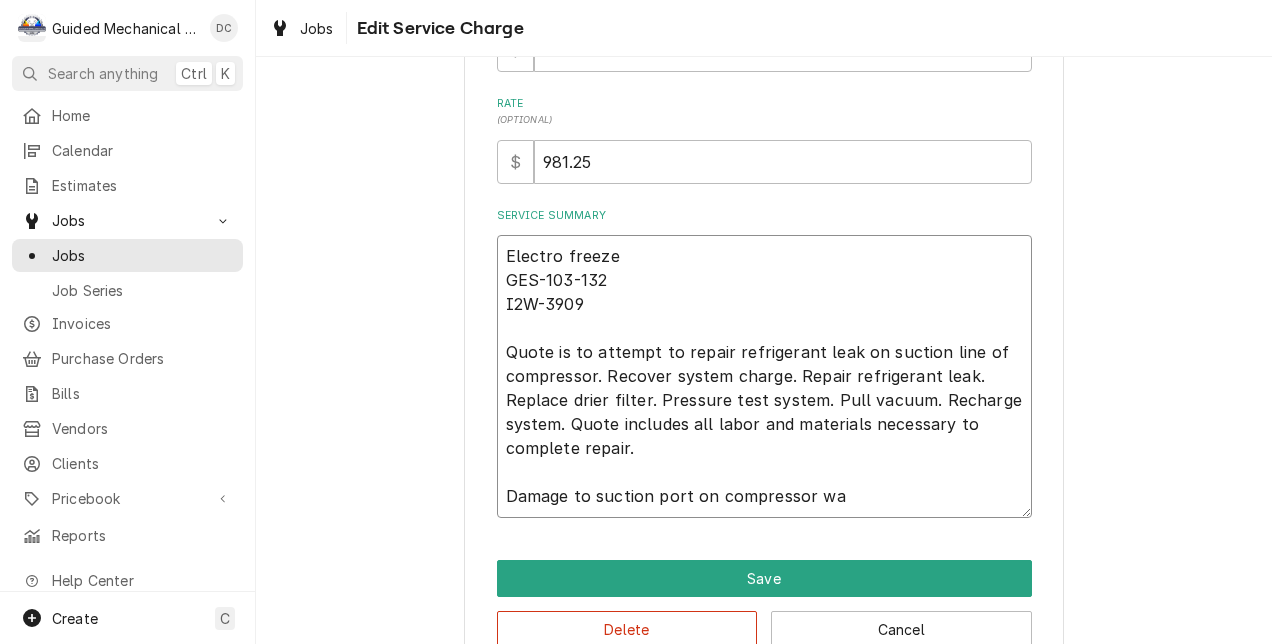 type on "x" 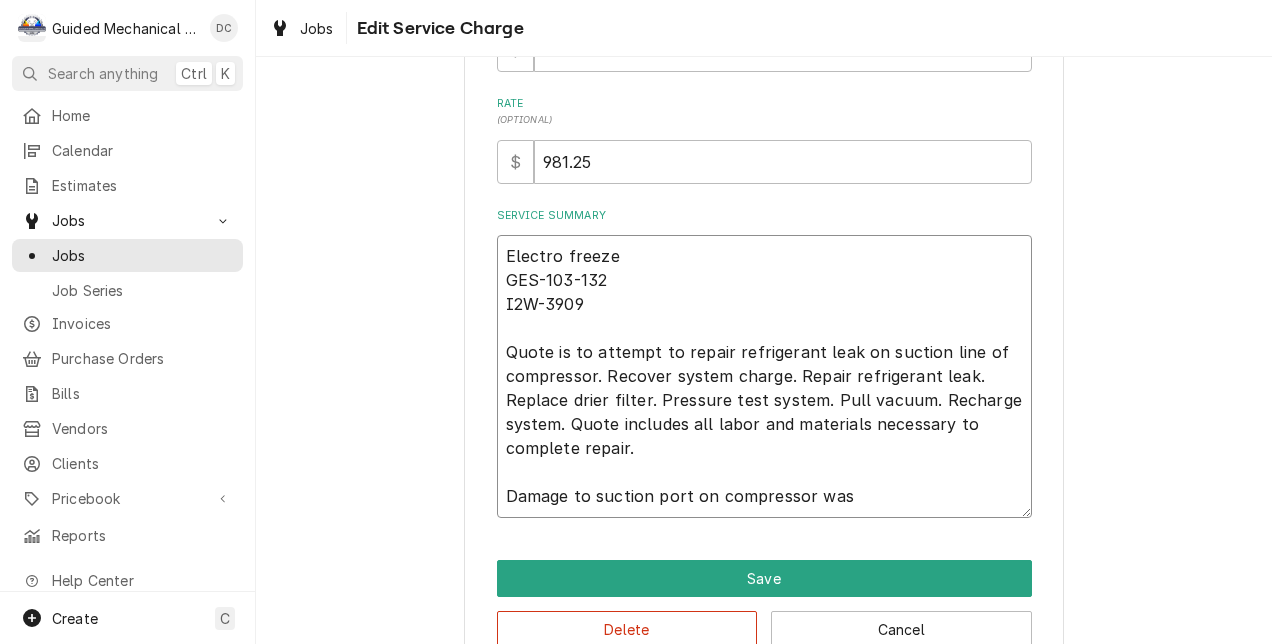 type on "x" 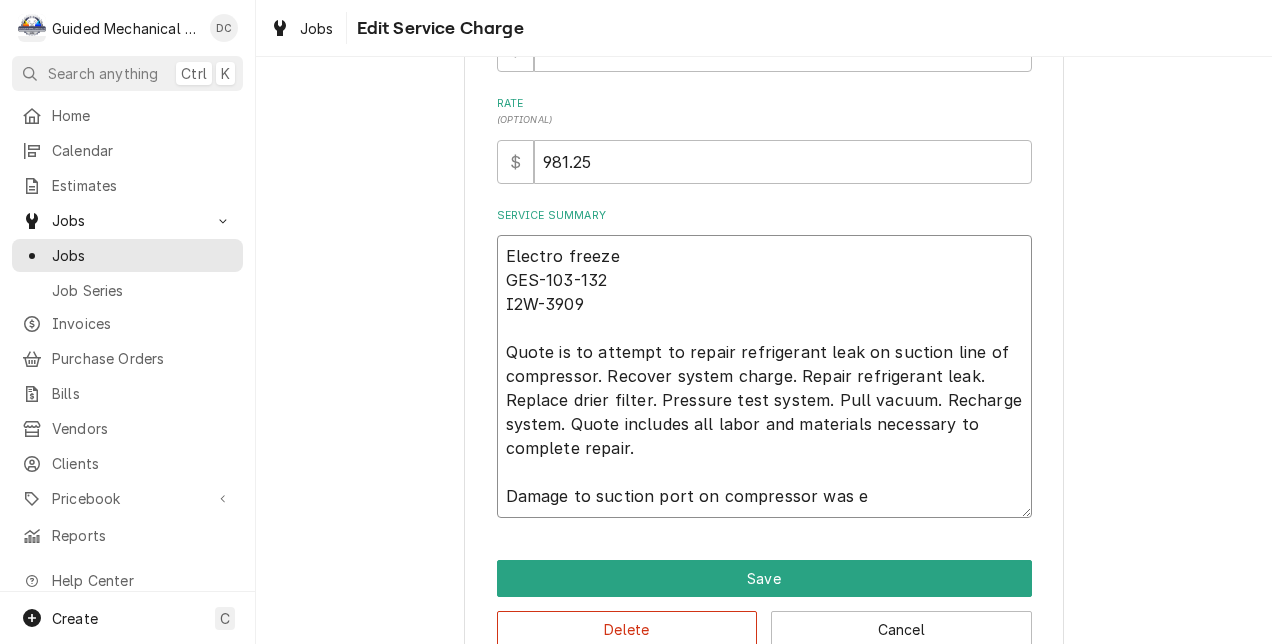 type on "x" 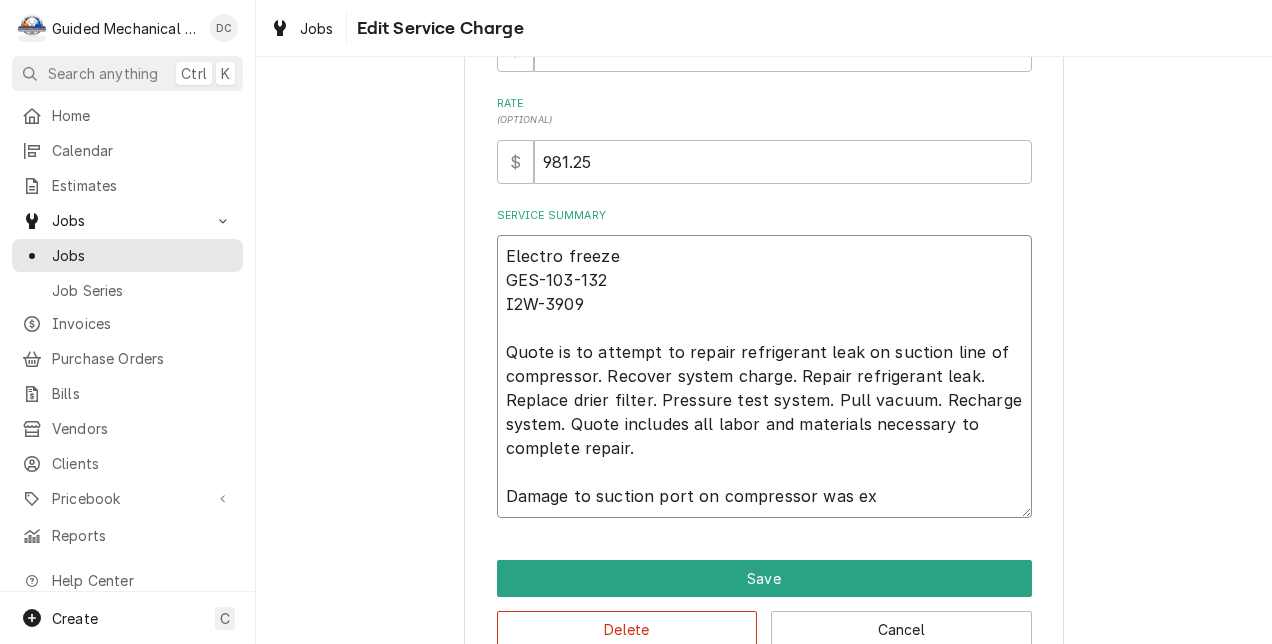 type on "x" 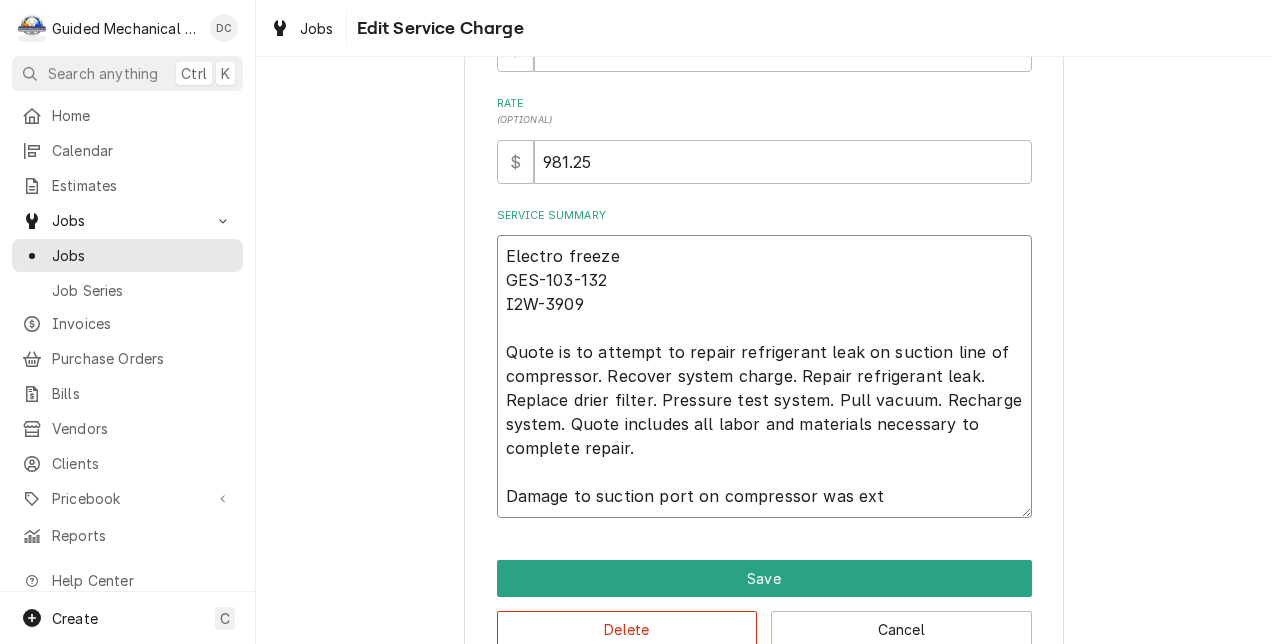 type on "x" 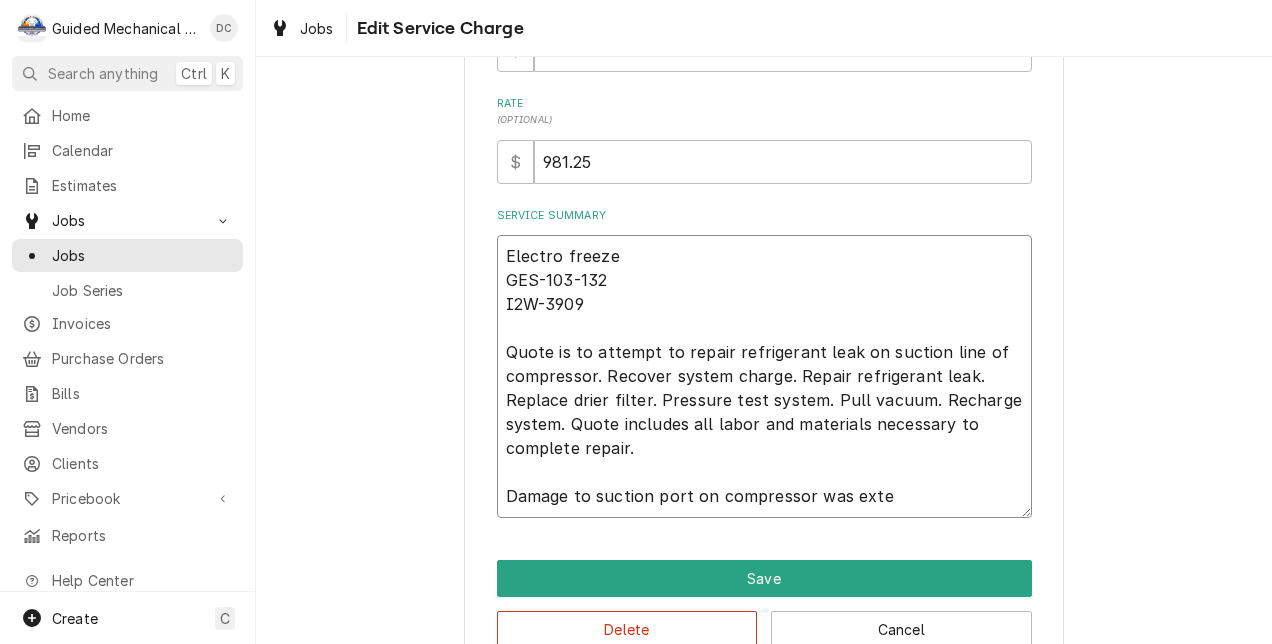 type on "x" 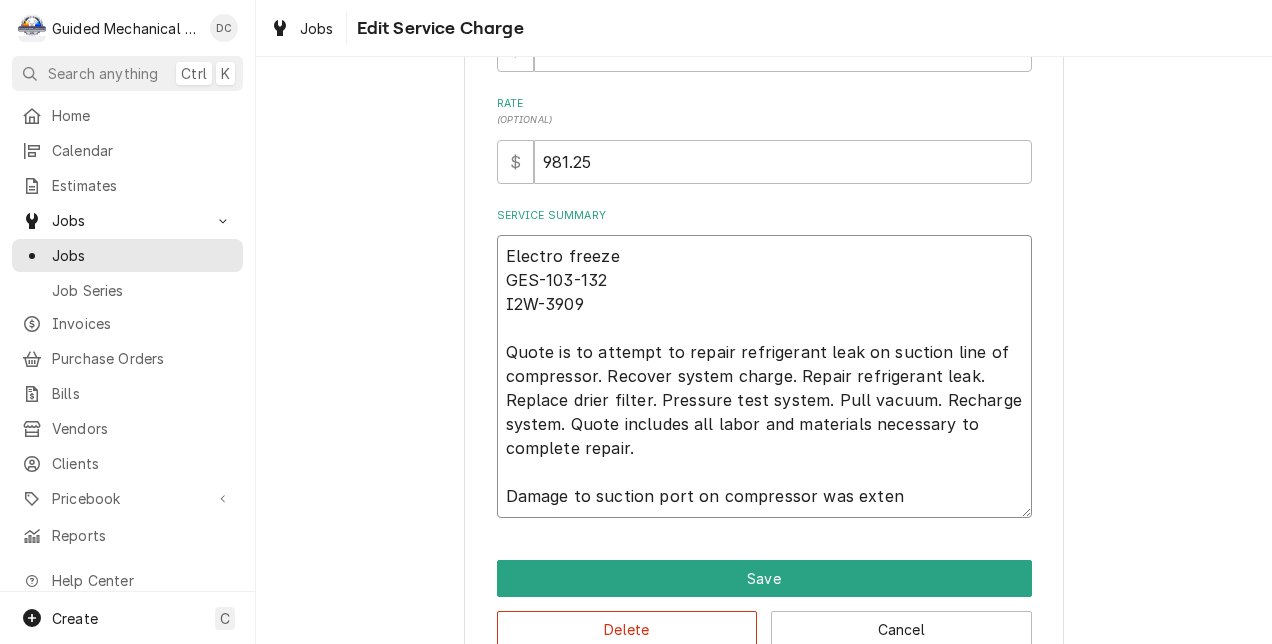 type on "x" 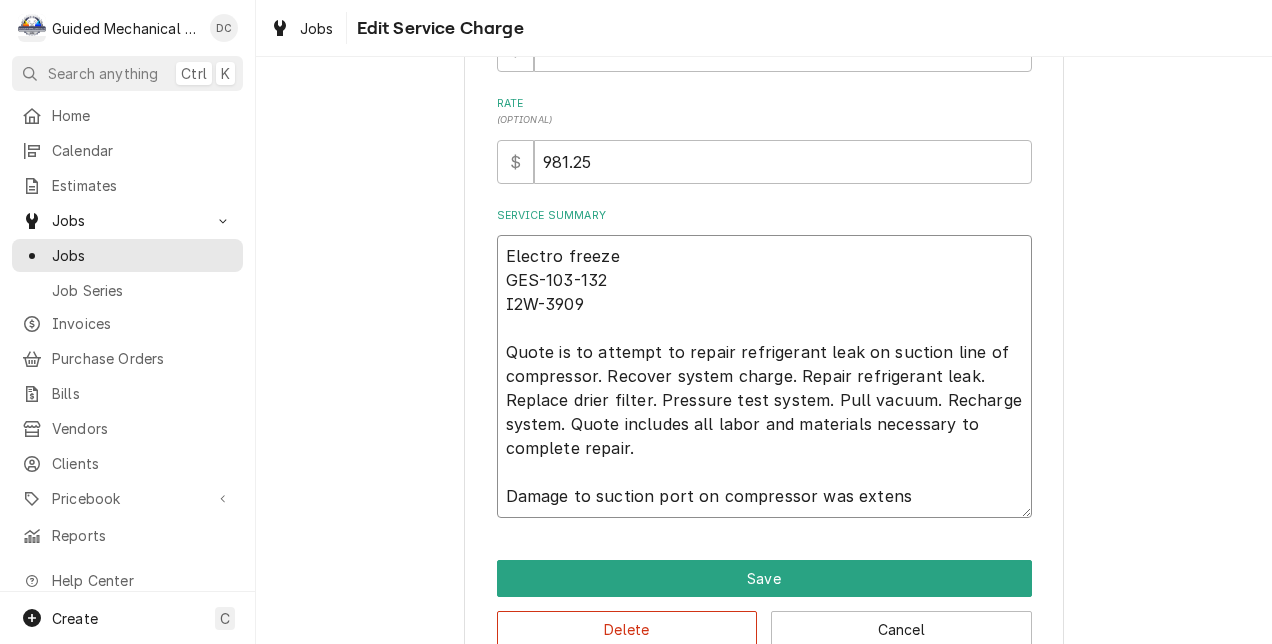 type on "x" 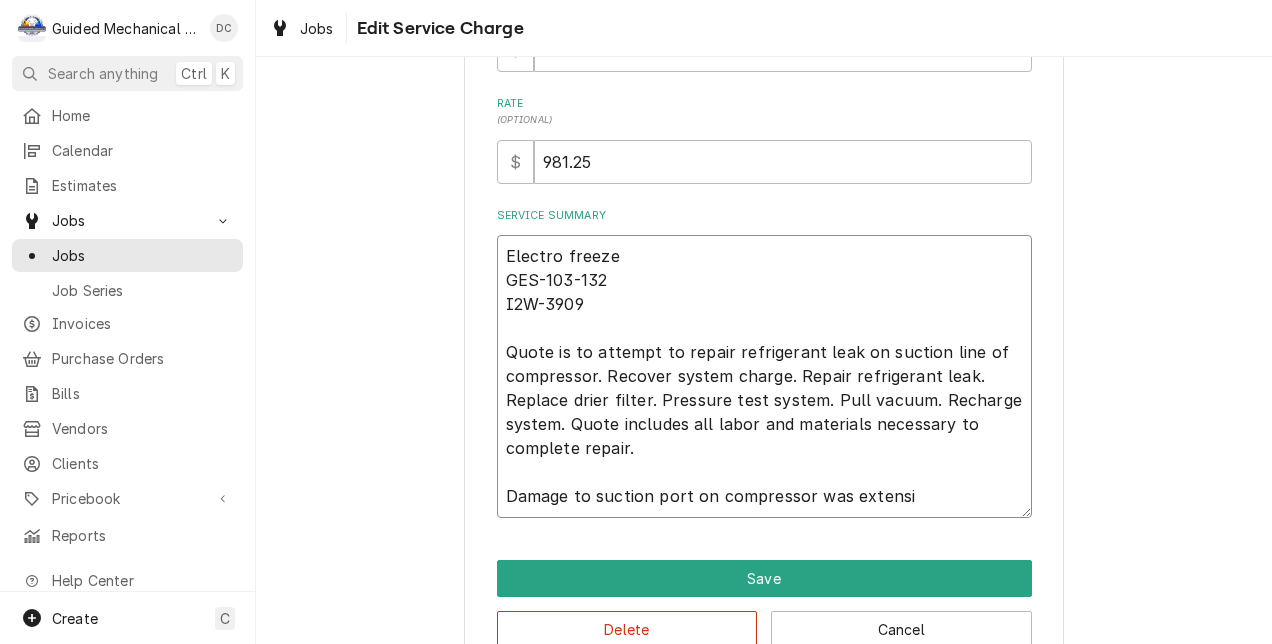 type on "x" 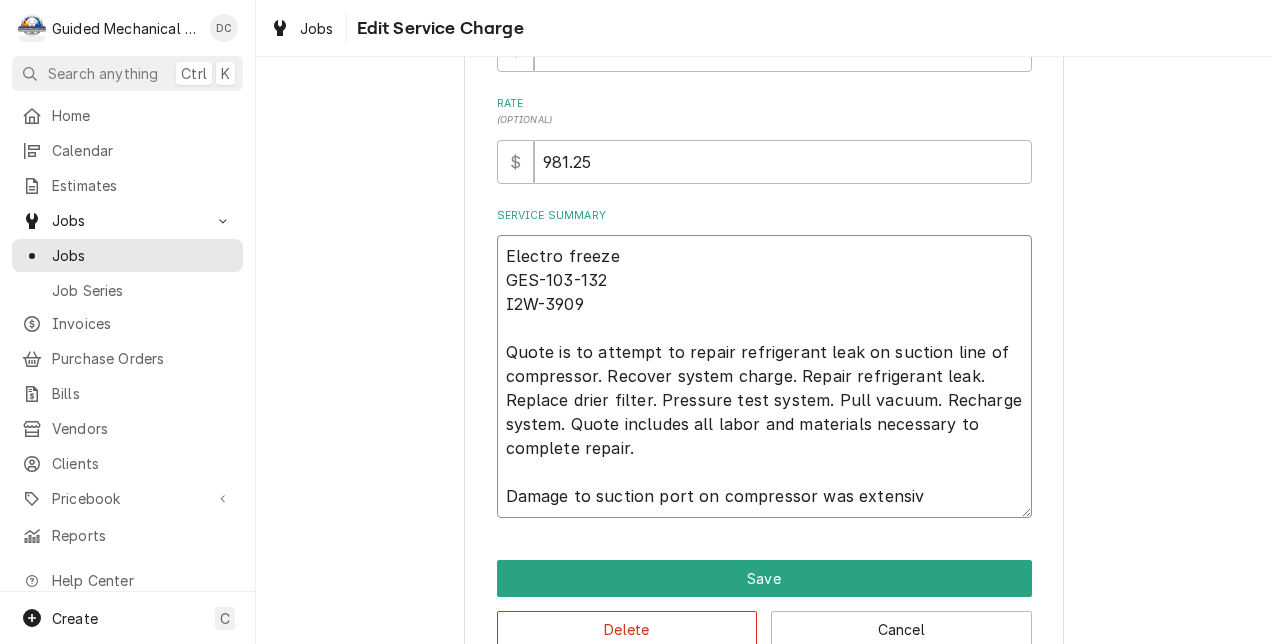type on "x" 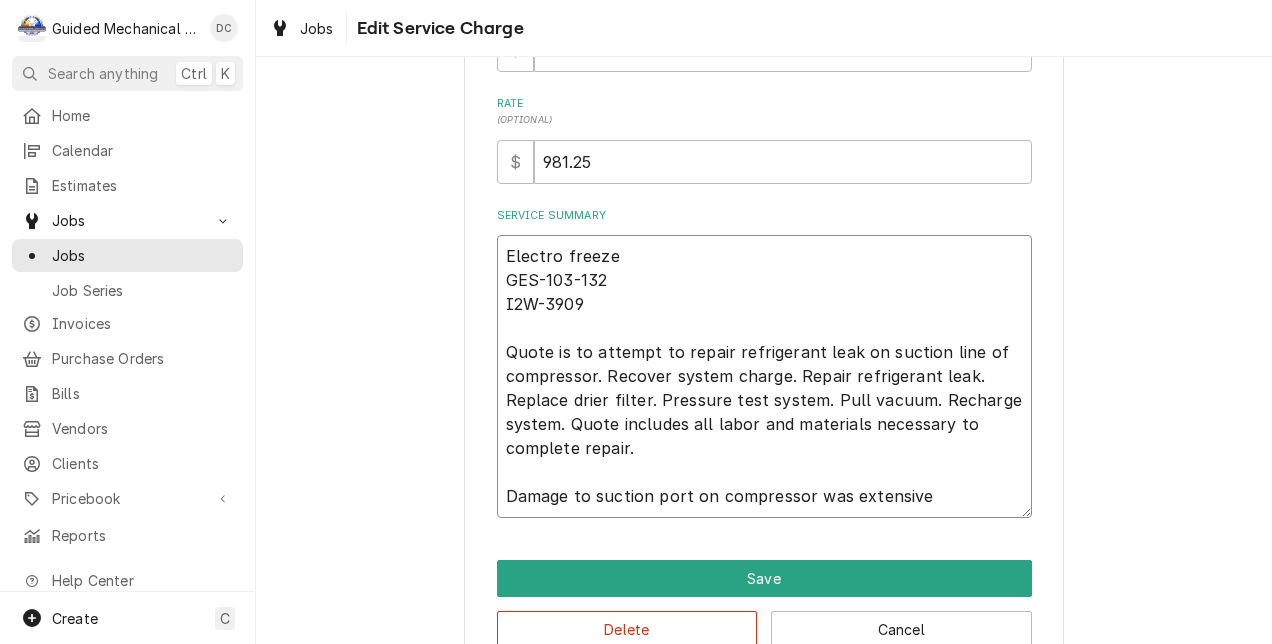 type on "x" 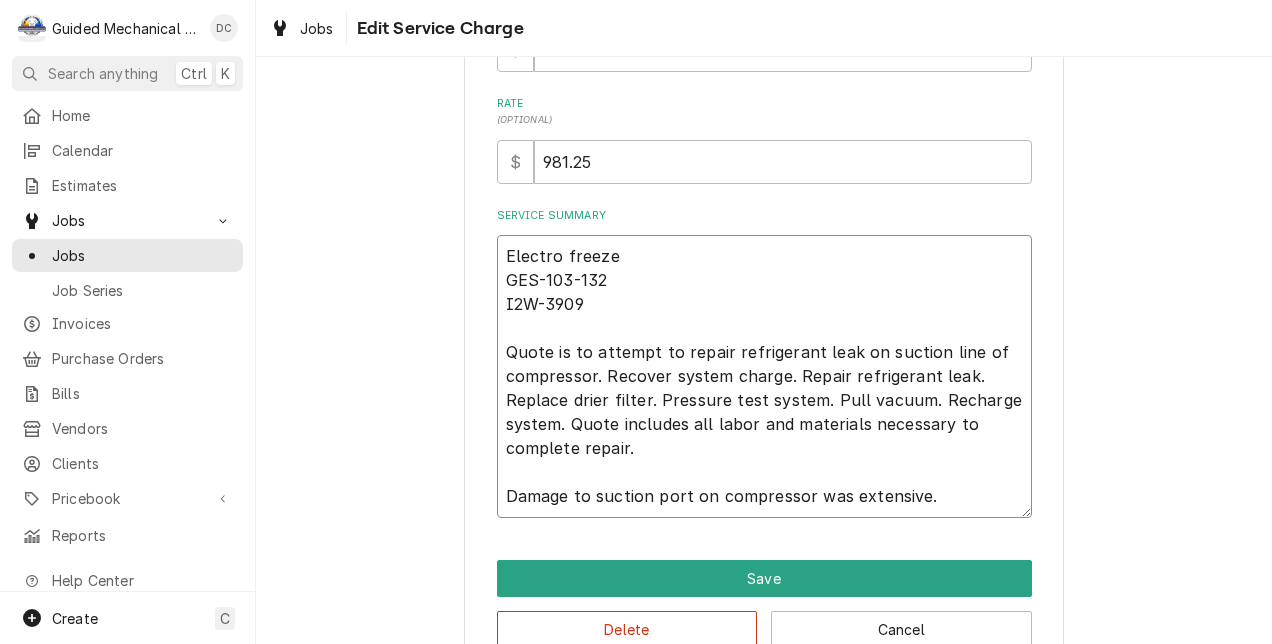 type on "x" 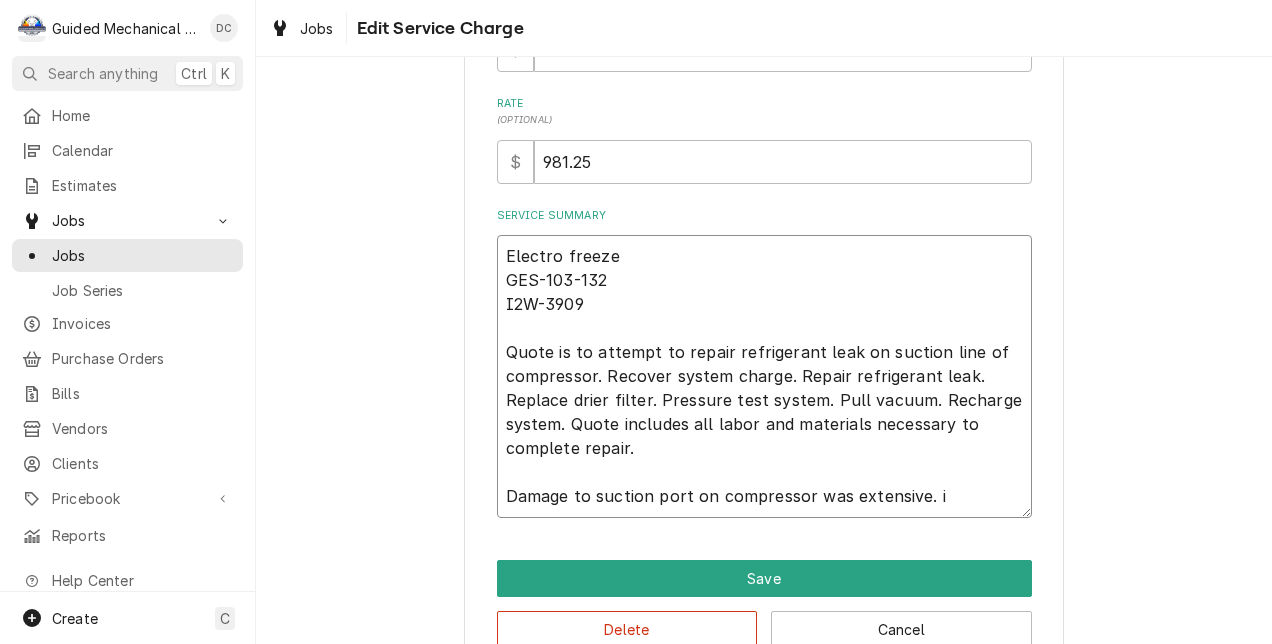 type on "x" 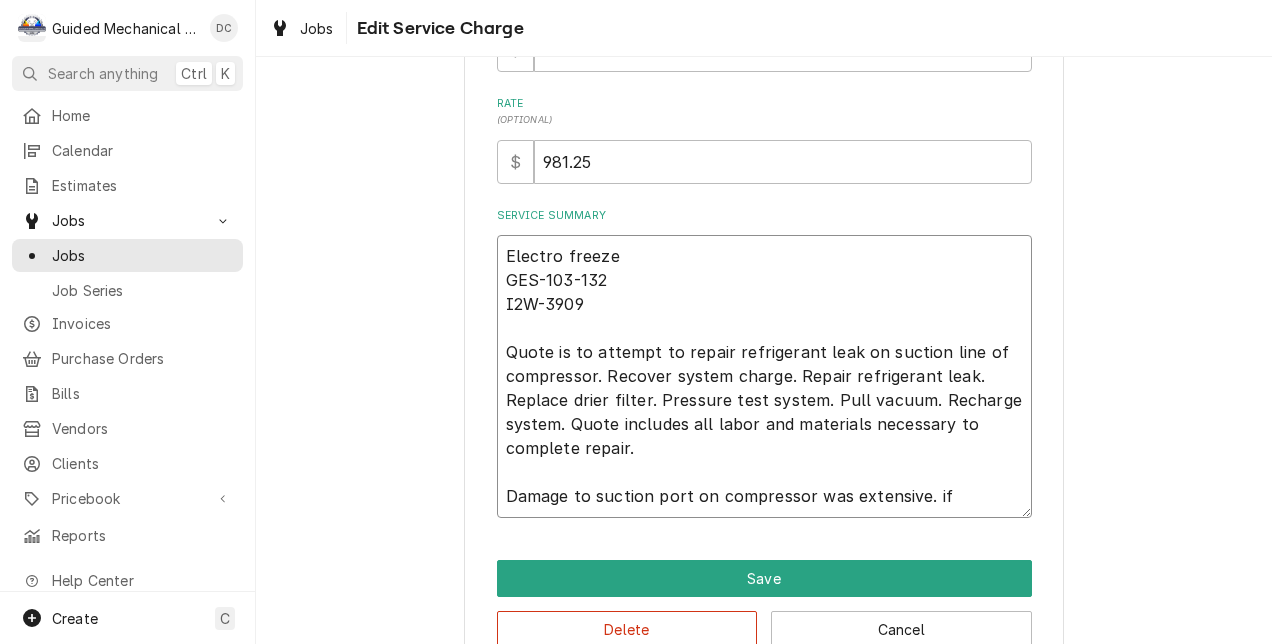 type on "x" 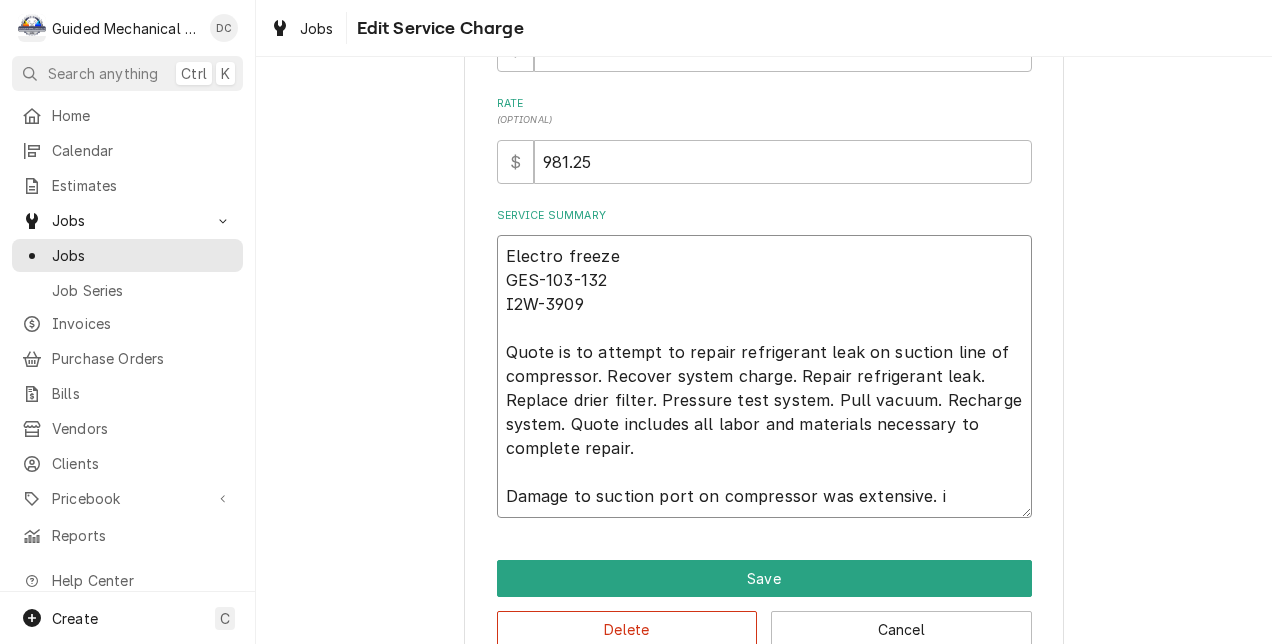 type on "x" 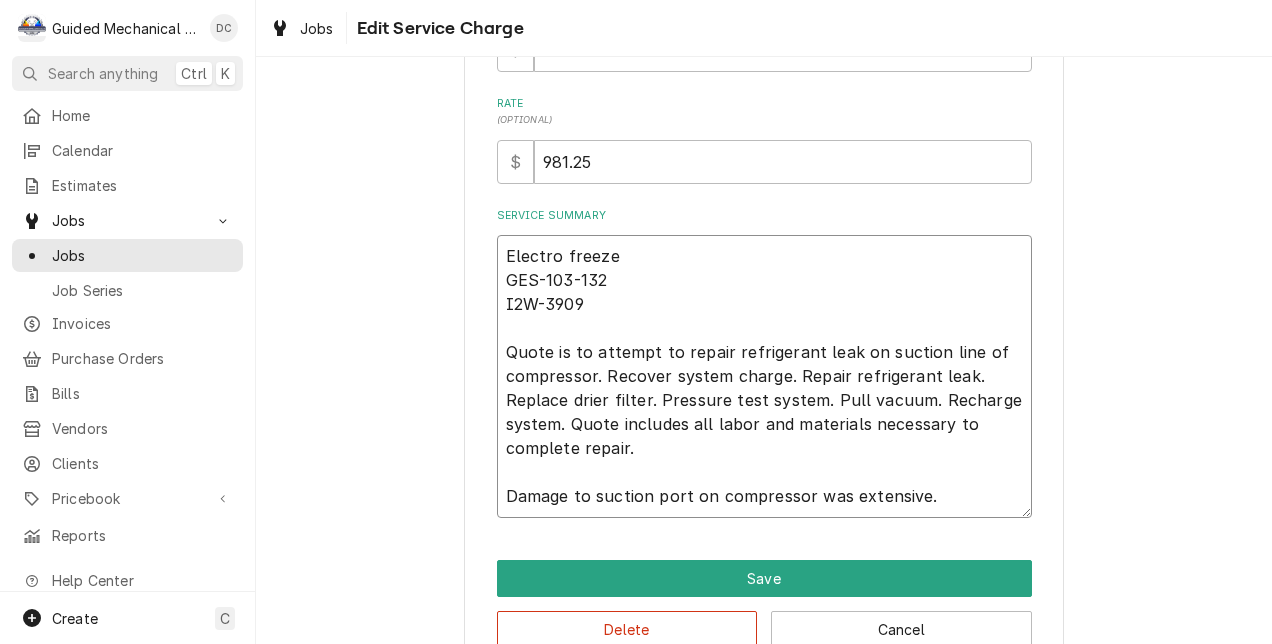 type on "x" 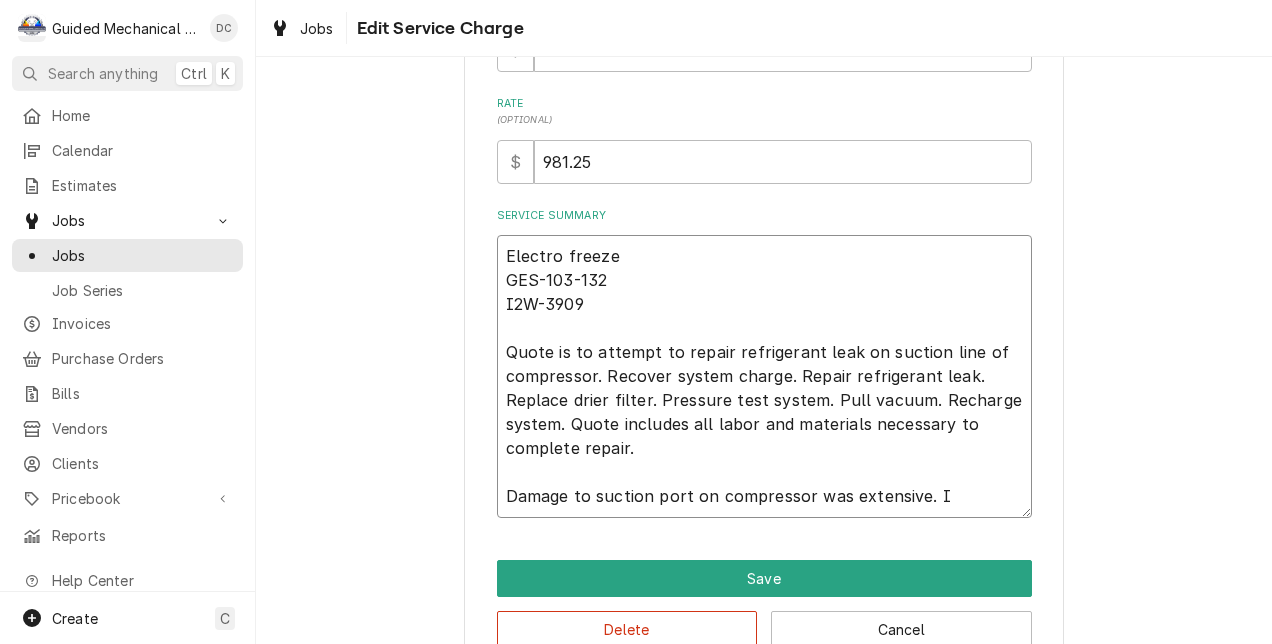 type on "x" 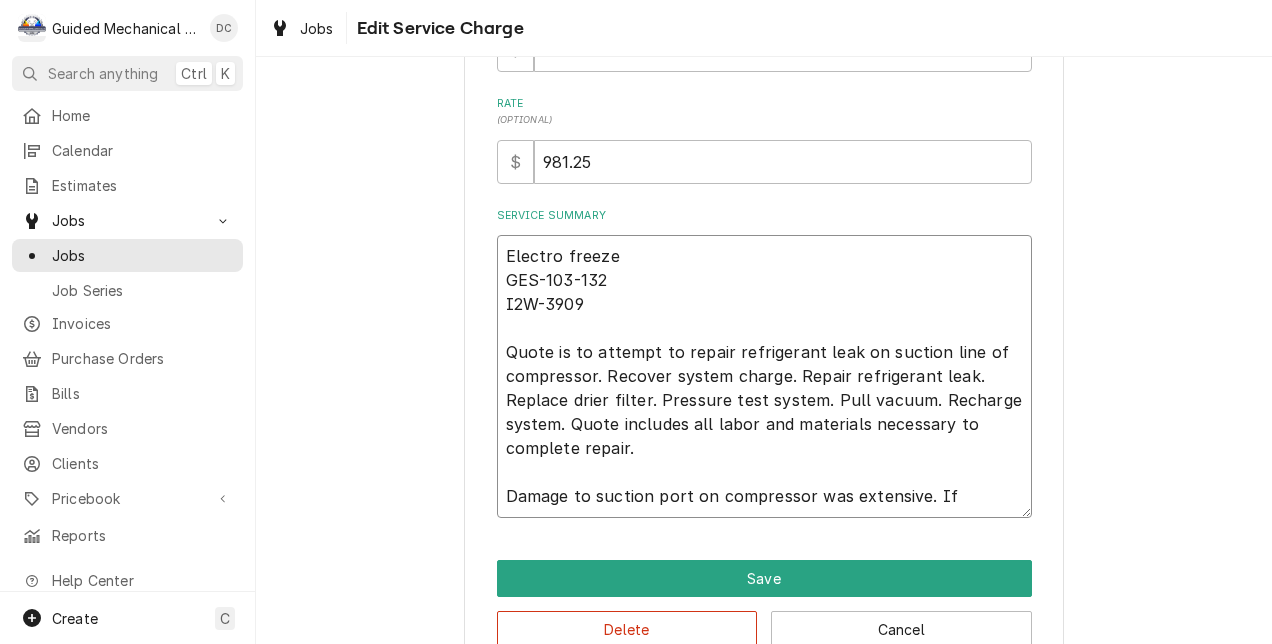 type on "x" 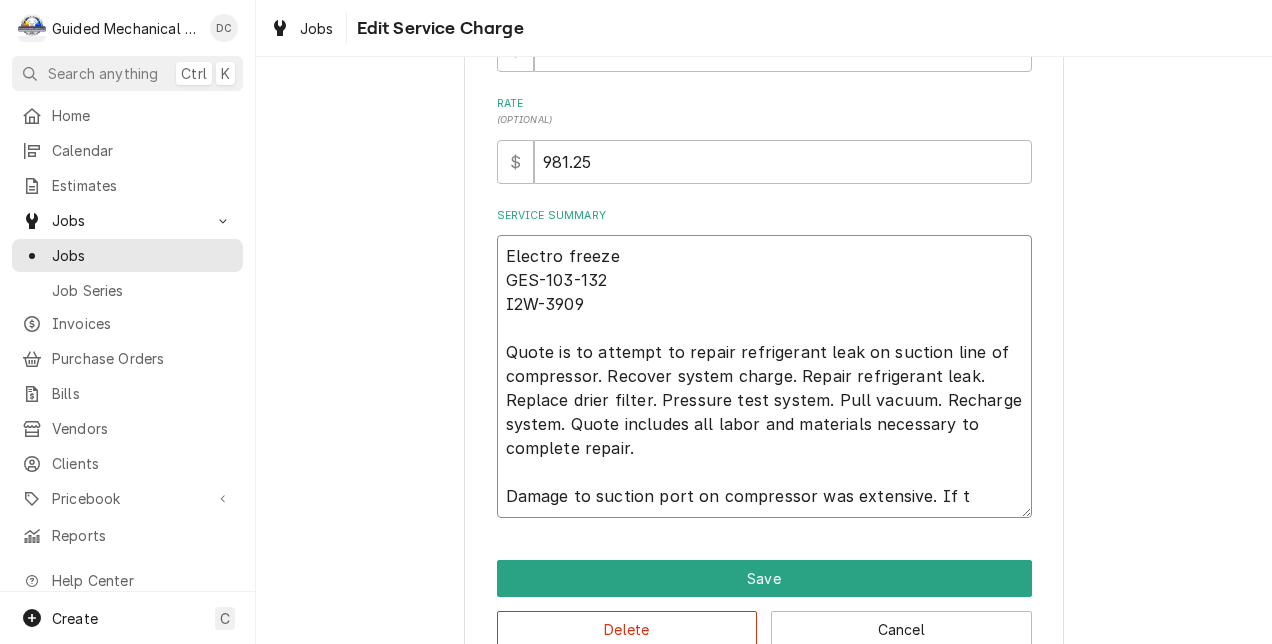 type on "x" 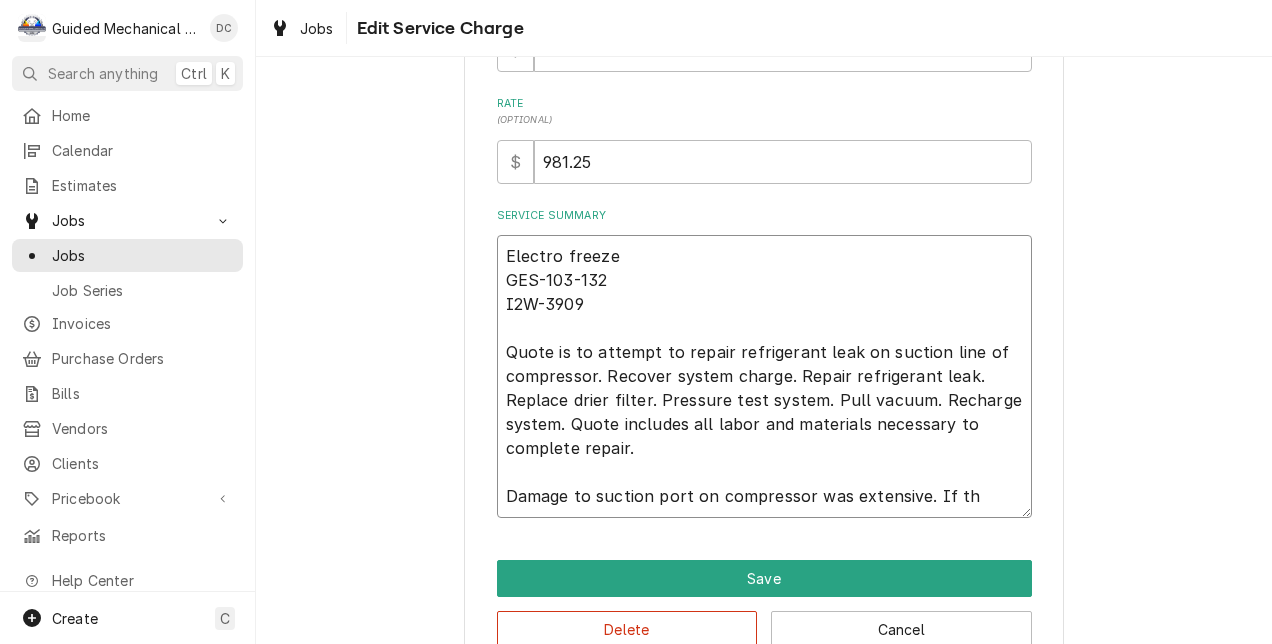 type on "x" 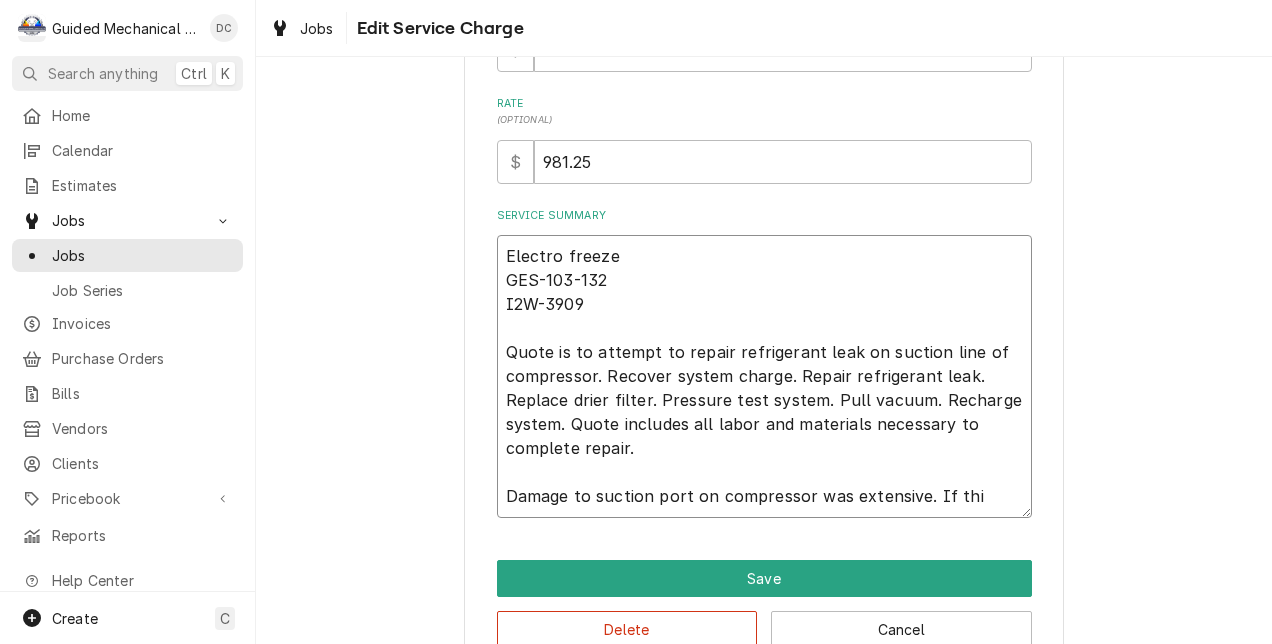 type on "x" 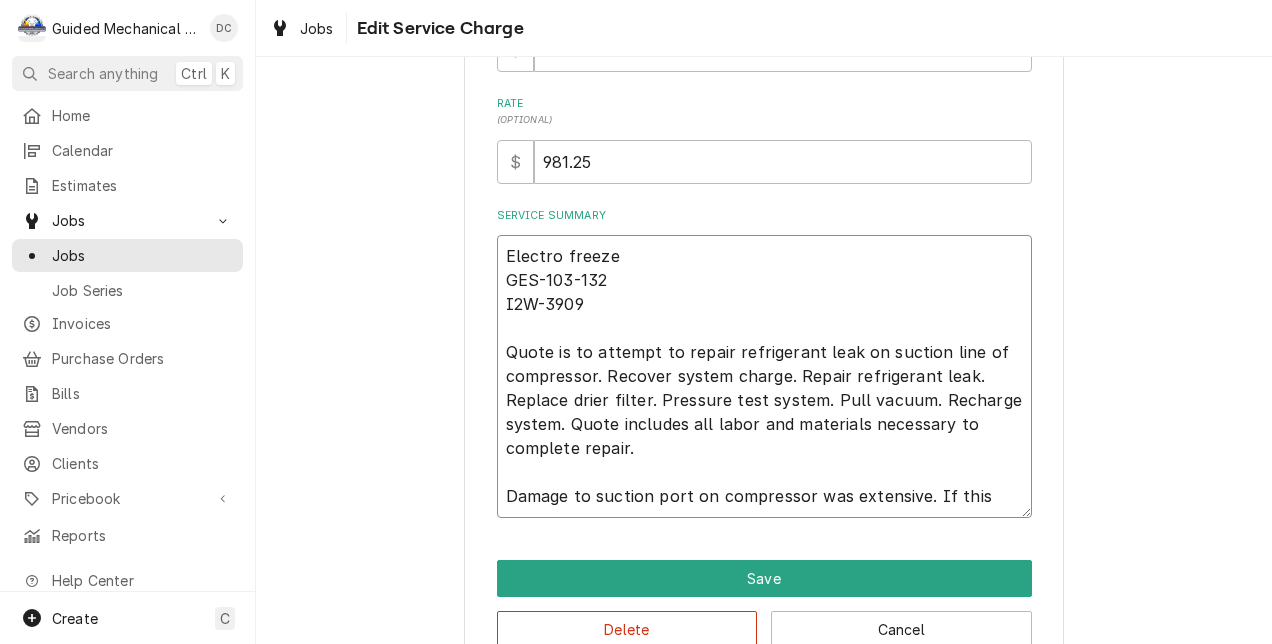 type on "x" 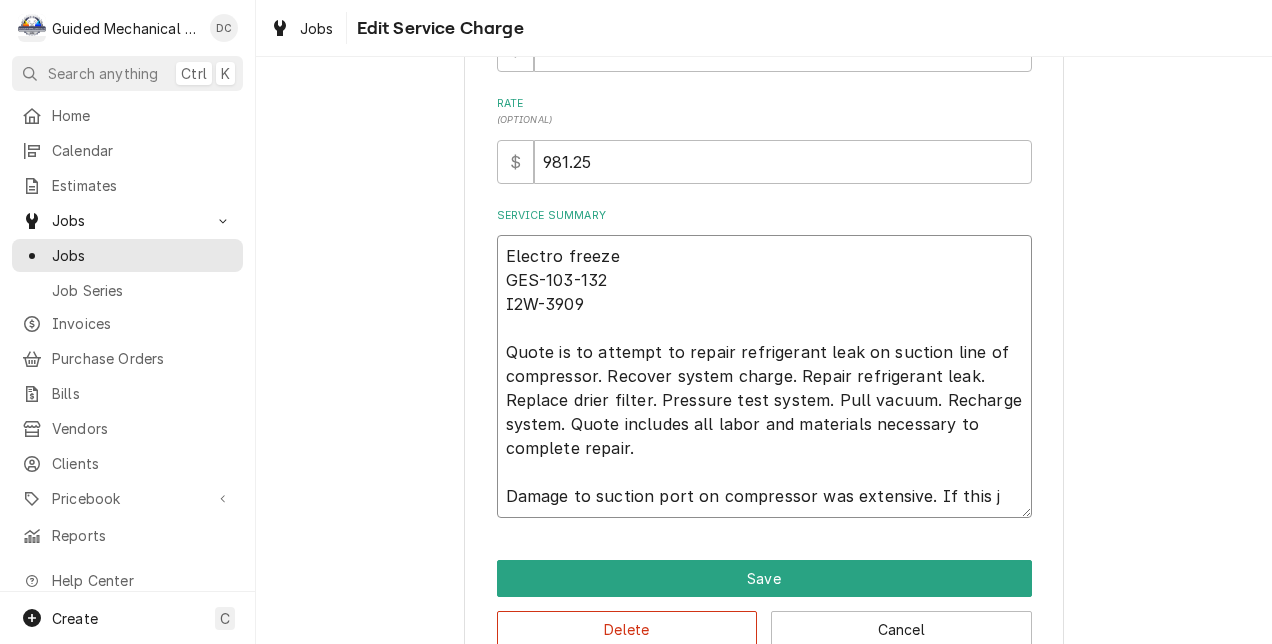 type on "x" 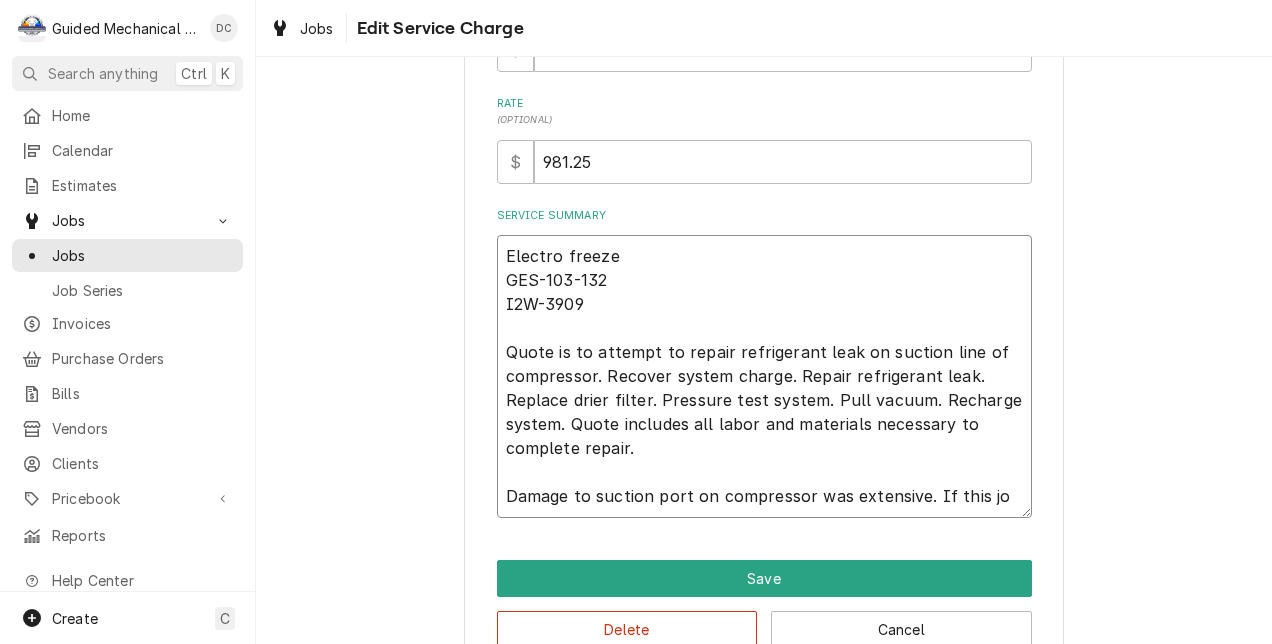 type on "x" 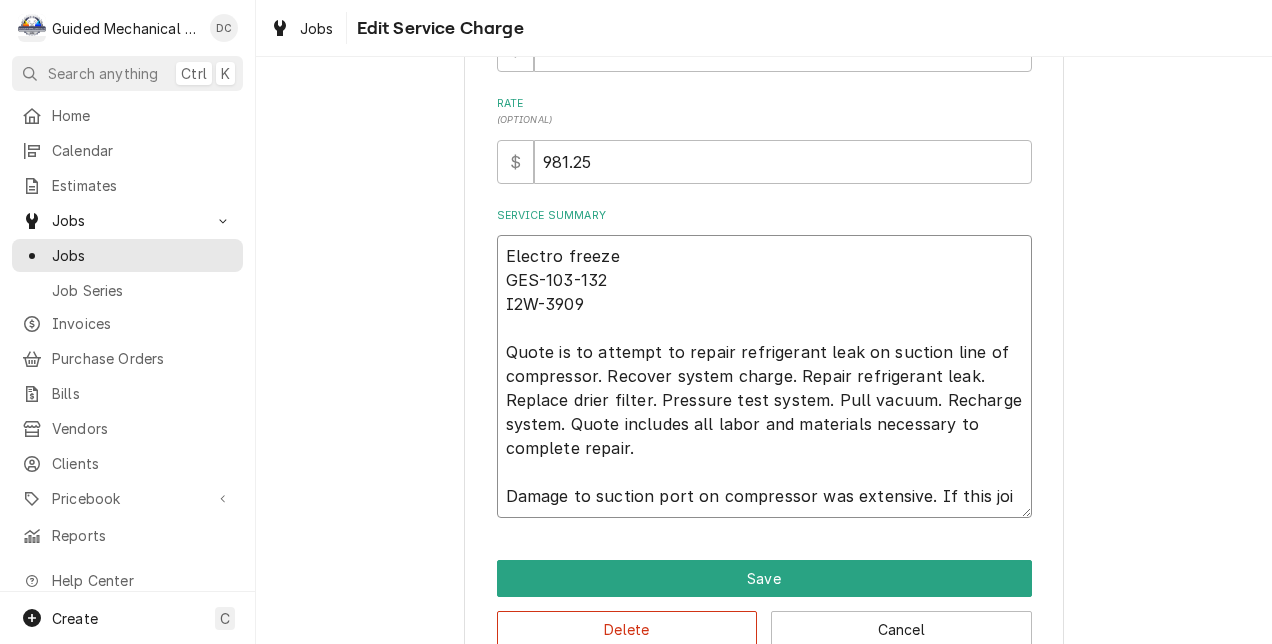 type on "x" 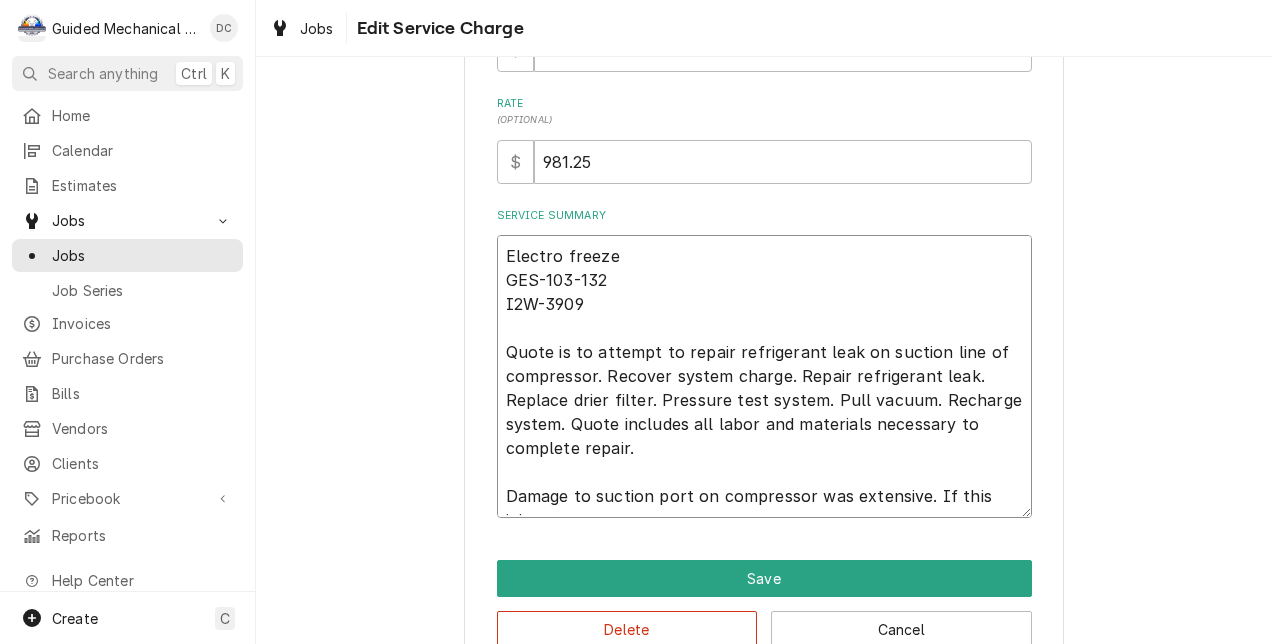 type on "x" 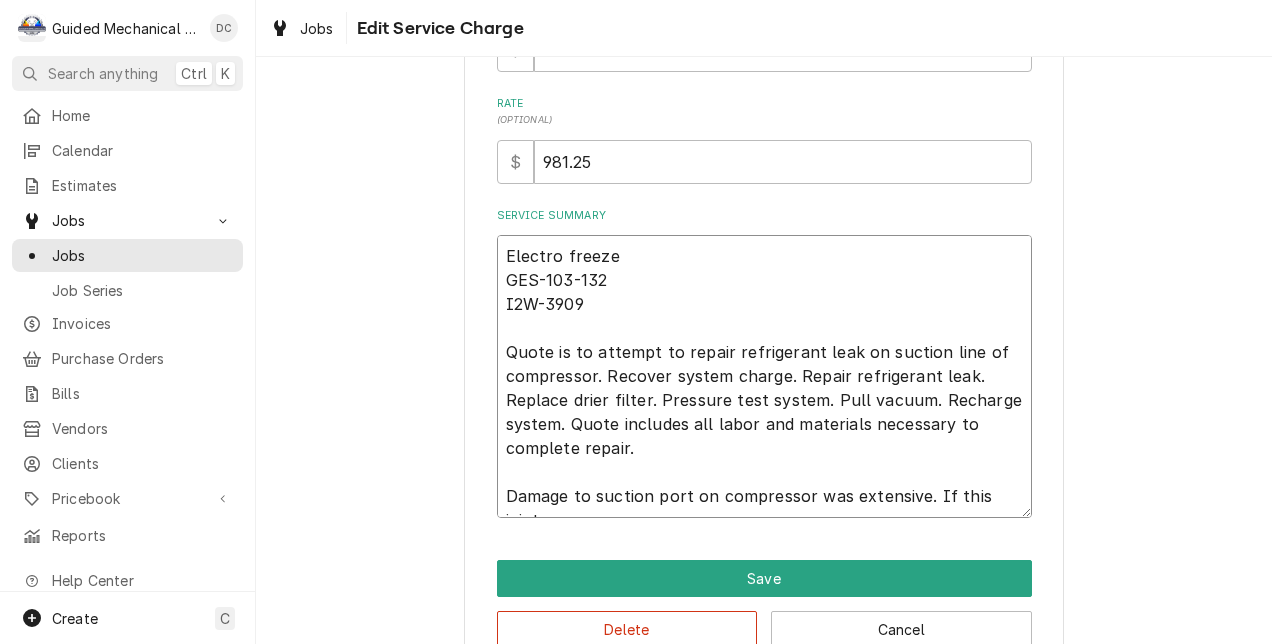 type on "x" 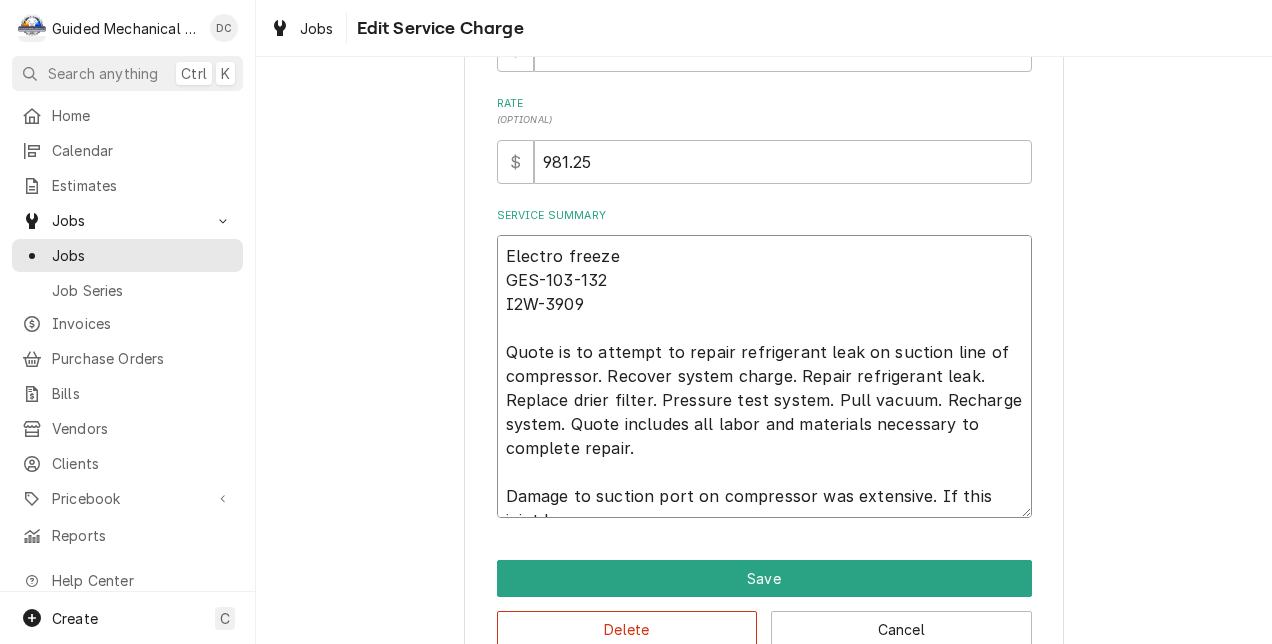 type on "x" 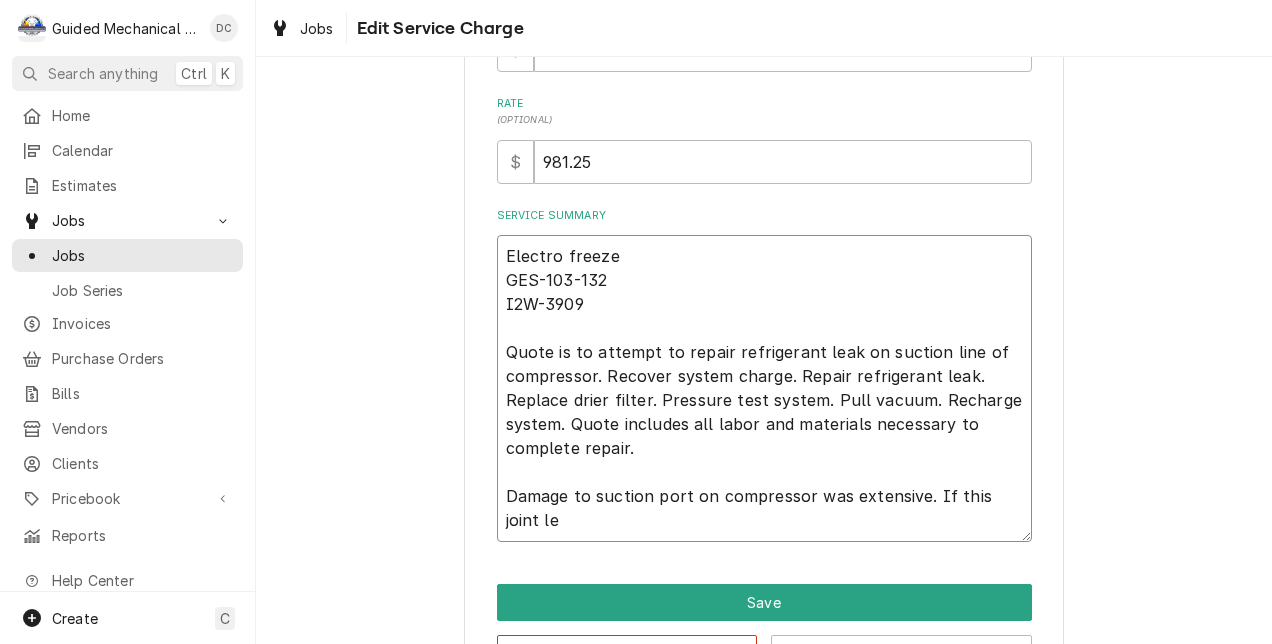 type on "x" 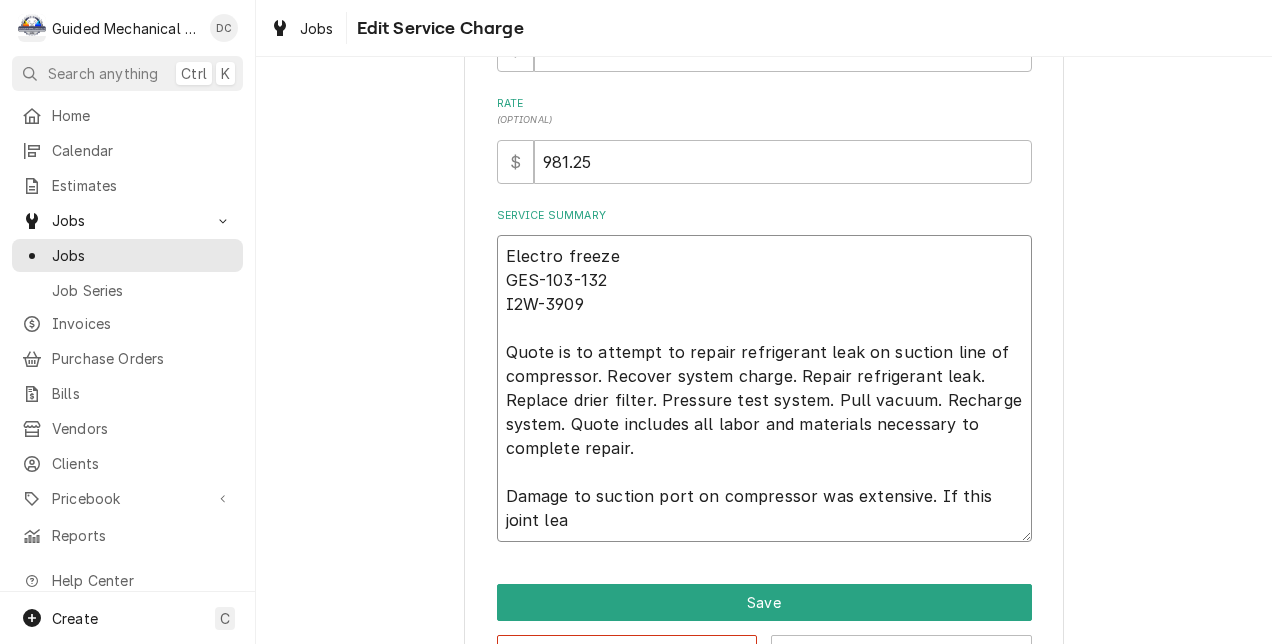 type on "x" 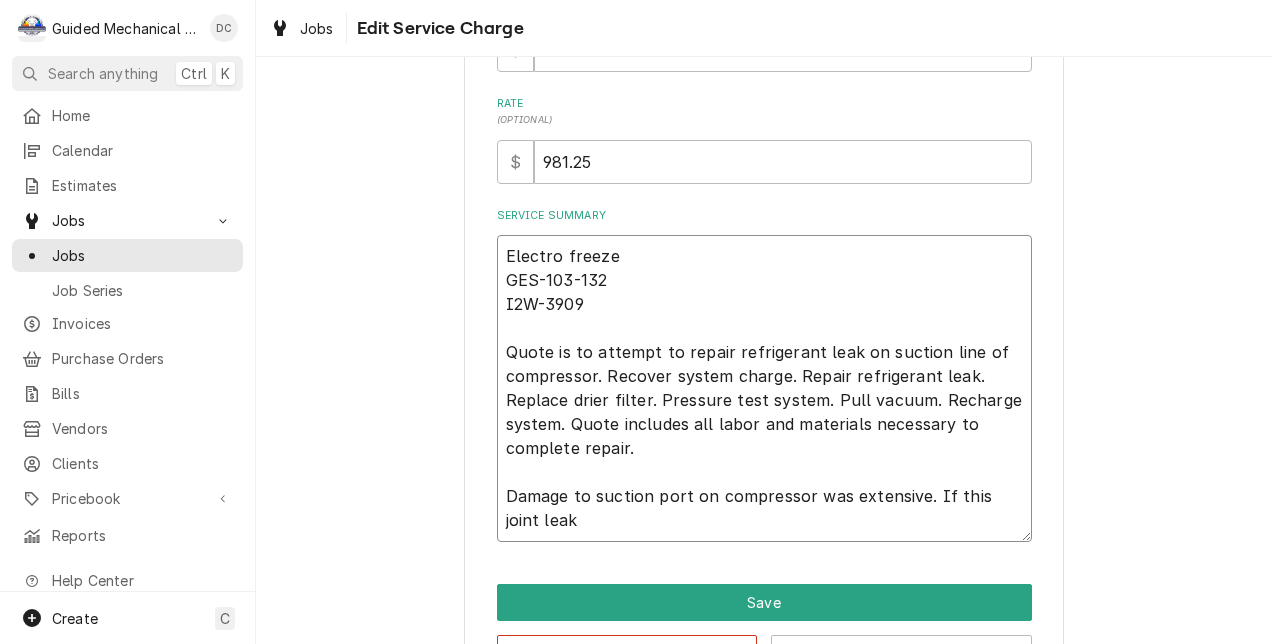 type on "x" 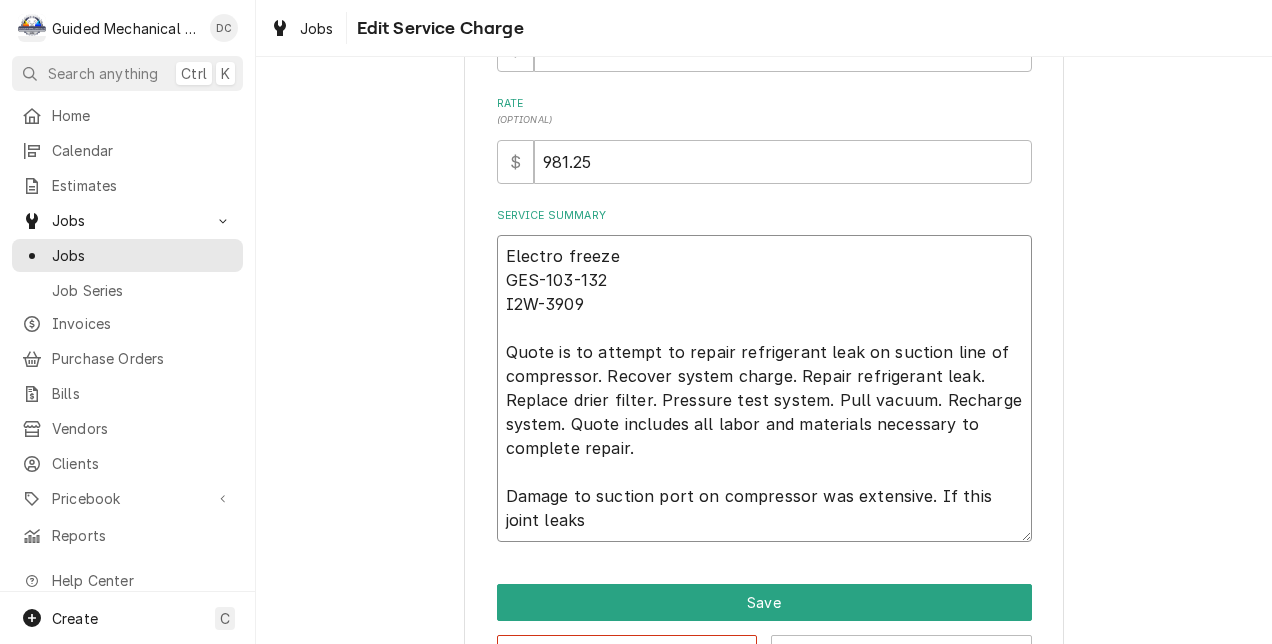 type on "x" 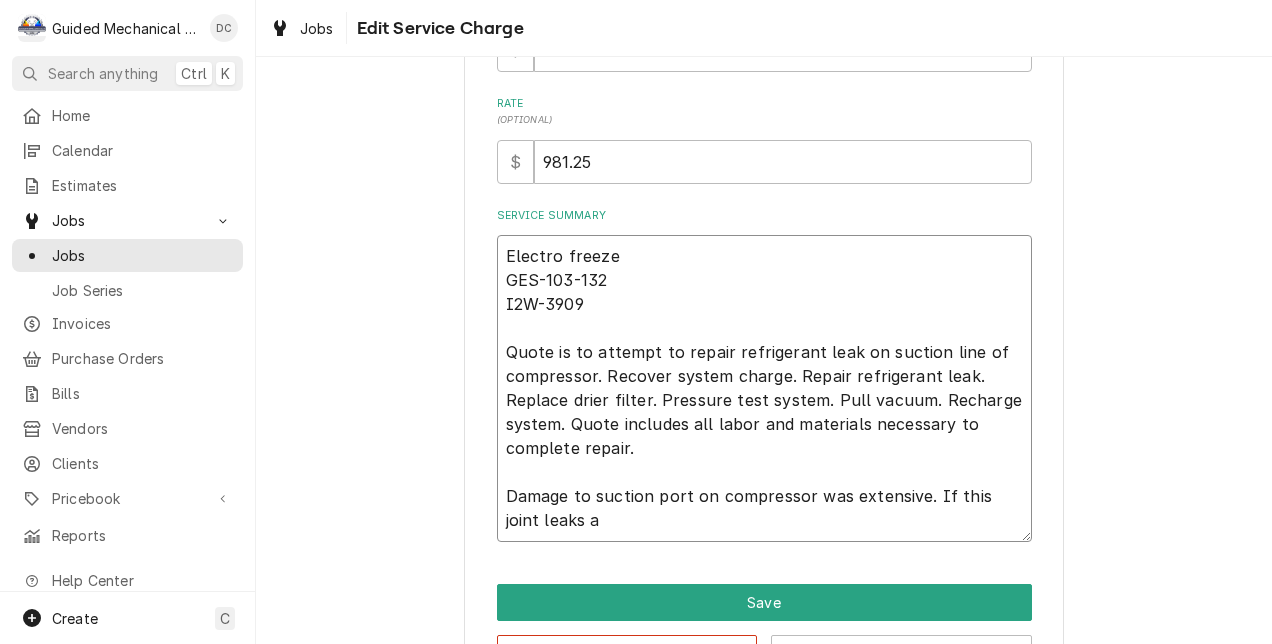 type on "x" 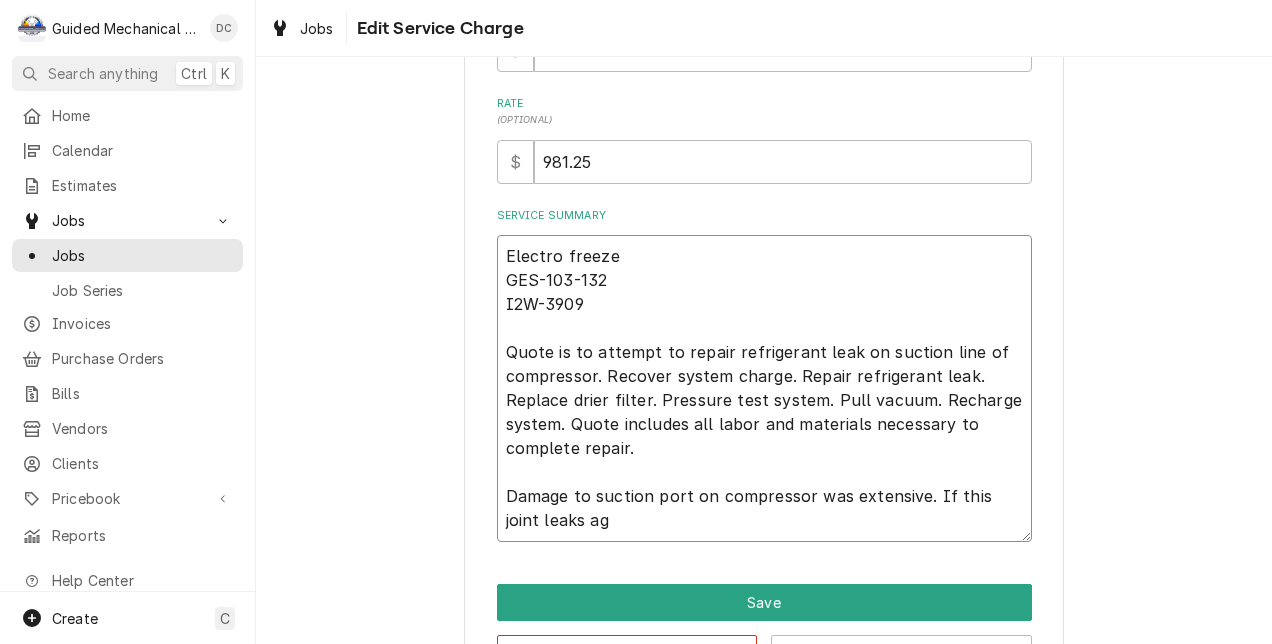type on "x" 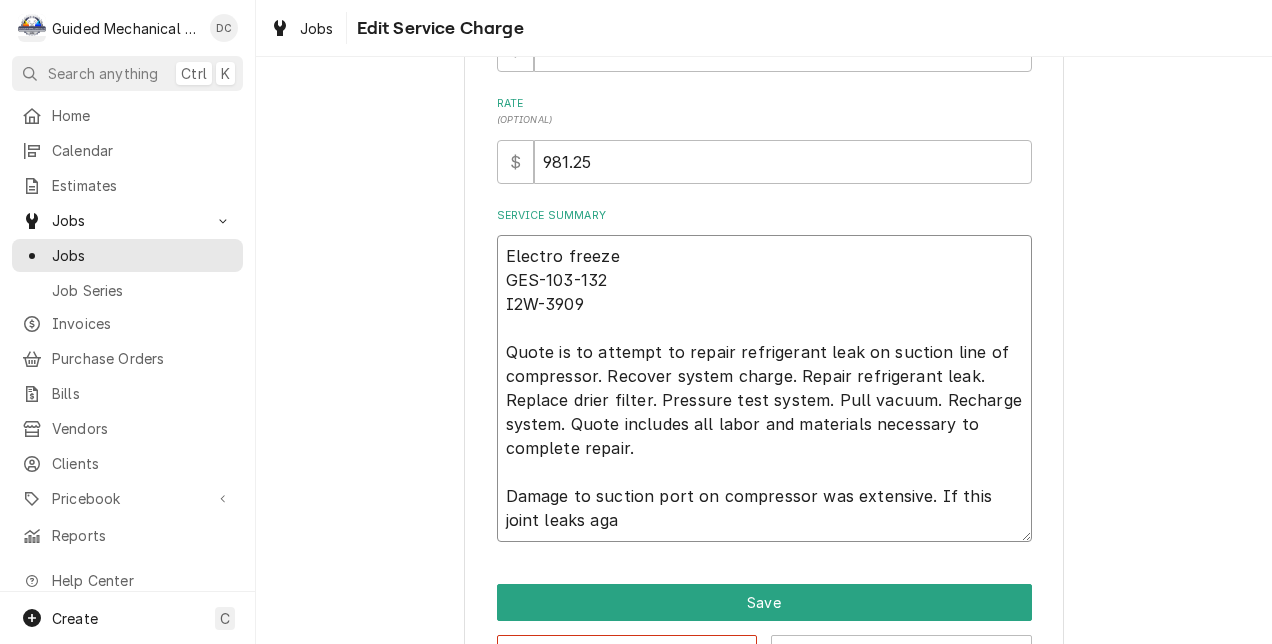type on "x" 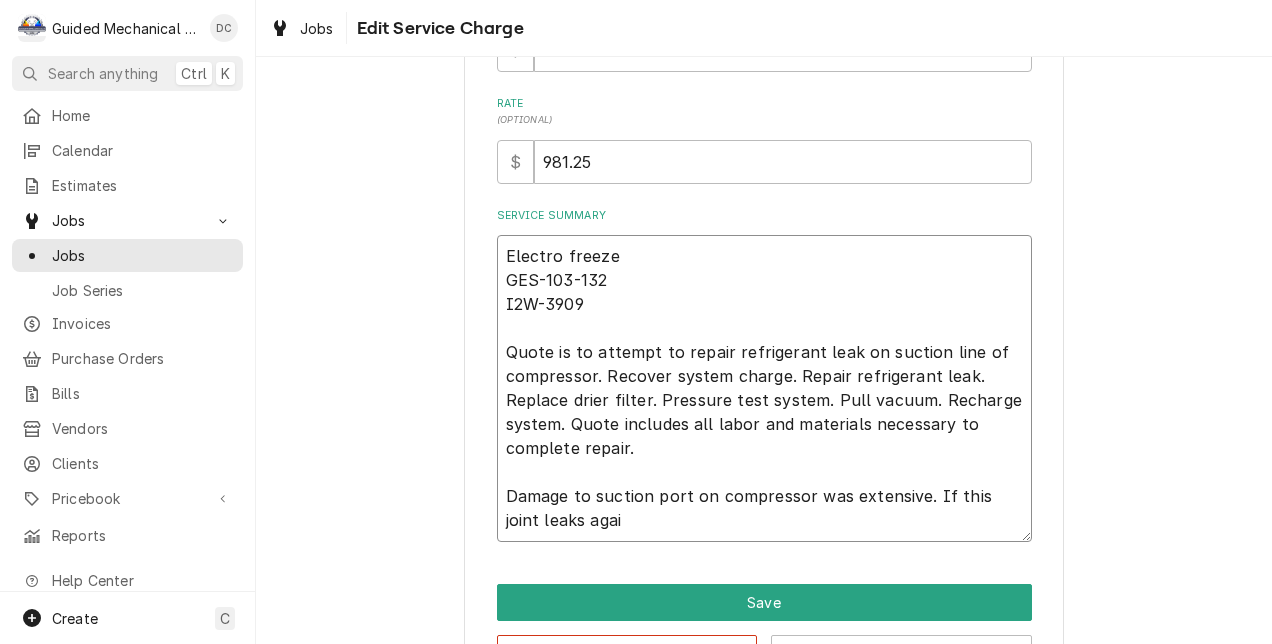 type on "x" 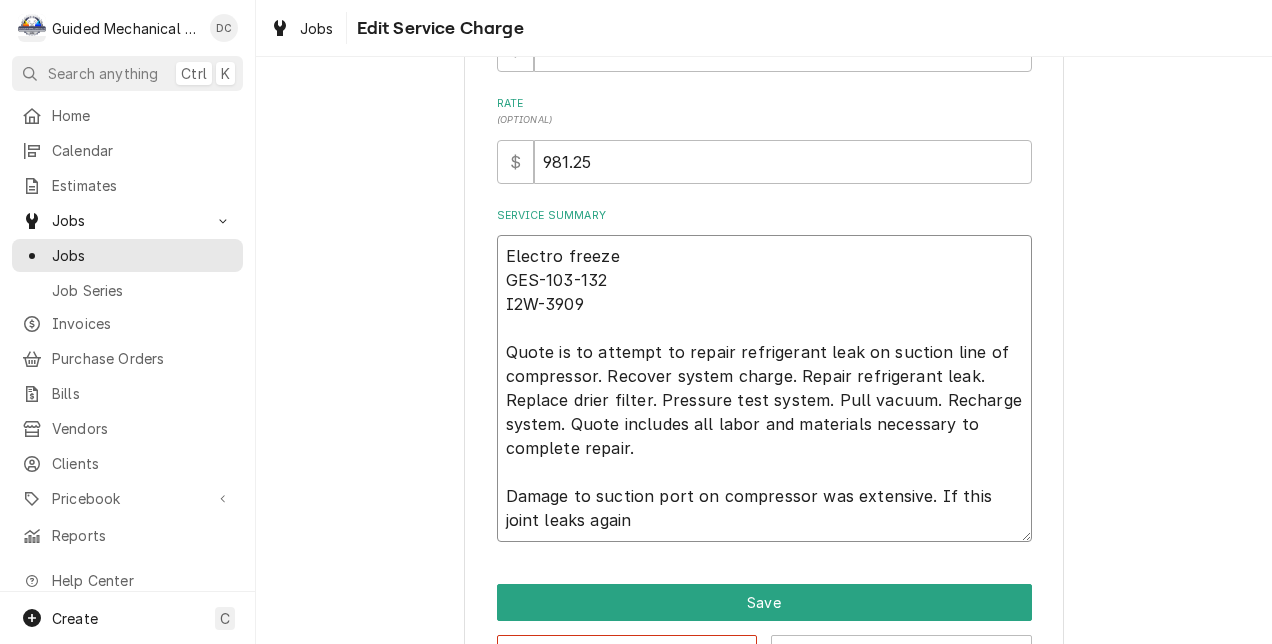 type on "x" 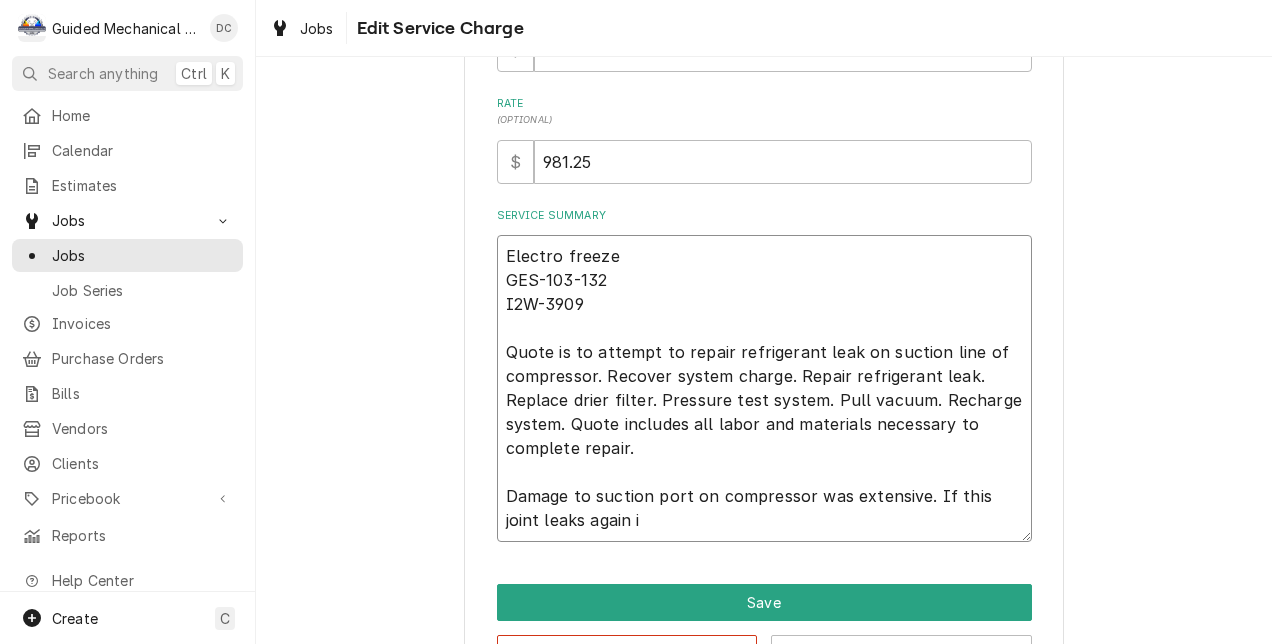 type on "x" 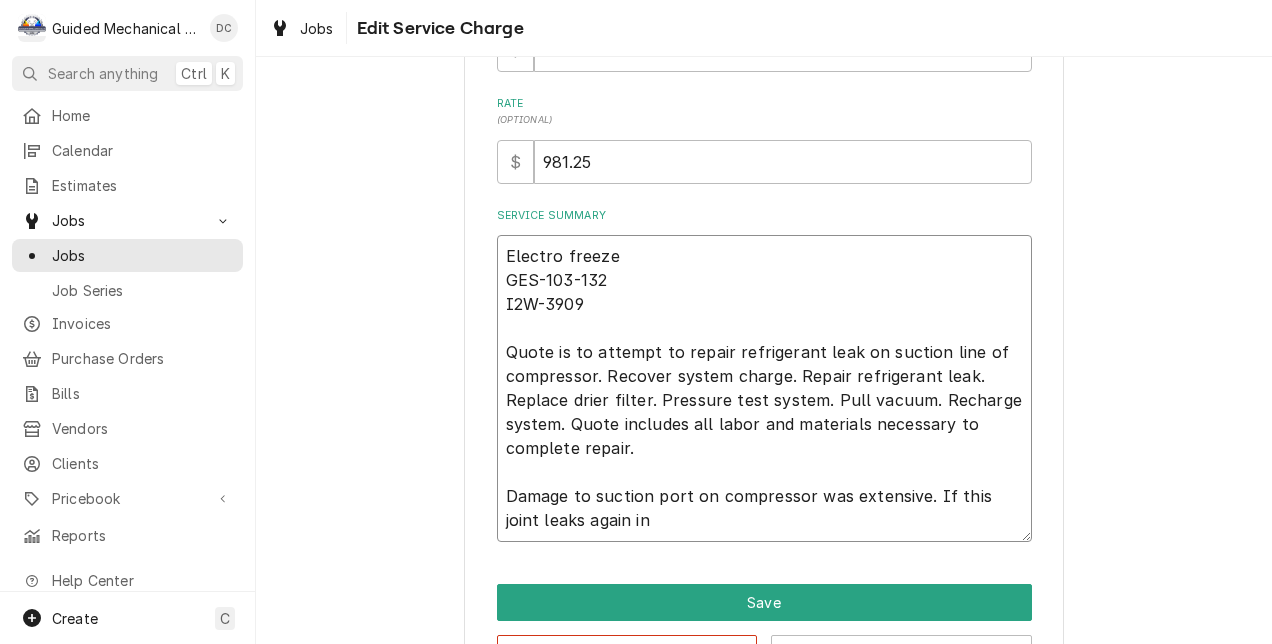 type on "x" 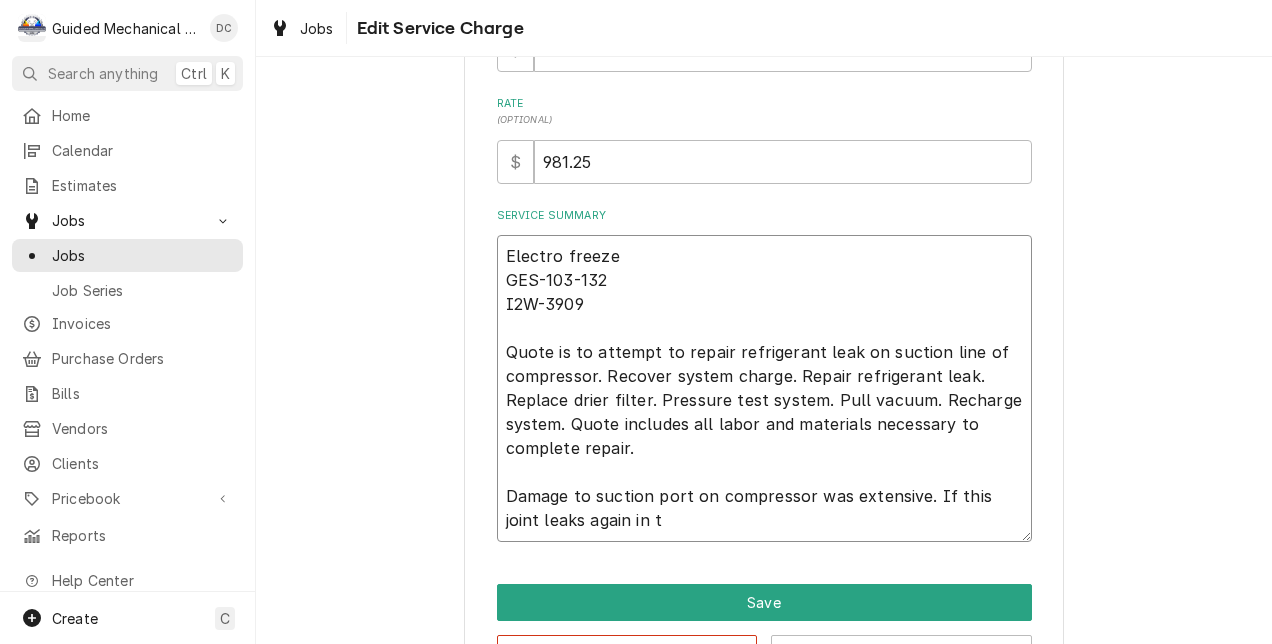 type on "x" 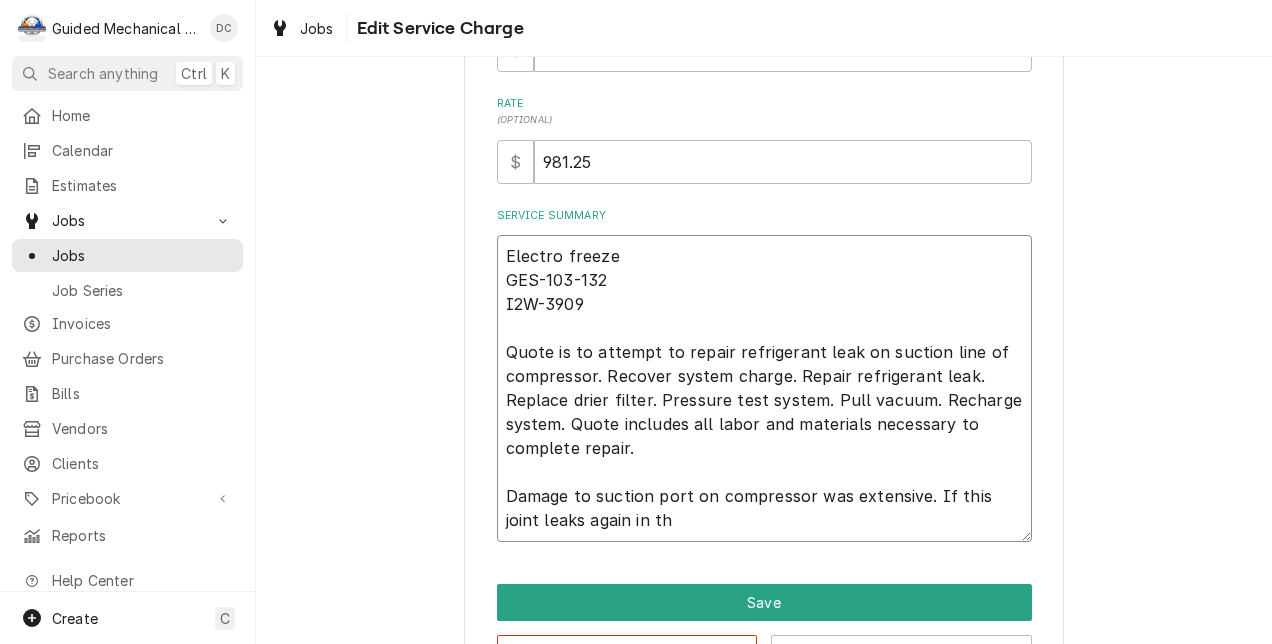 type on "x" 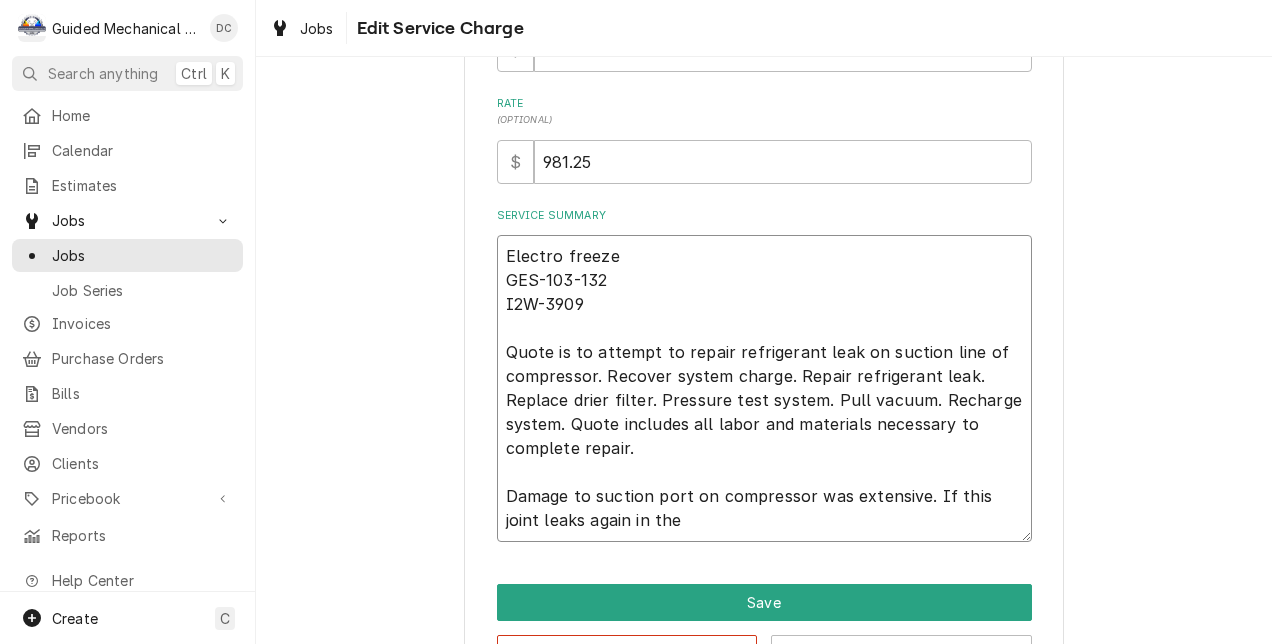 type on "x" 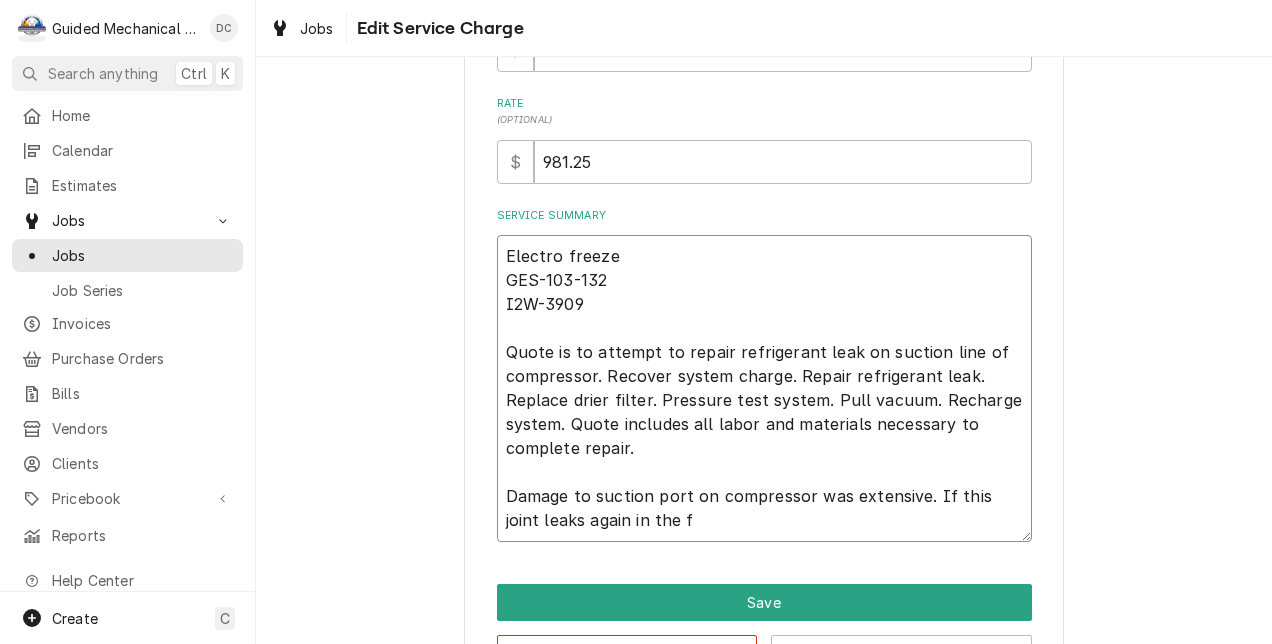 type on "x" 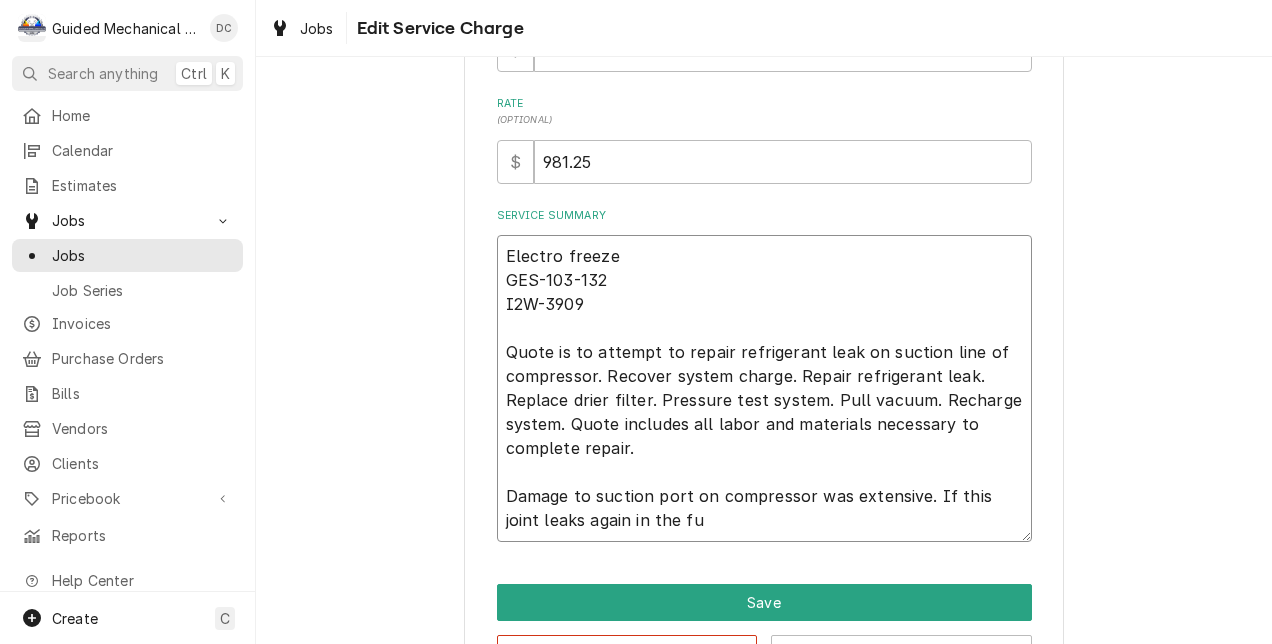 type on "x" 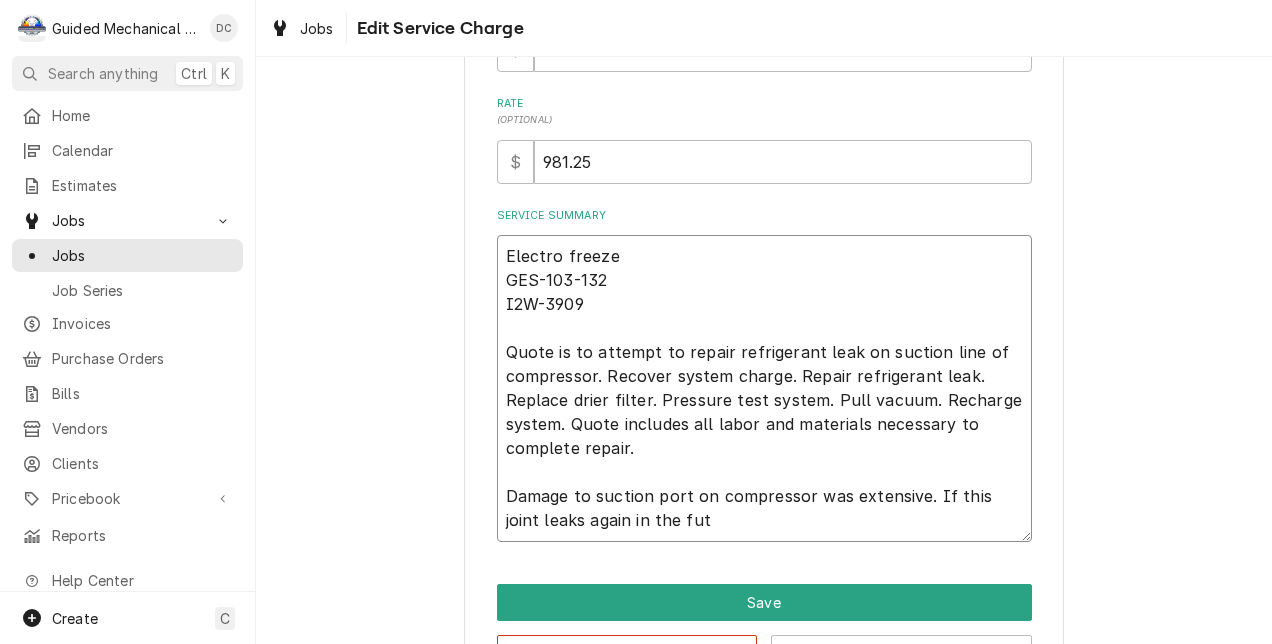 type on "x" 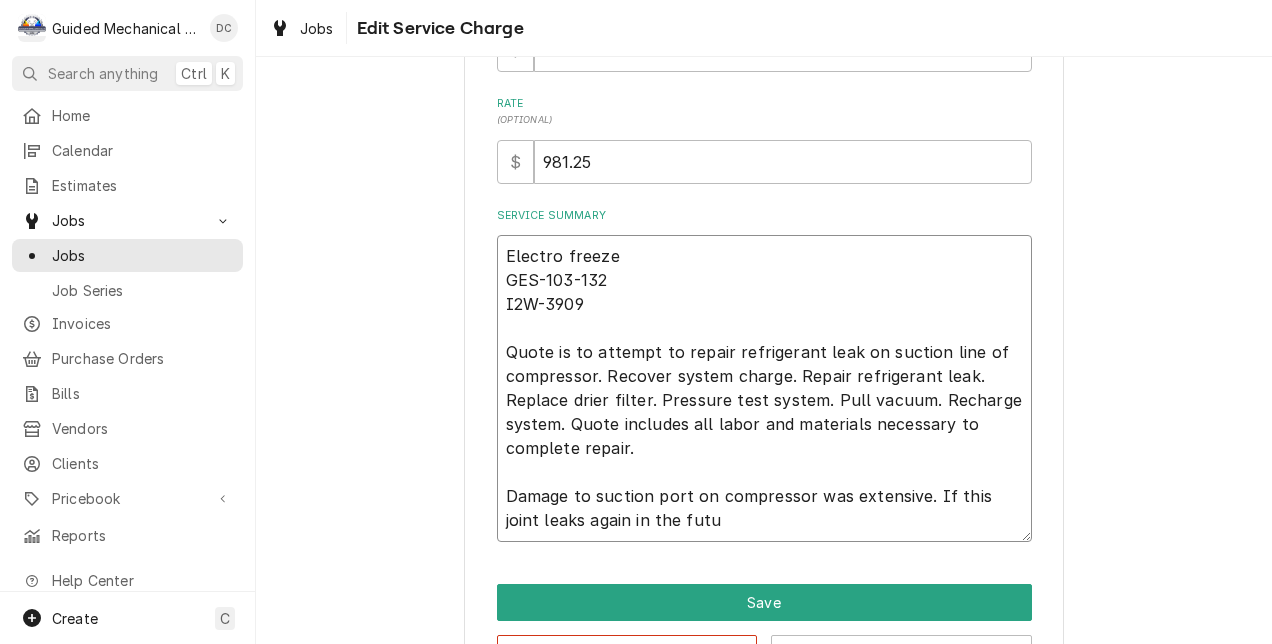 type on "x" 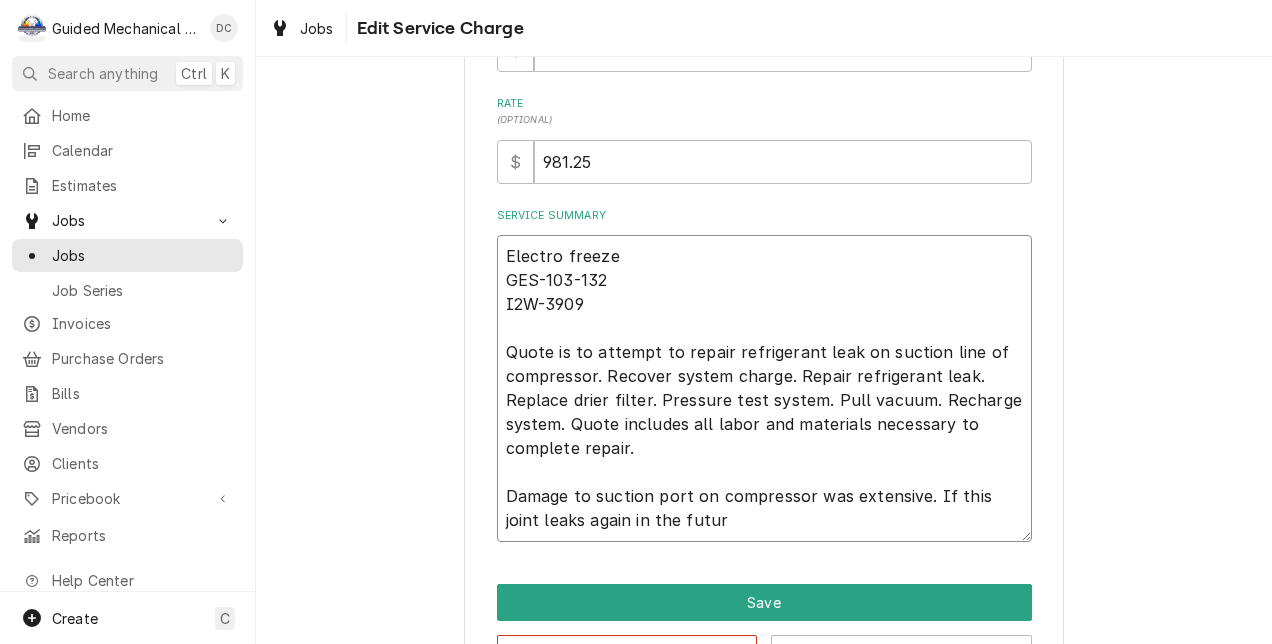 type on "x" 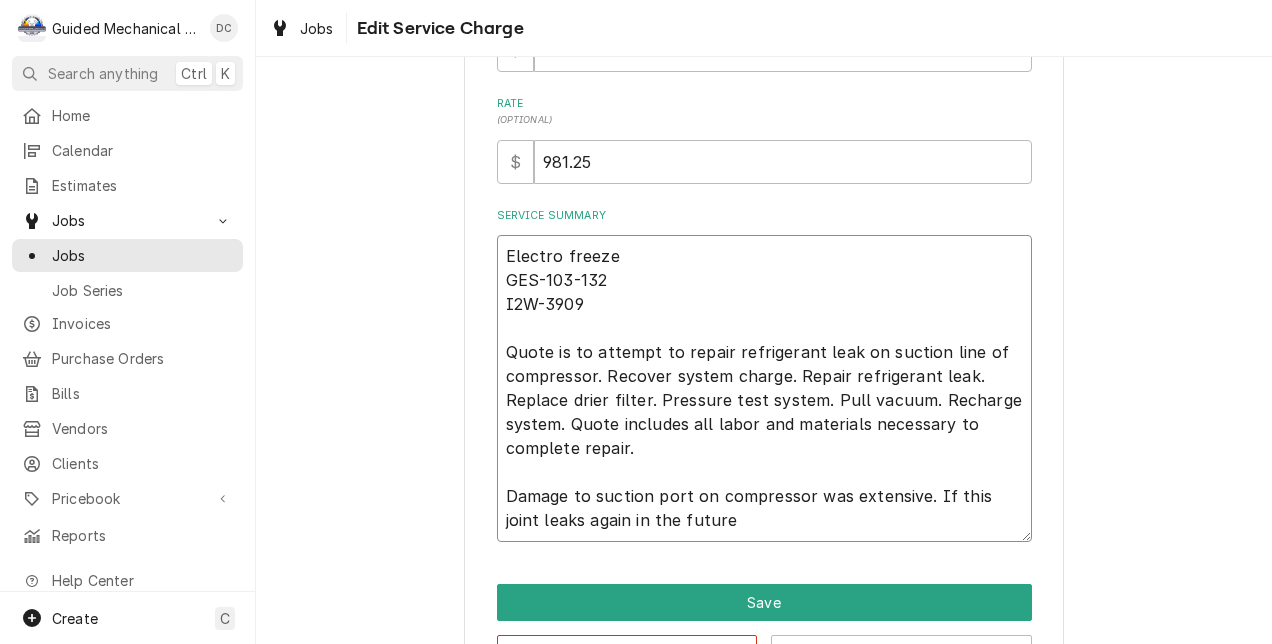 type on "x" 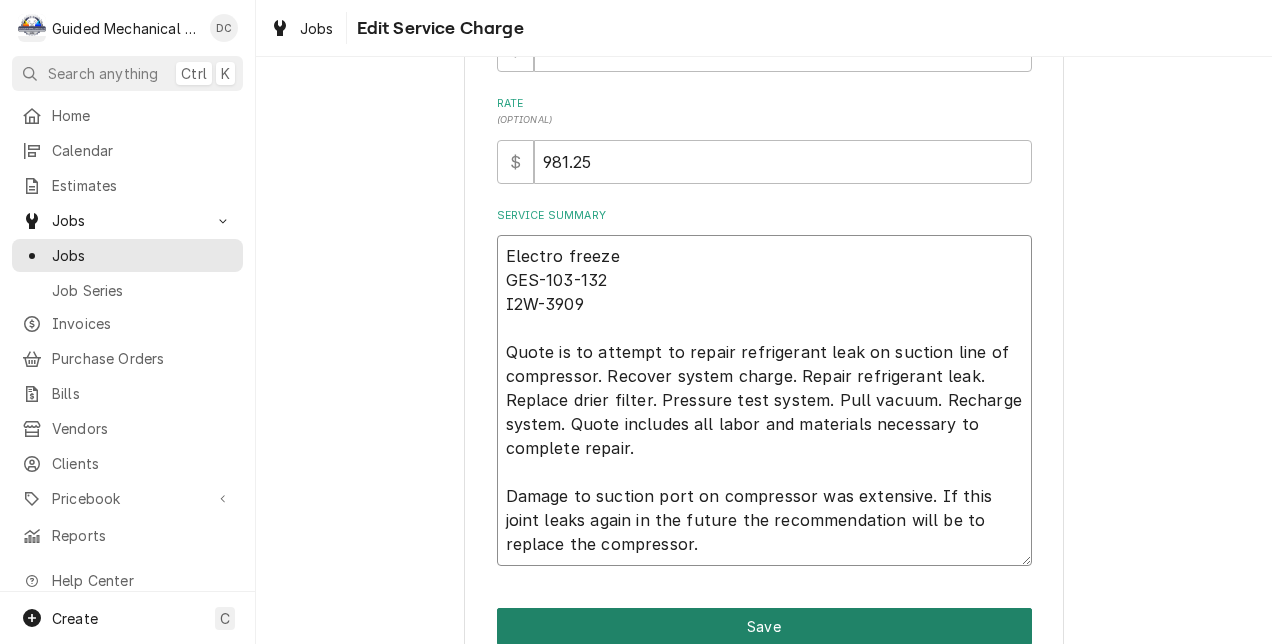 scroll, scrollTop: 581, scrollLeft: 0, axis: vertical 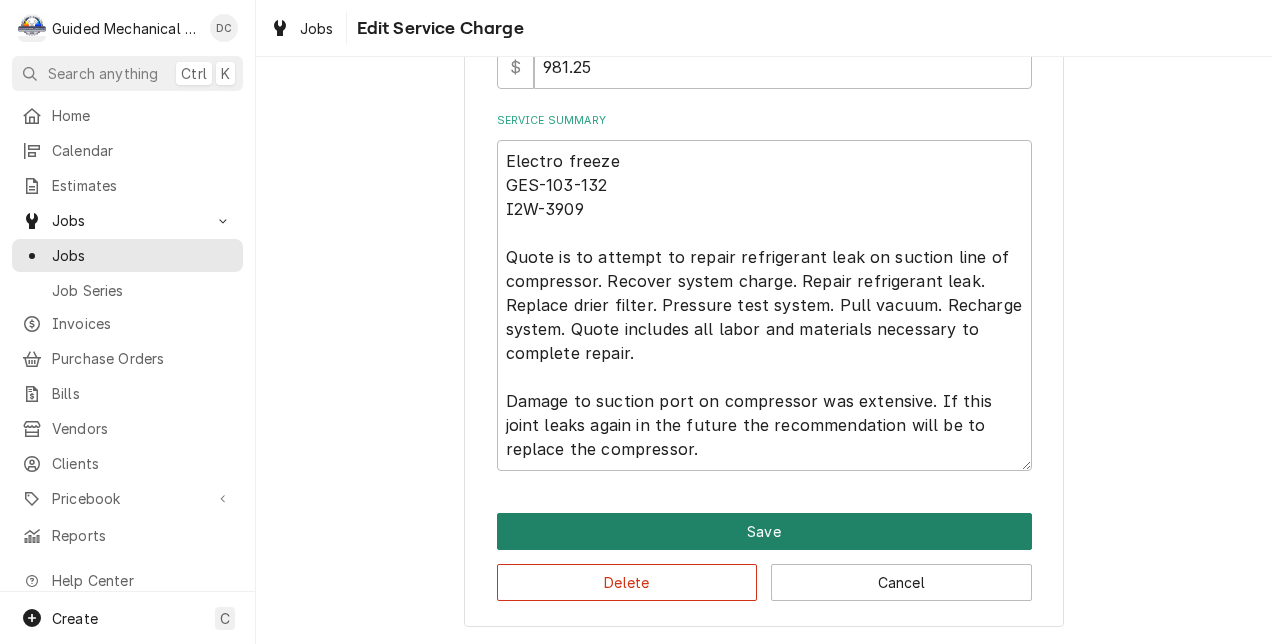 click on "Save" at bounding box center [764, 531] 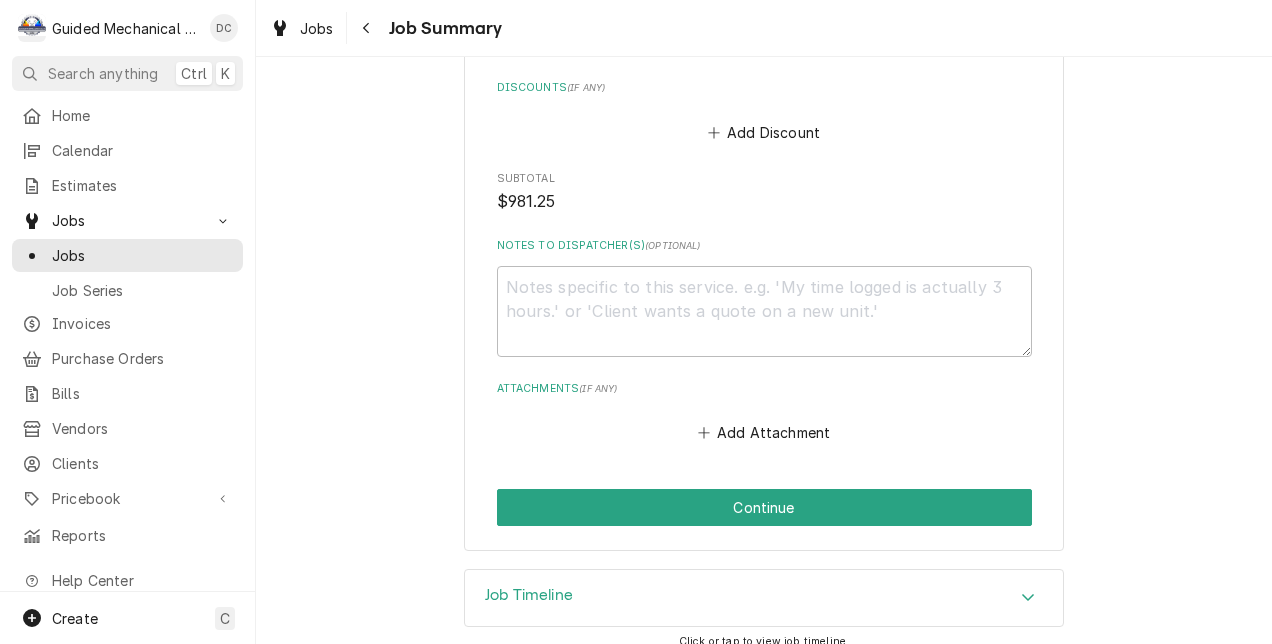 scroll, scrollTop: 1322, scrollLeft: 0, axis: vertical 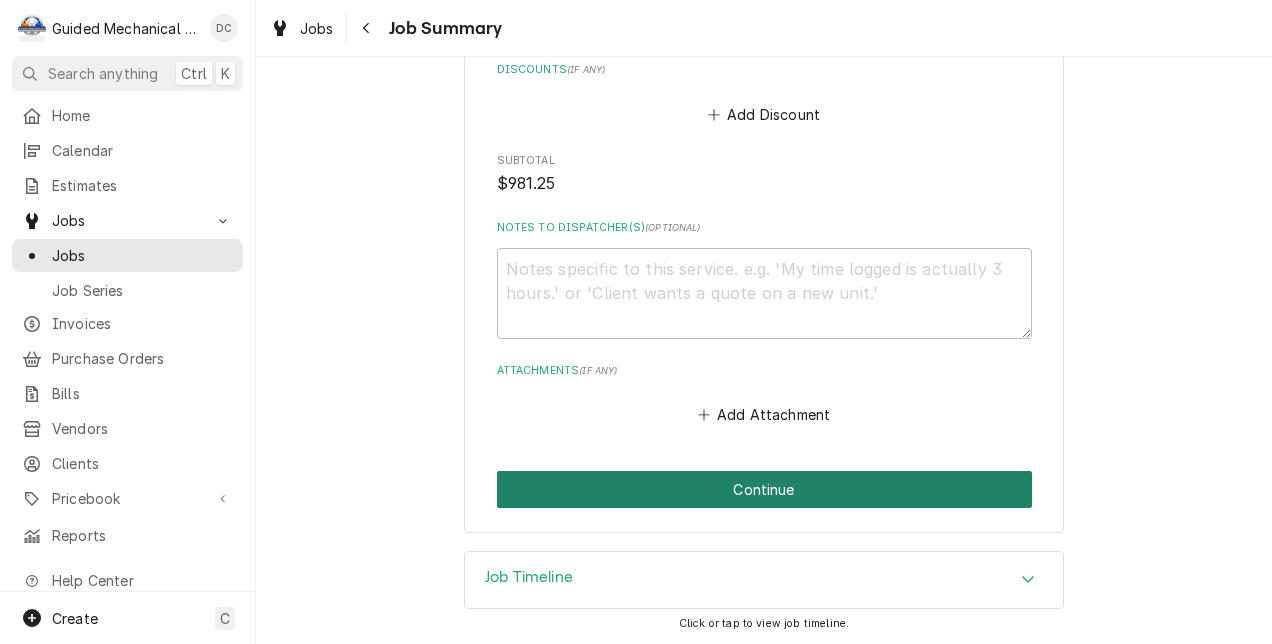 click on "Continue" at bounding box center [764, 489] 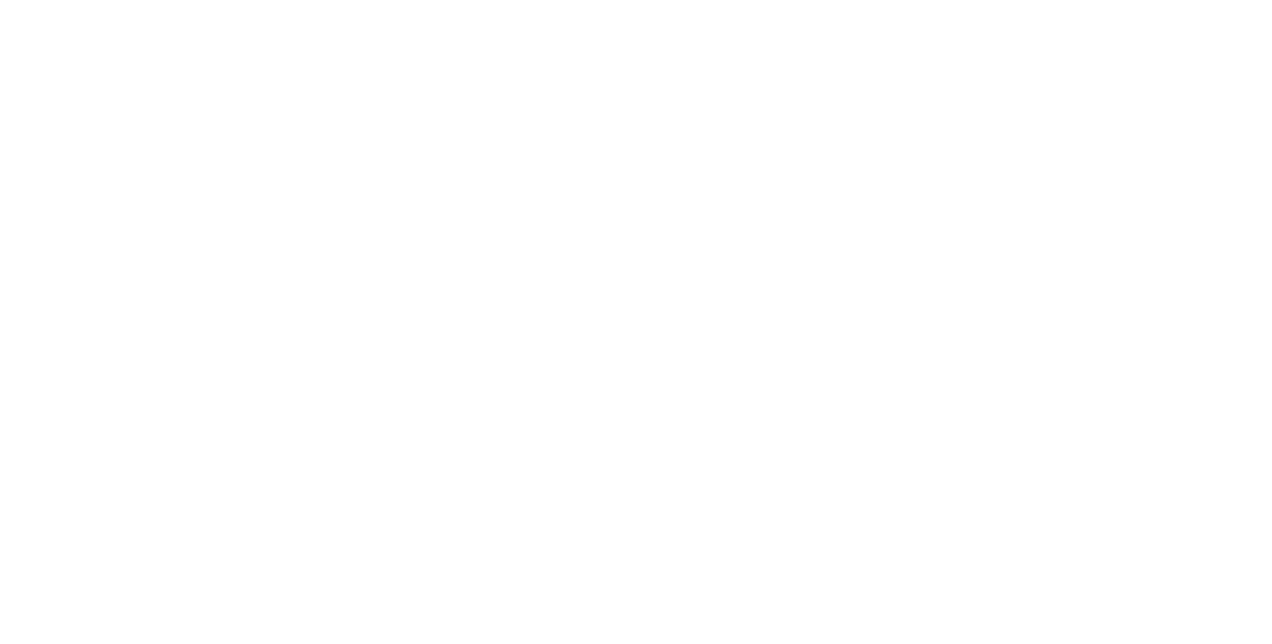 scroll, scrollTop: 0, scrollLeft: 0, axis: both 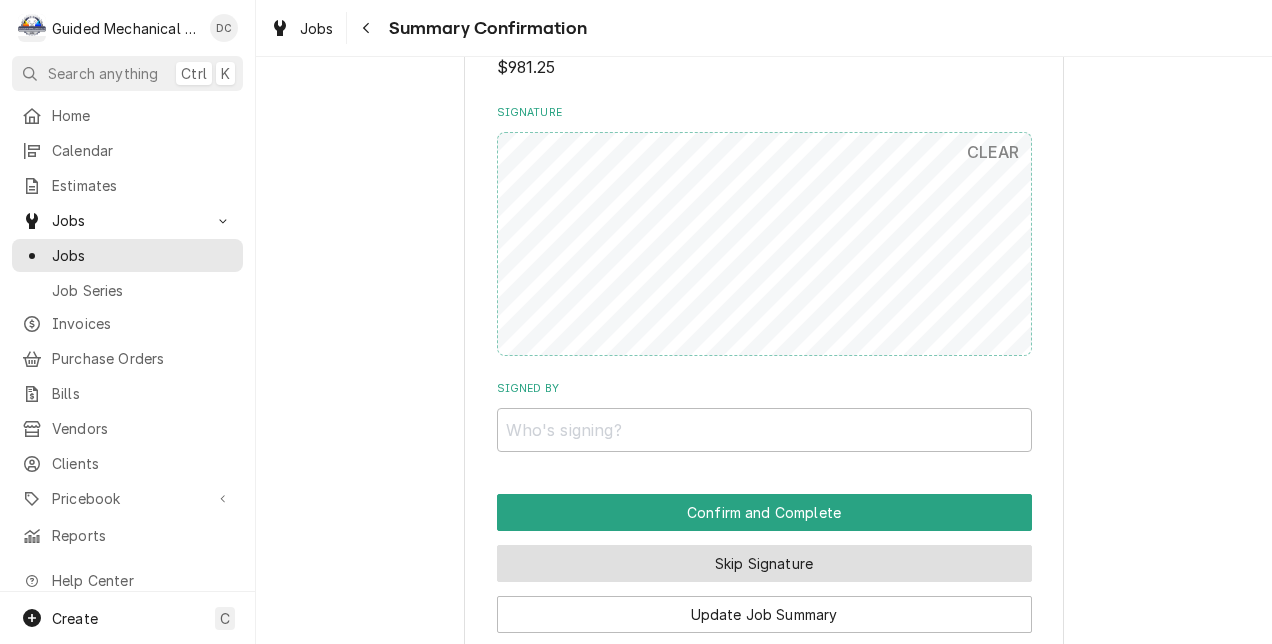 click on "Skip Signature" at bounding box center (764, 563) 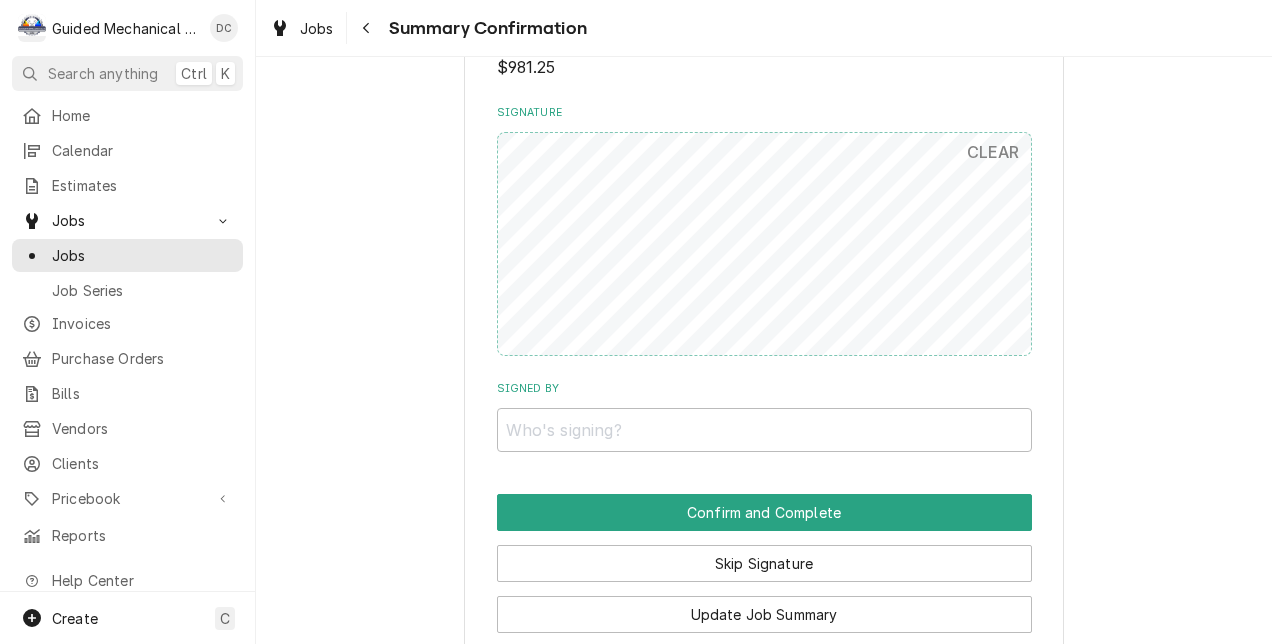 scroll, scrollTop: 0, scrollLeft: 0, axis: both 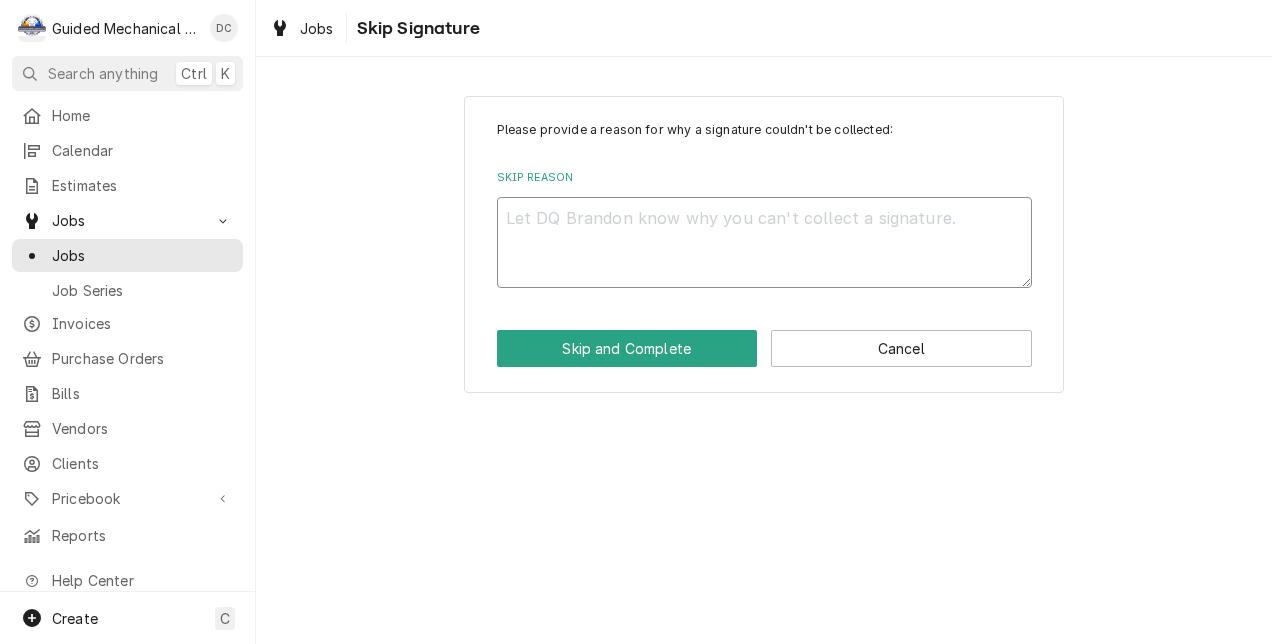 click on "Skip Reason" at bounding box center [764, 242] 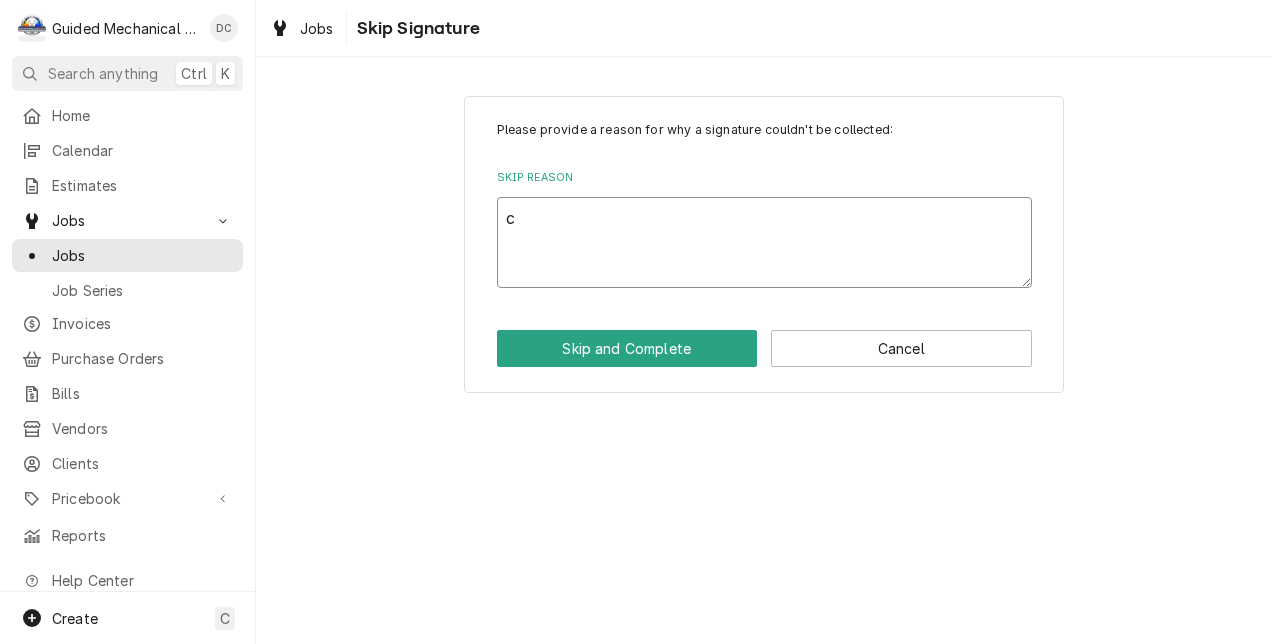 type on "x" 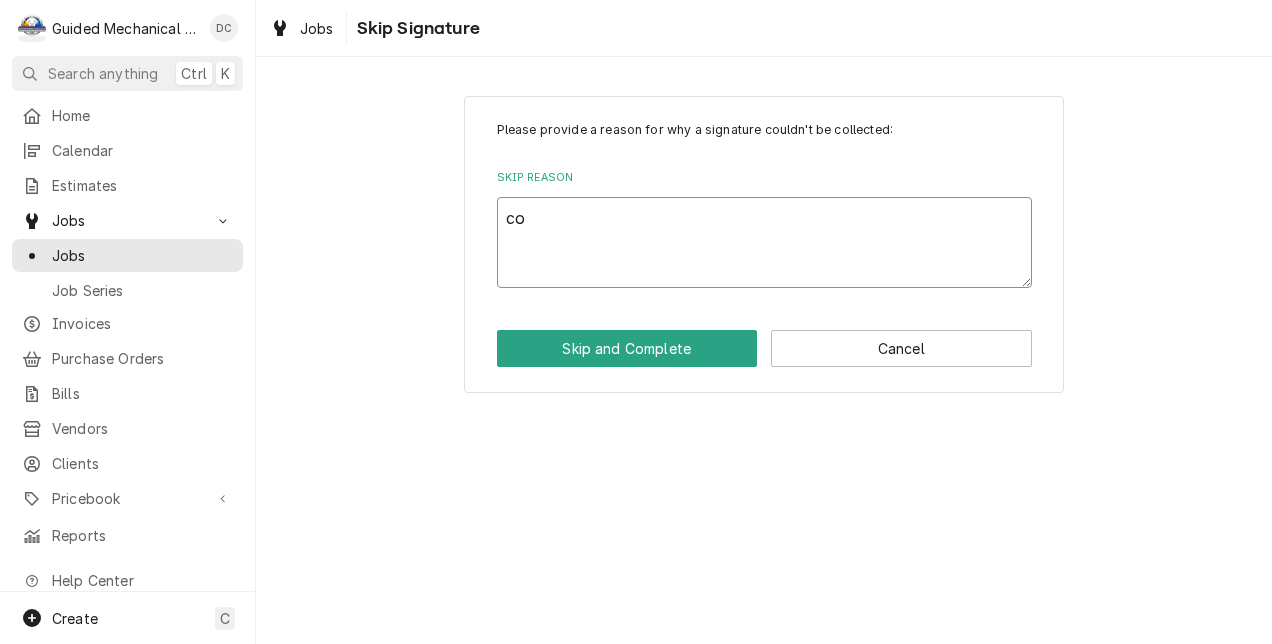 type on "x" 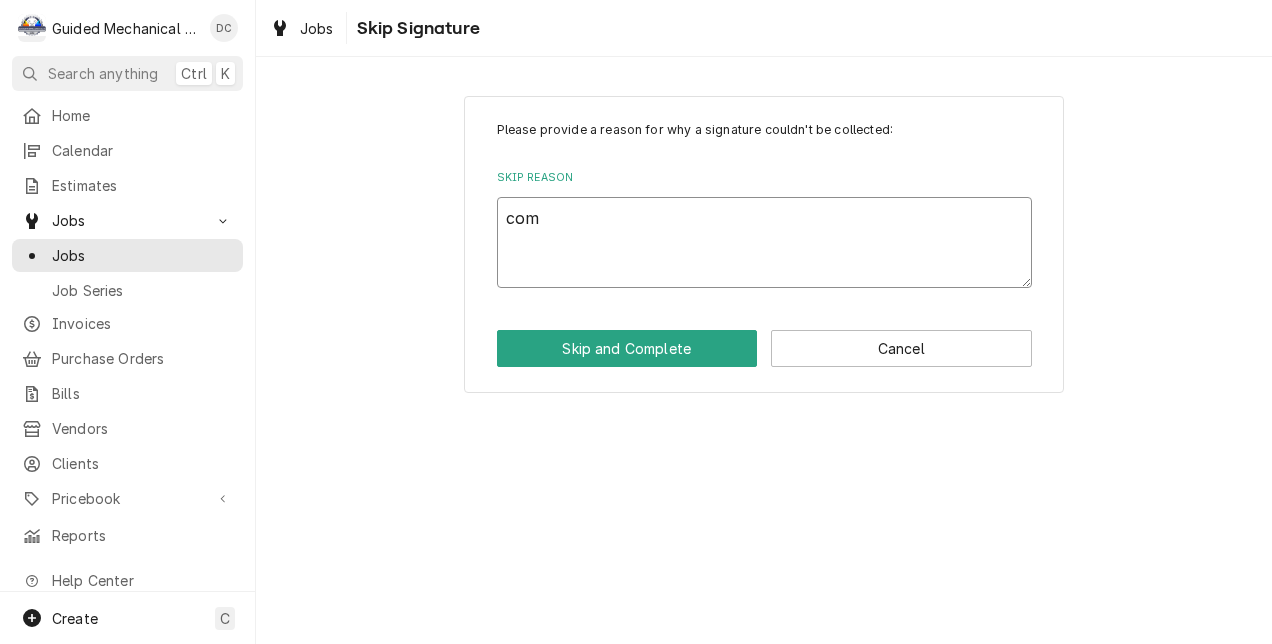 type on "x" 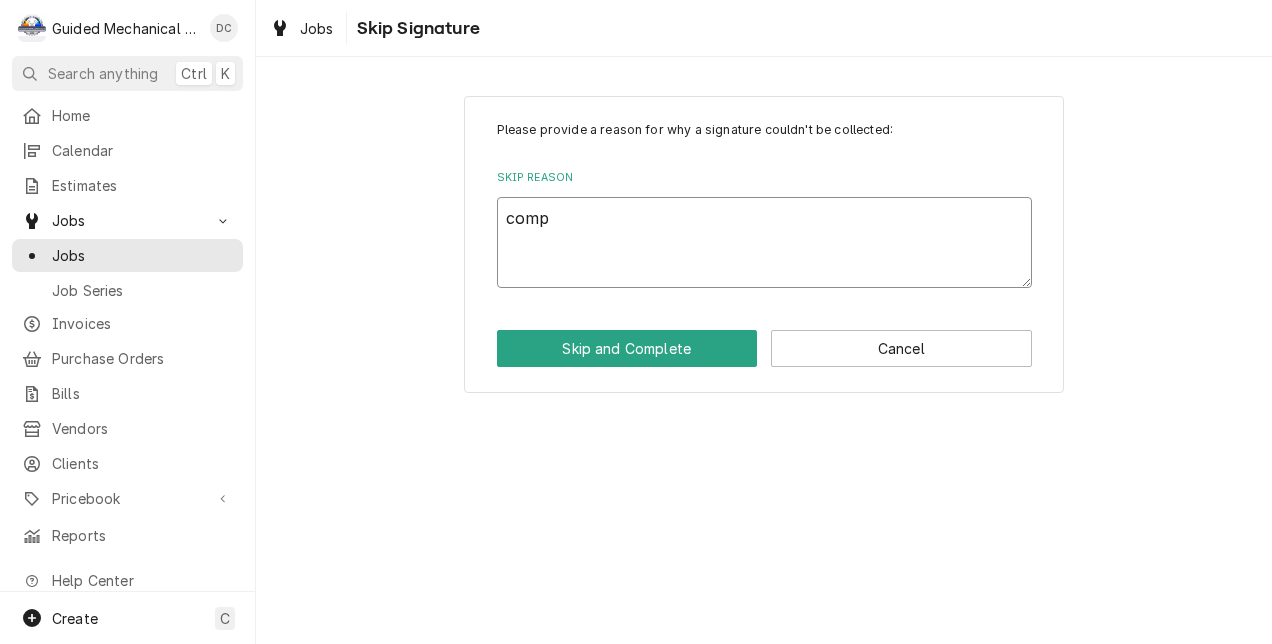 type on "x" 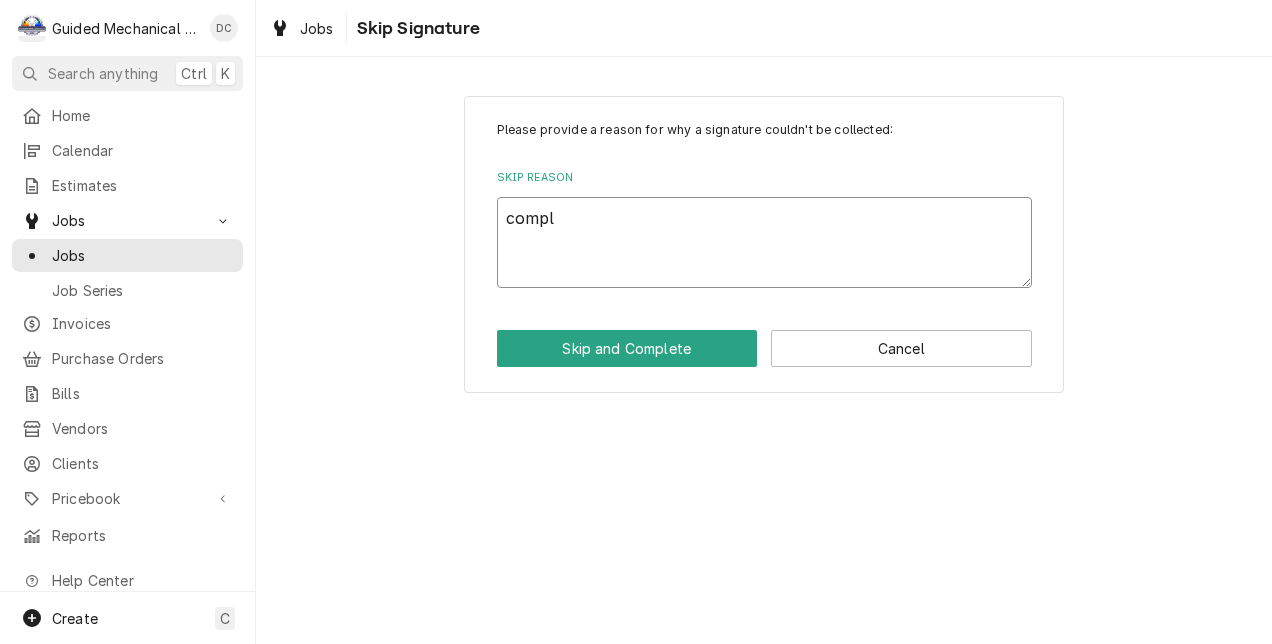 type on "x" 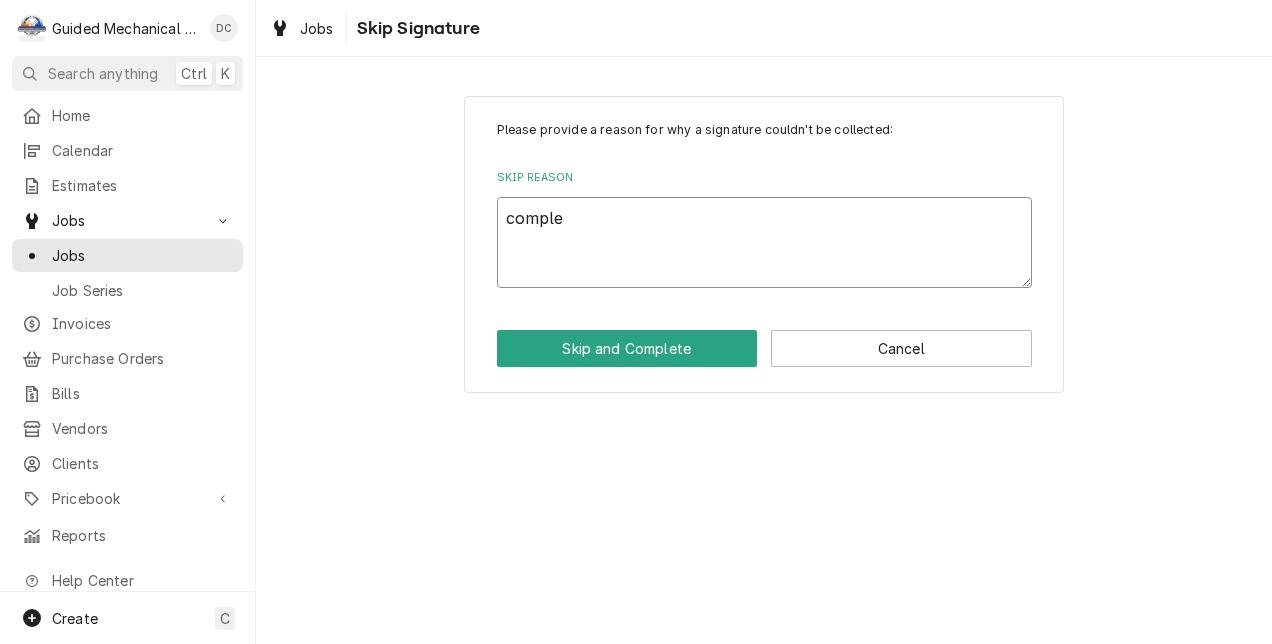 type on "x" 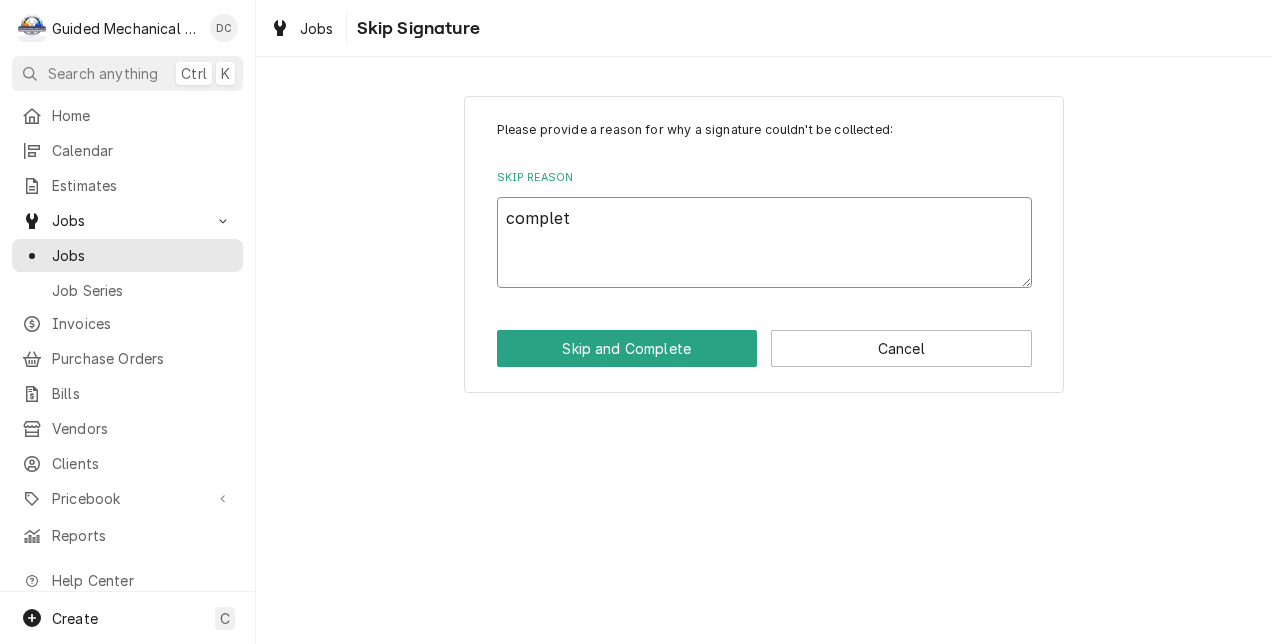 type on "x" 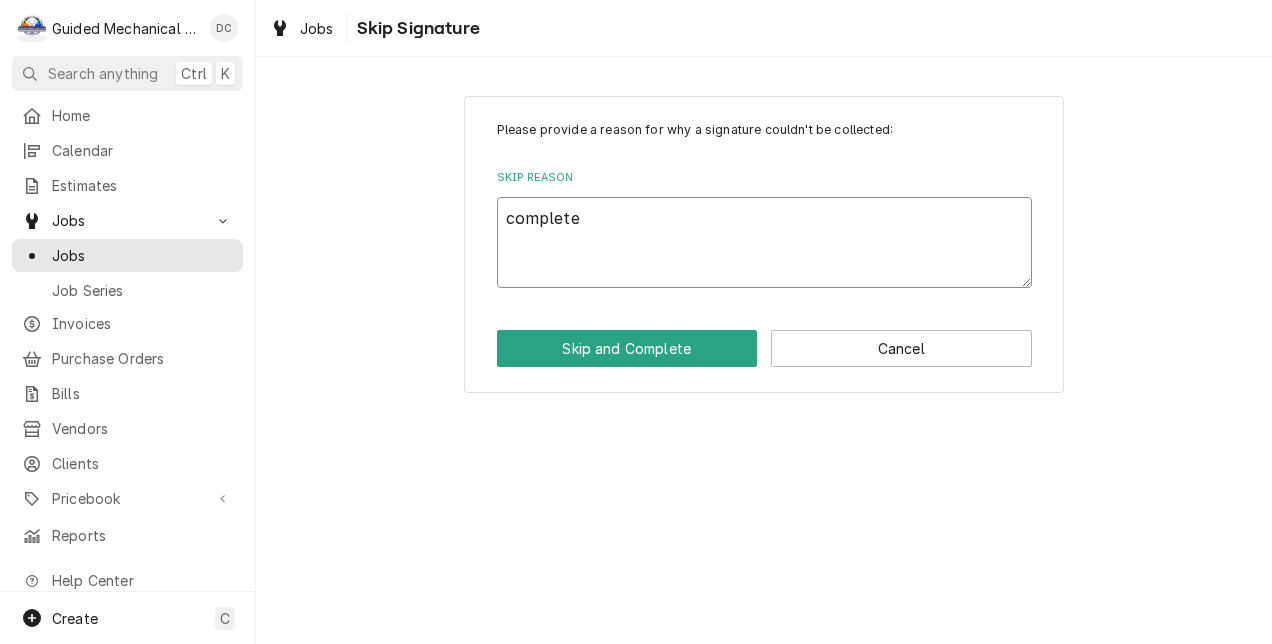 type on "x" 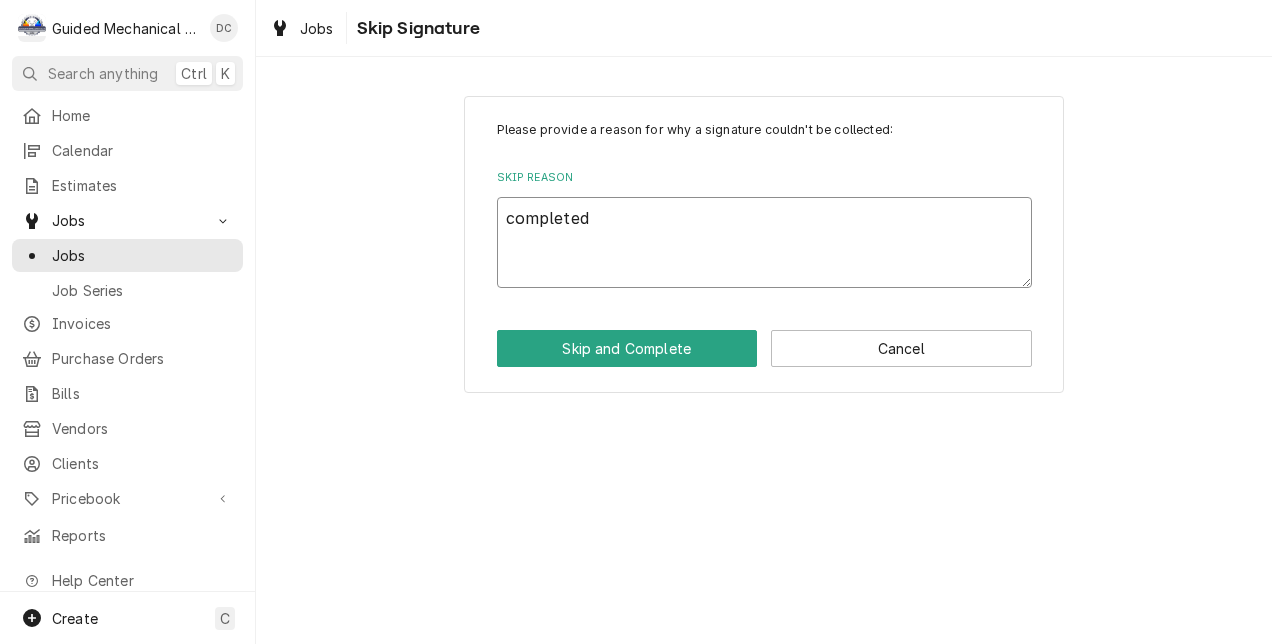 type on "x" 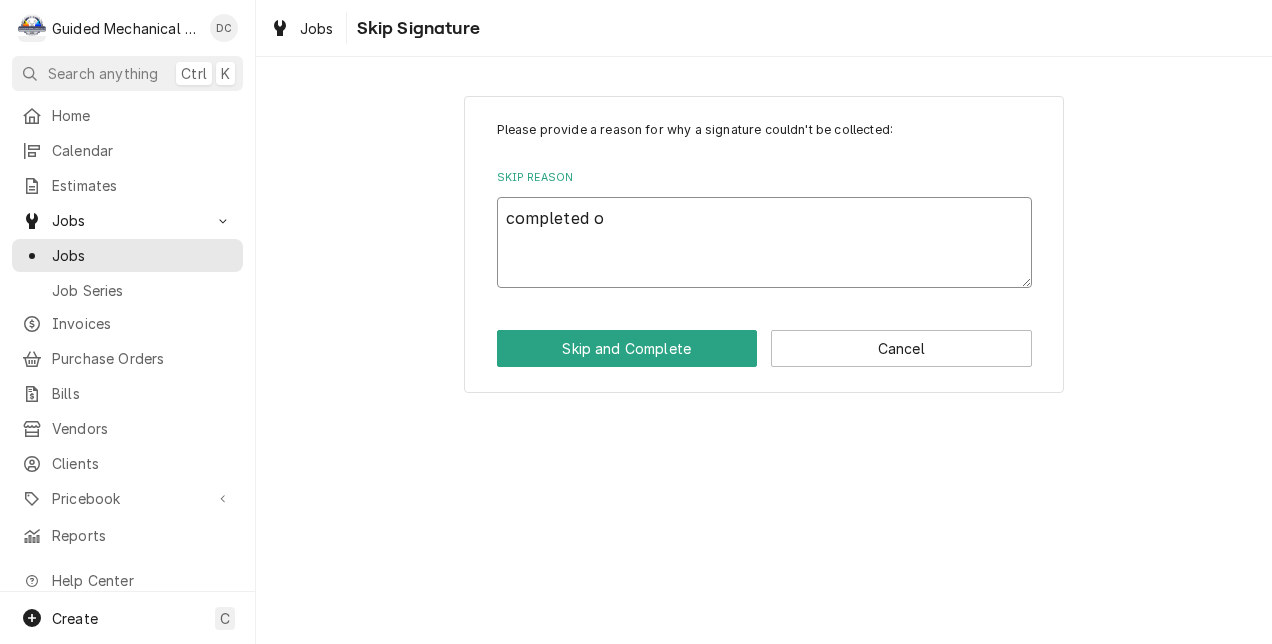 type on "x" 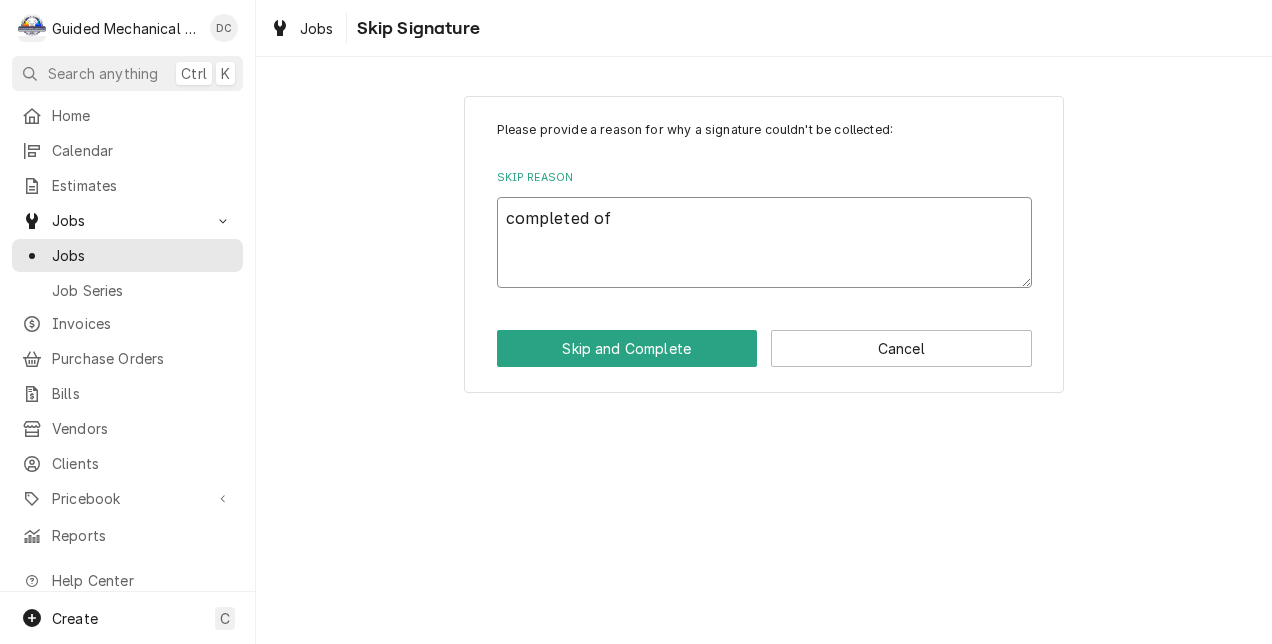type on "x" 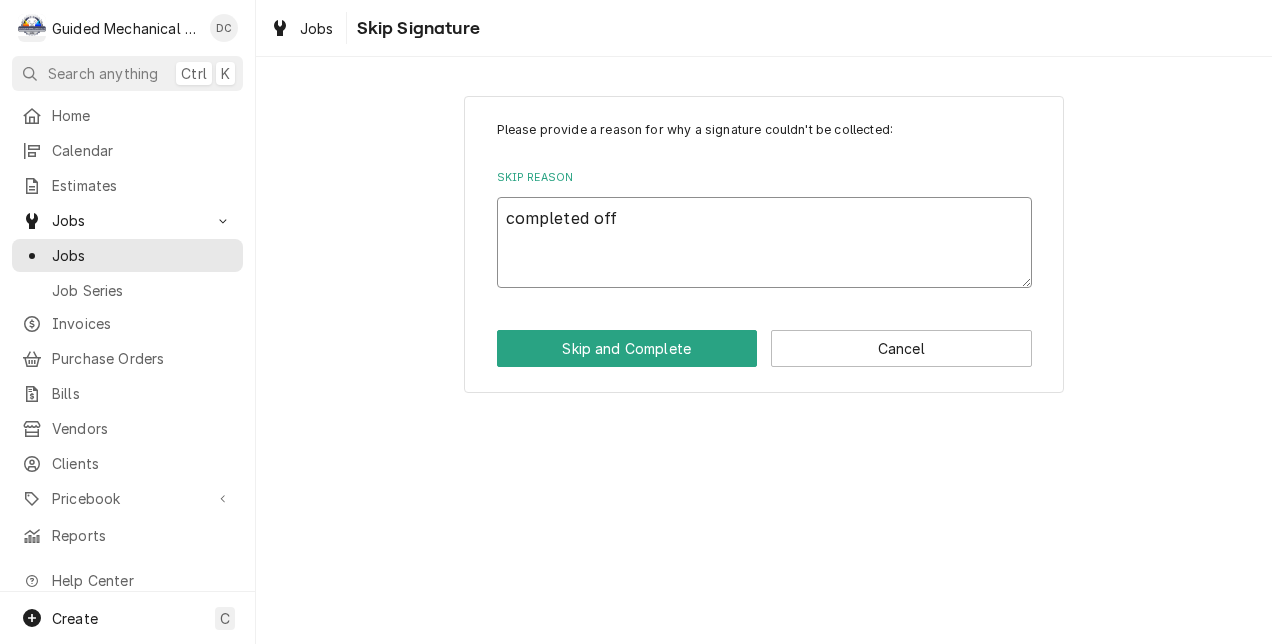 type on "x" 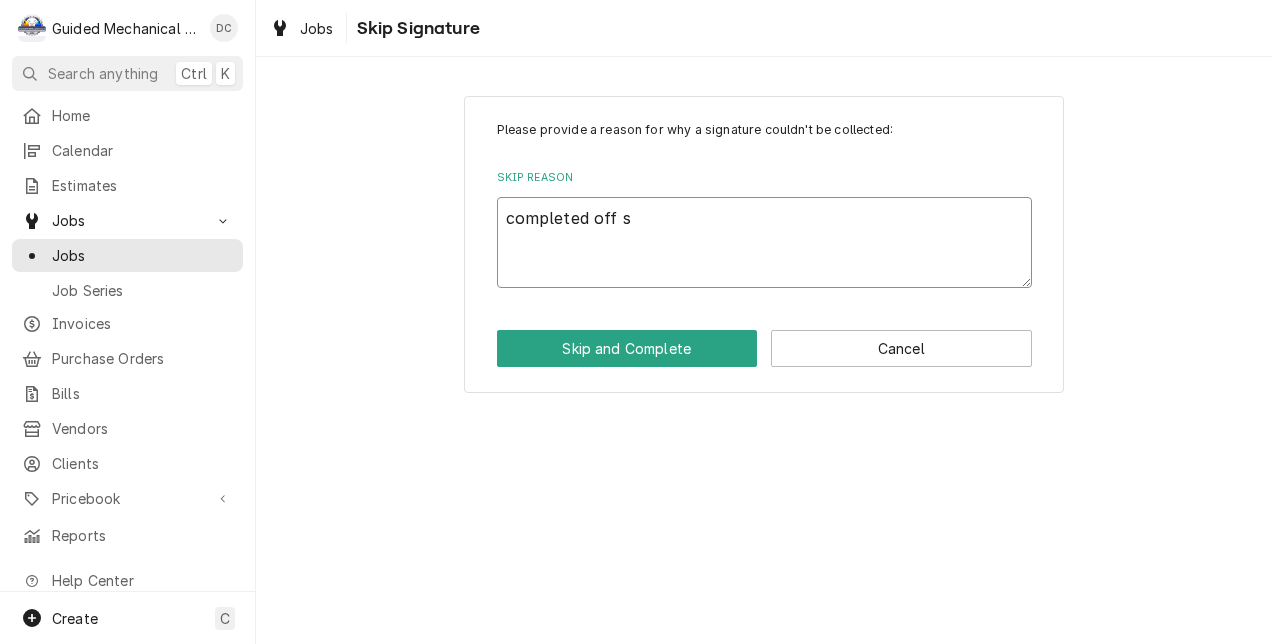 type on "x" 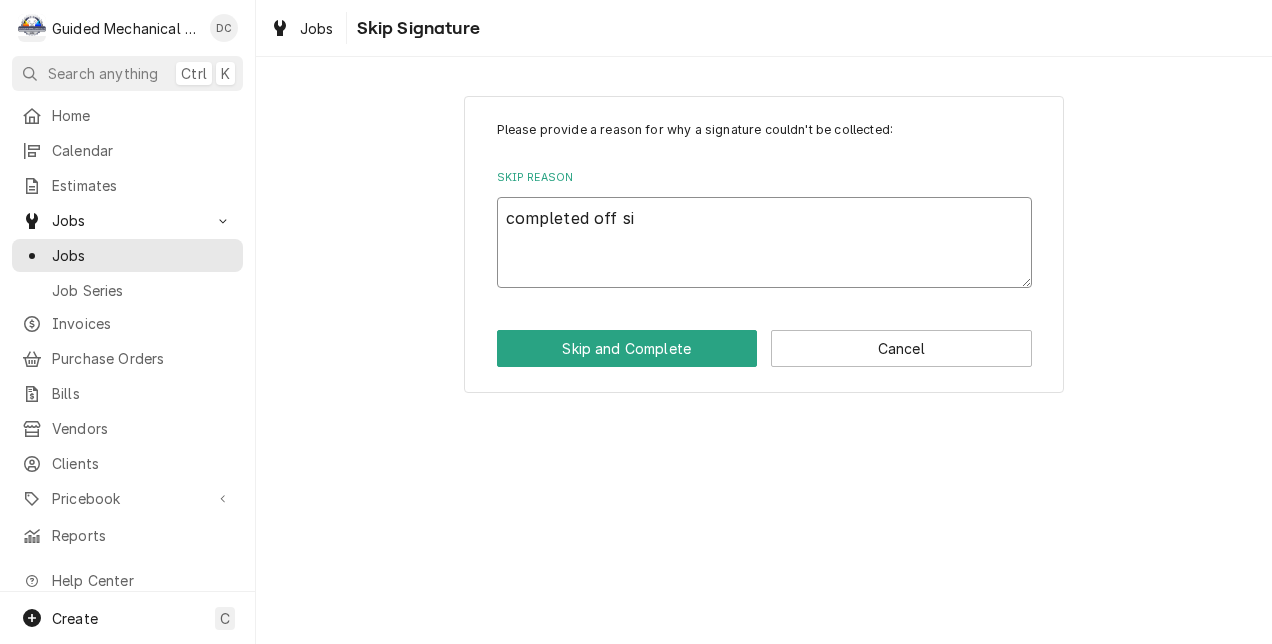 type on "x" 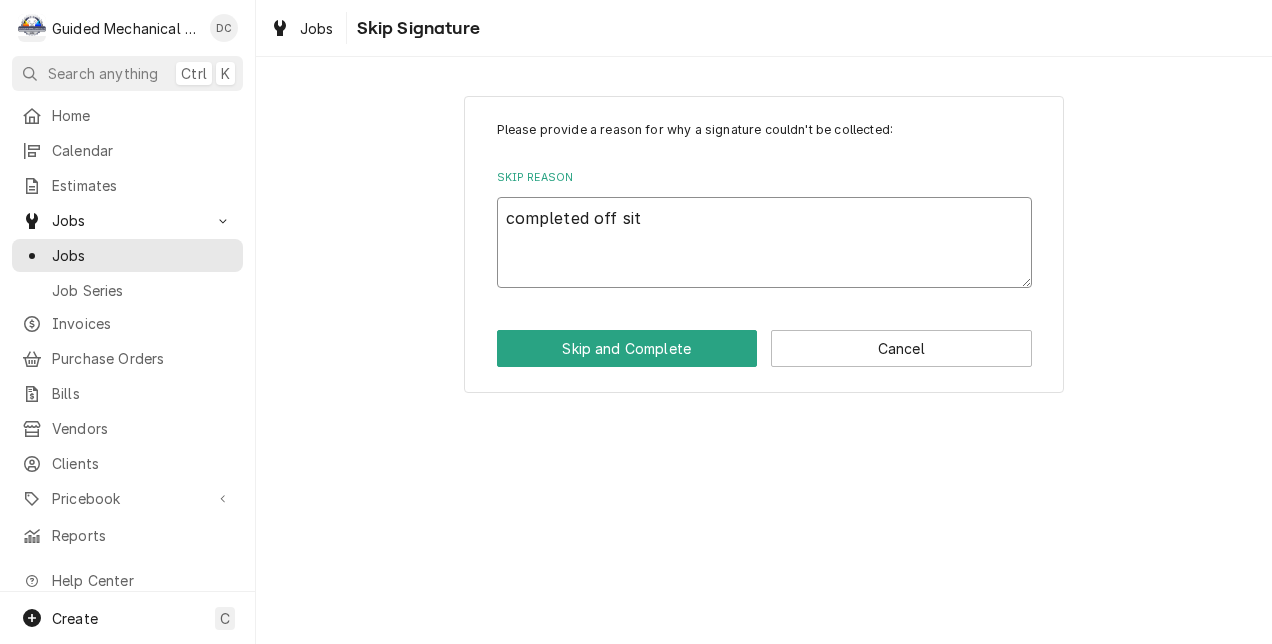 type on "x" 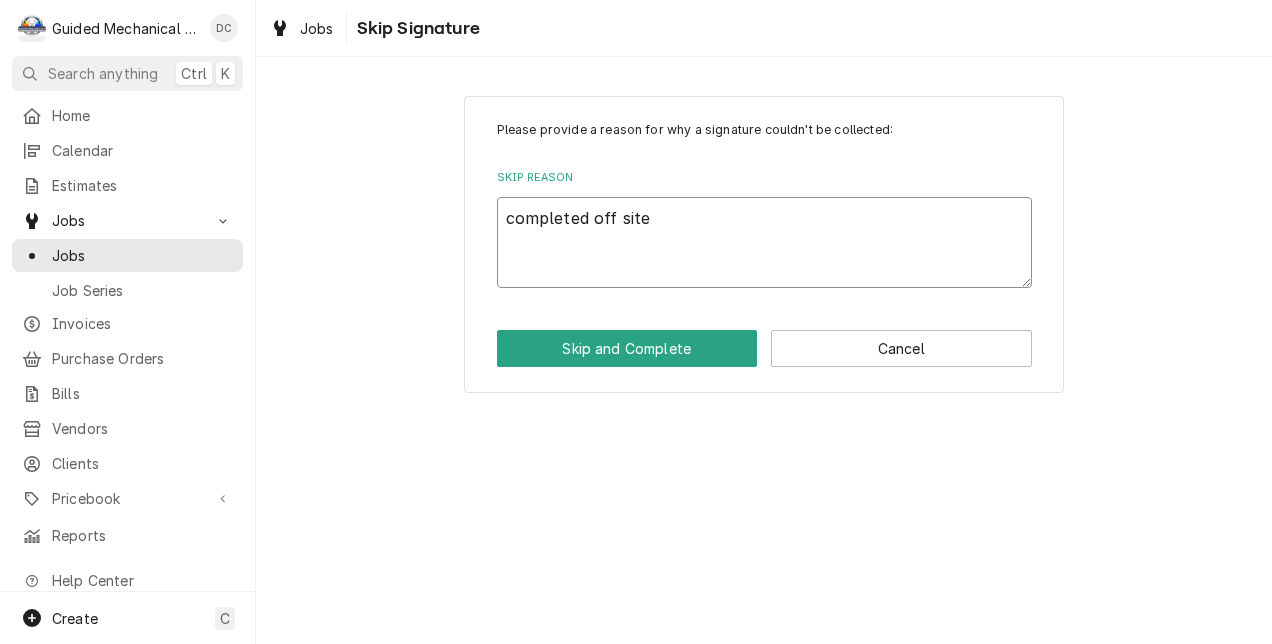type on "x" 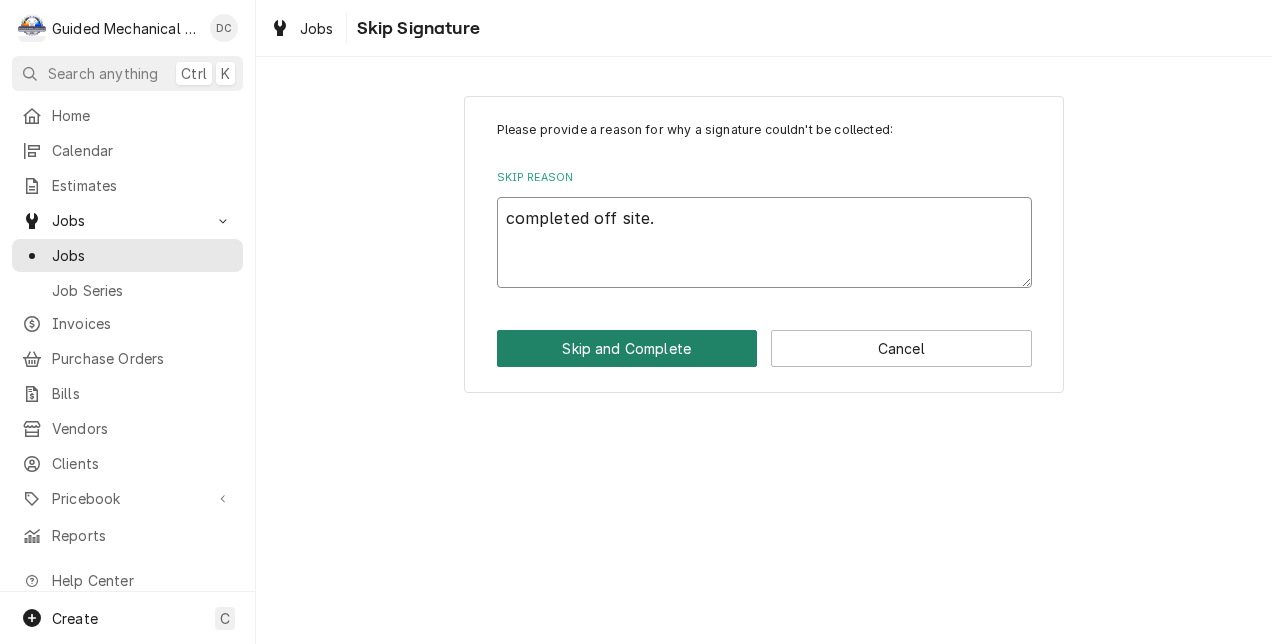 type on "completed off site." 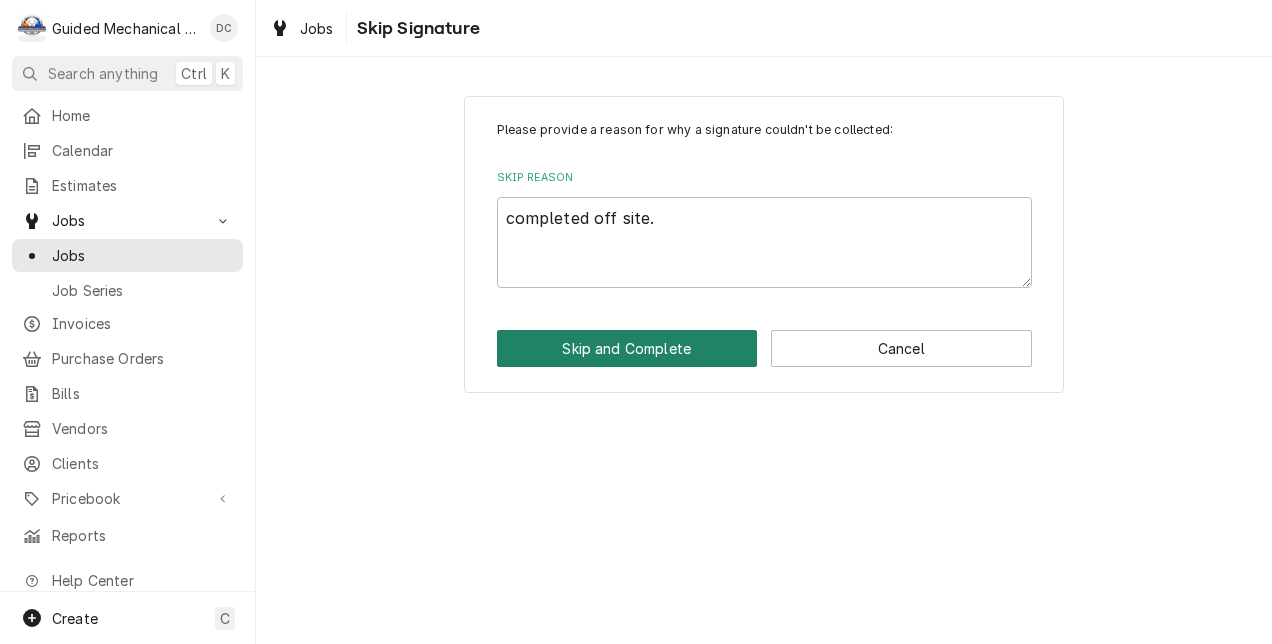 click on "Skip and Complete" at bounding box center (627, 348) 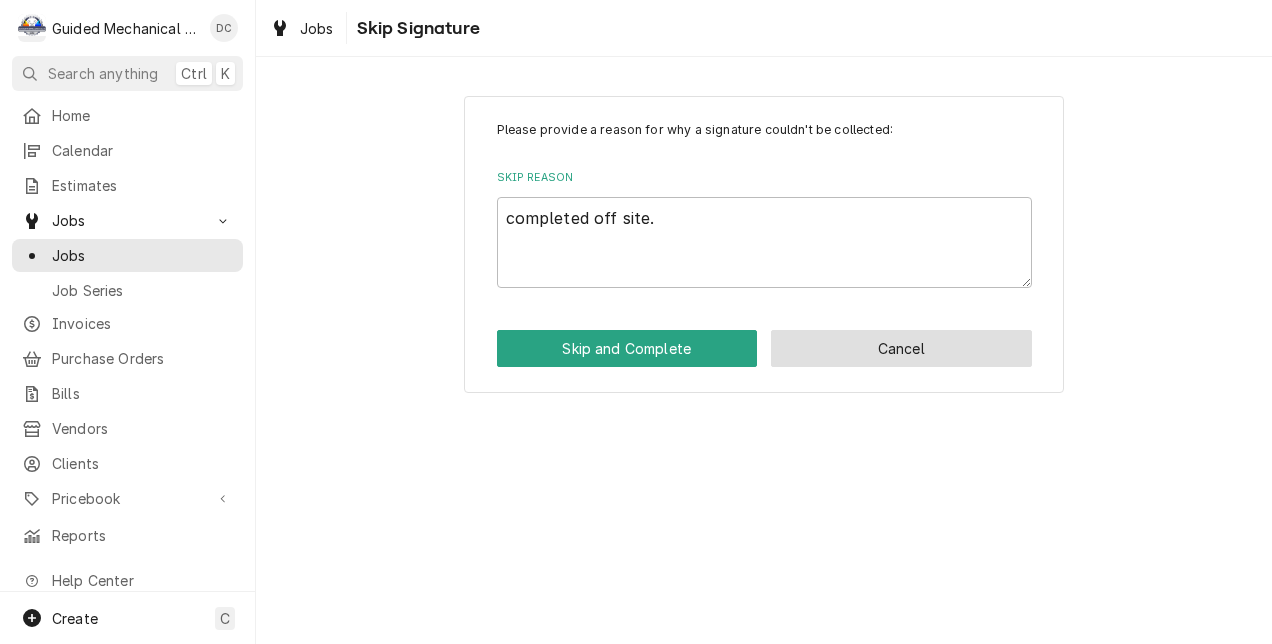 type on "x" 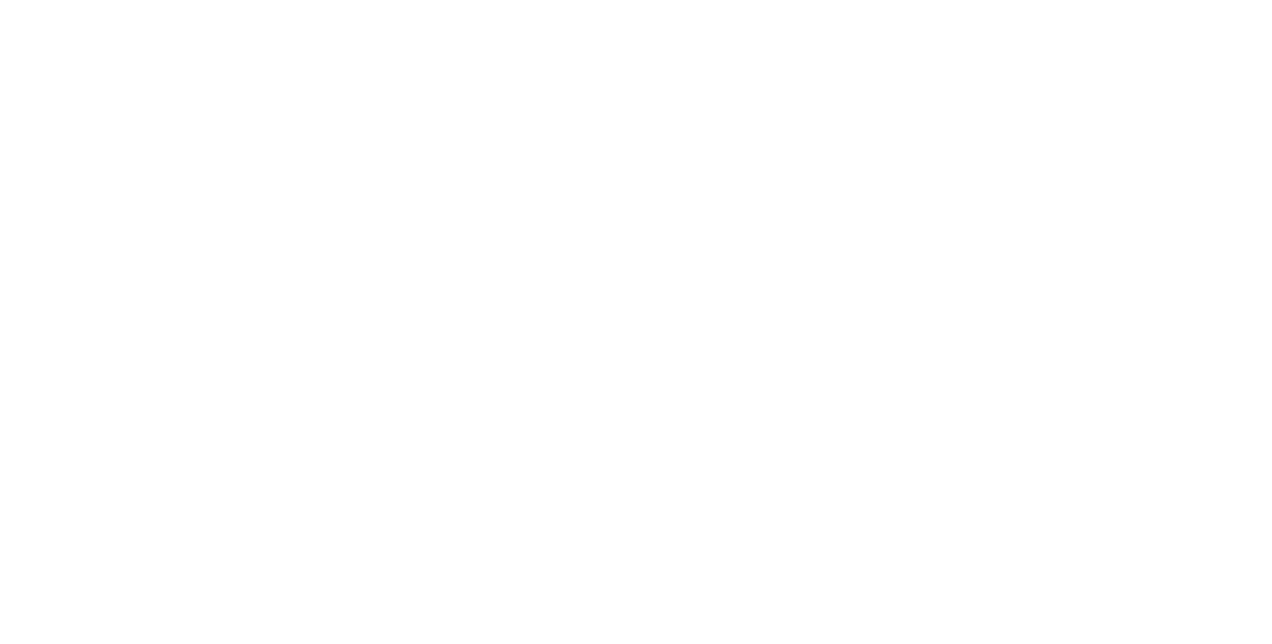 scroll, scrollTop: 0, scrollLeft: 0, axis: both 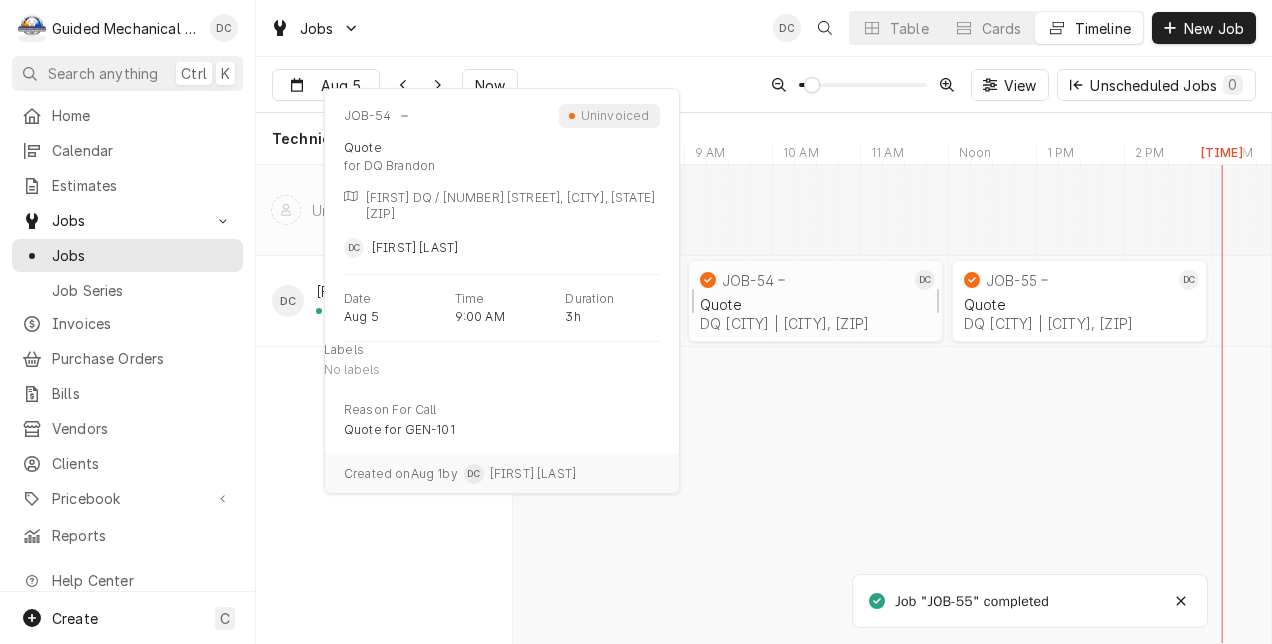 click on "Quote" at bounding box center (815, 304) 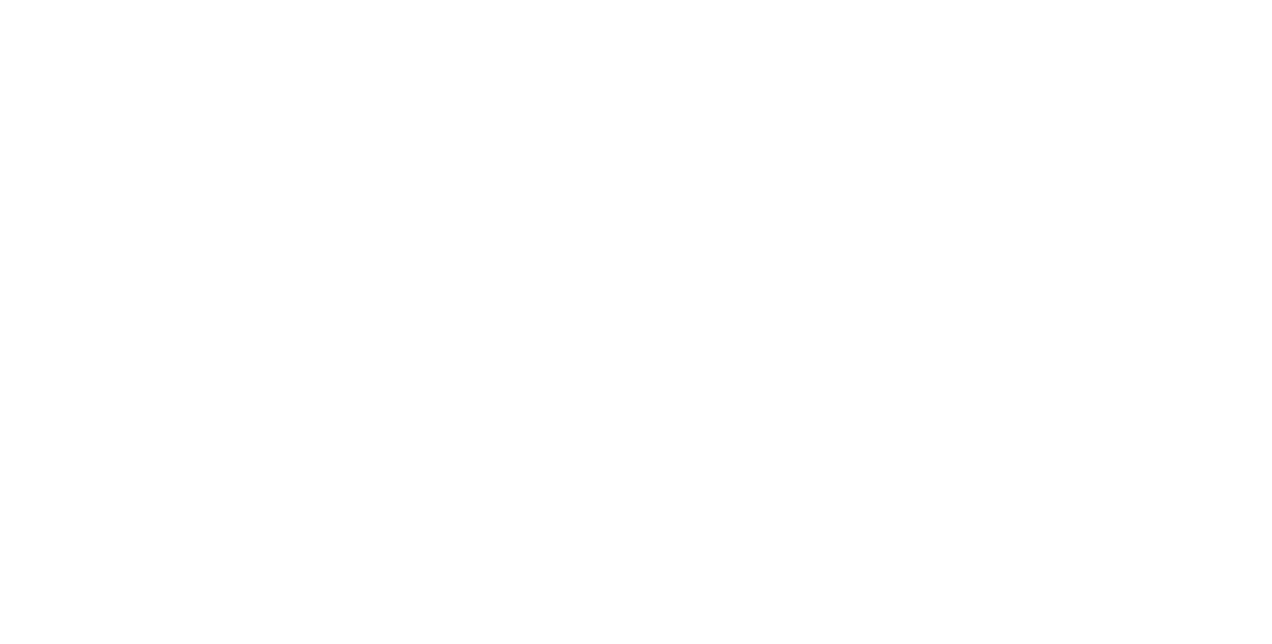 scroll, scrollTop: 0, scrollLeft: 0, axis: both 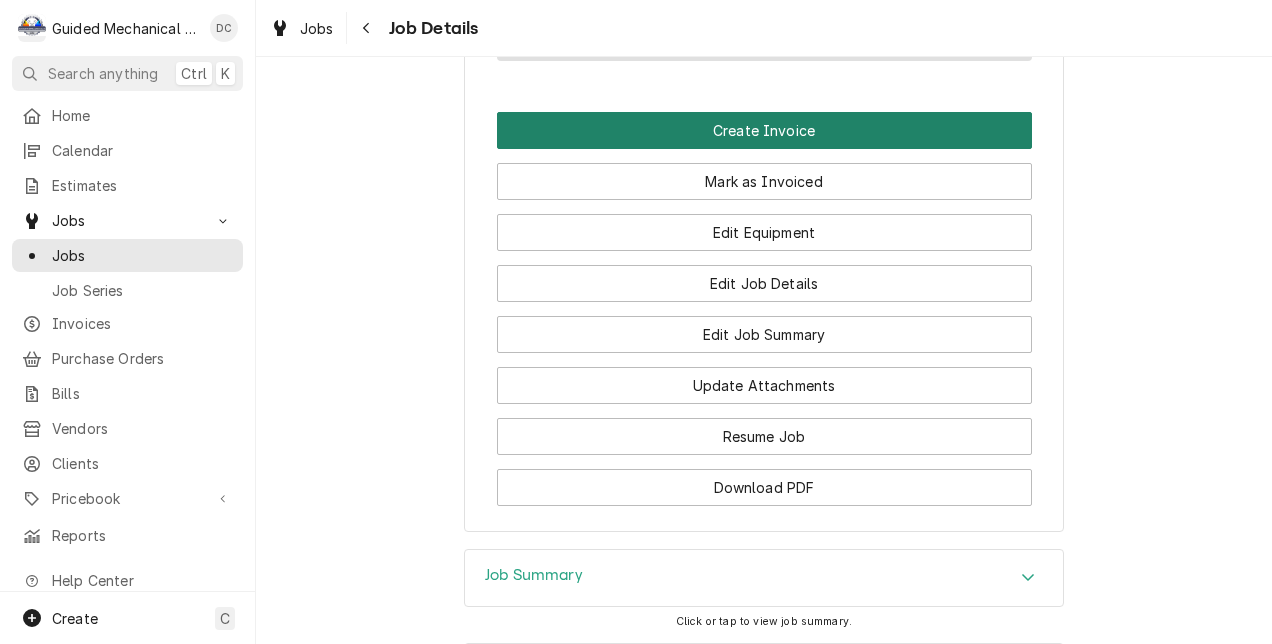 click on "Create Invoice" at bounding box center [764, 130] 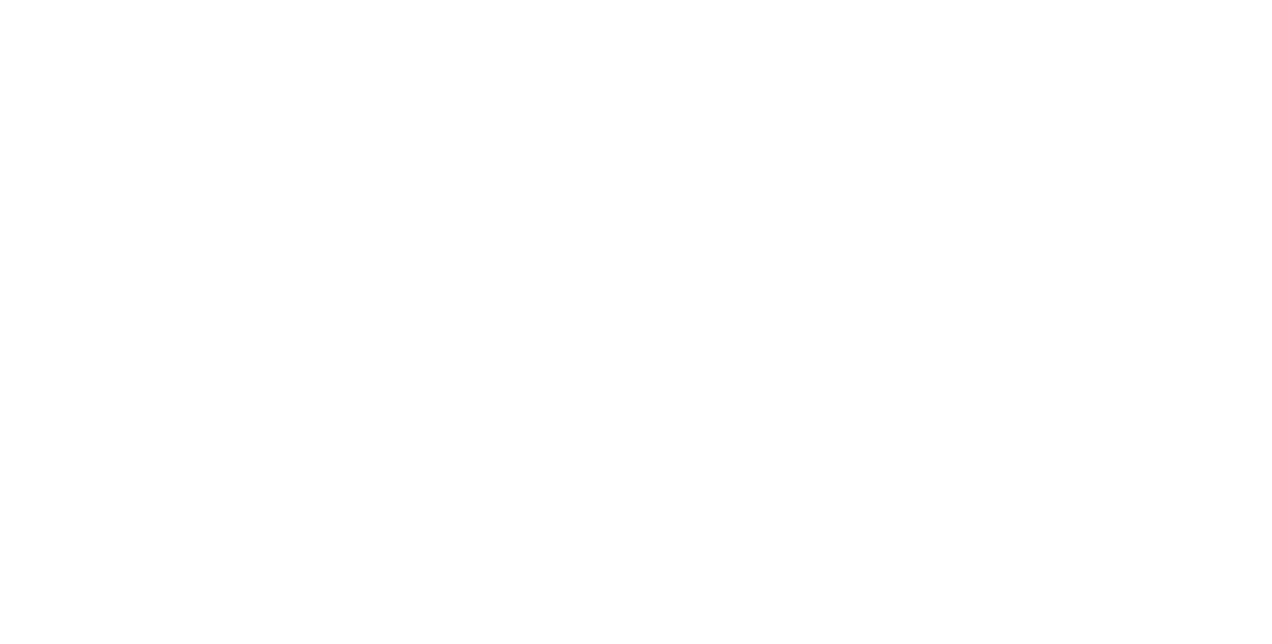 scroll, scrollTop: 0, scrollLeft: 0, axis: both 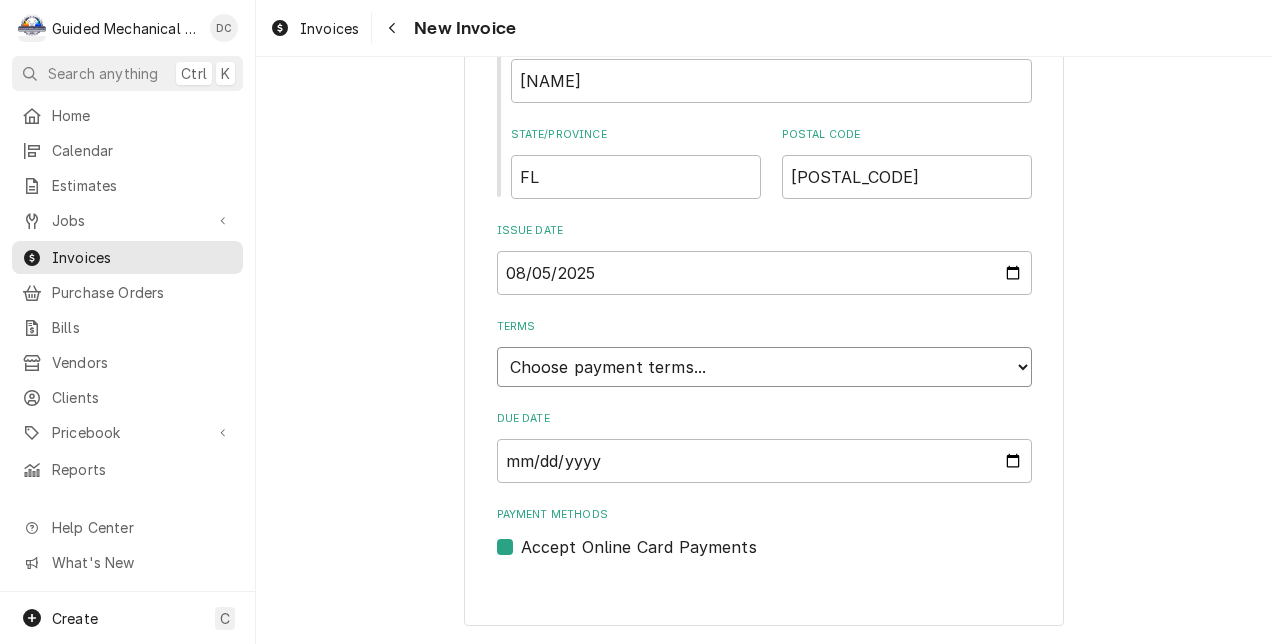 click on "Choose payment terms... Same Day Net 7 Net 14 Net 21 Net 30 Net 45 Net 60 Net 90" at bounding box center (764, 367) 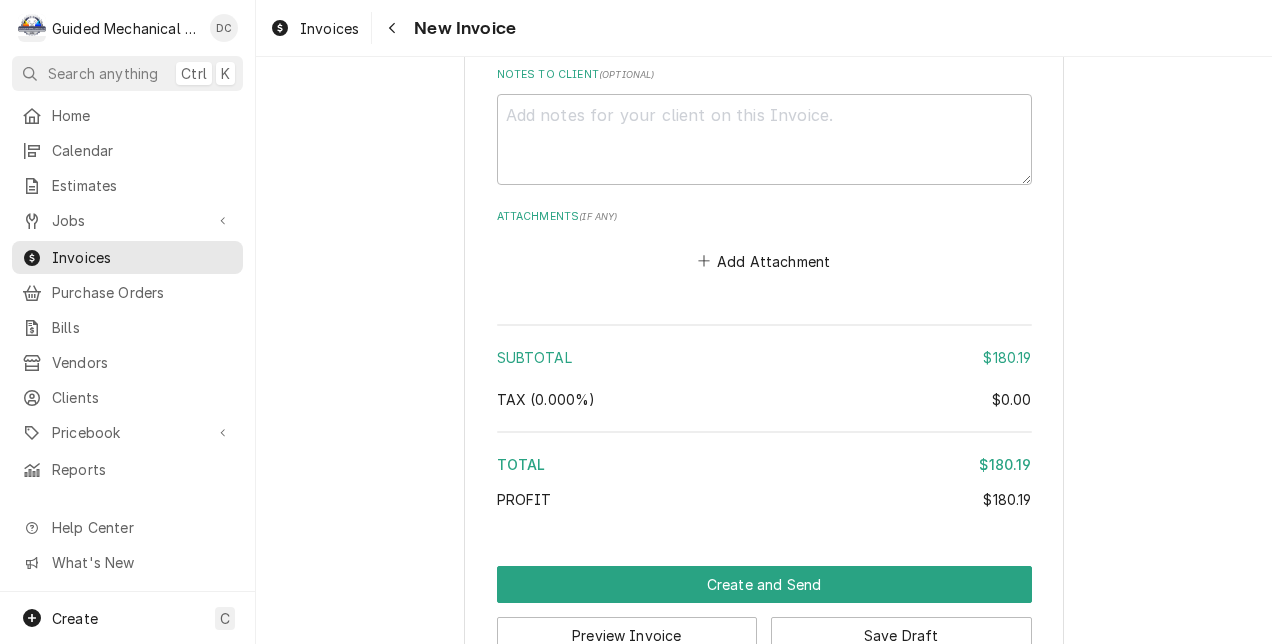 scroll, scrollTop: 3037, scrollLeft: 0, axis: vertical 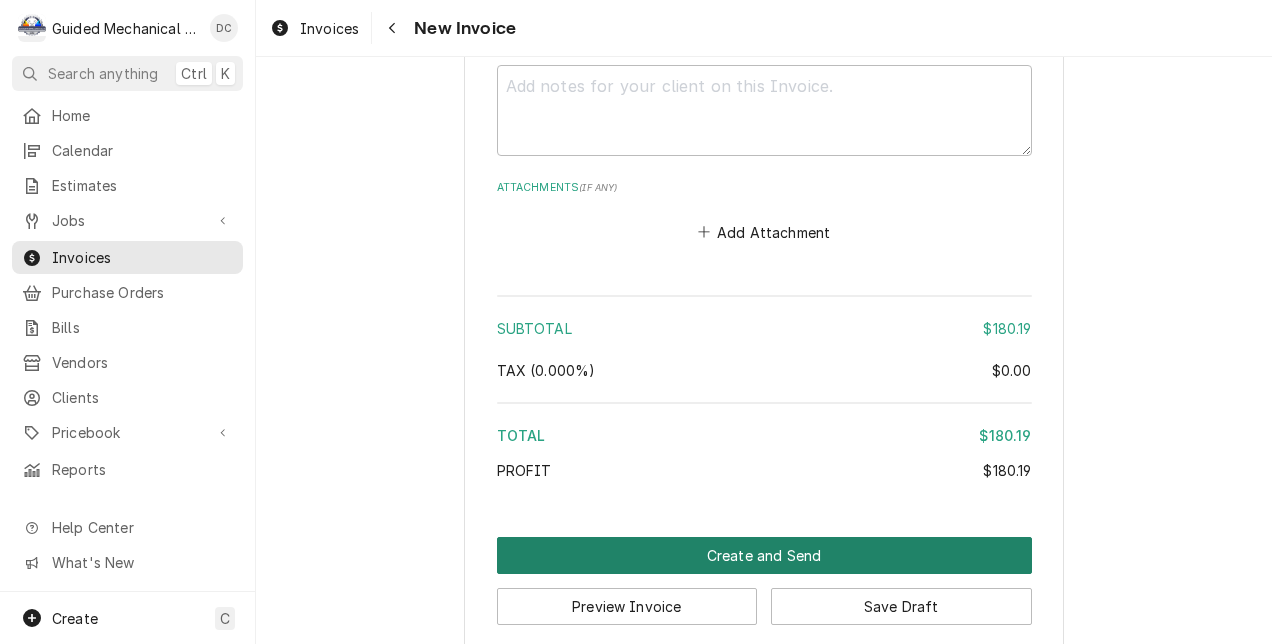 click on "Create and Send" at bounding box center [764, 555] 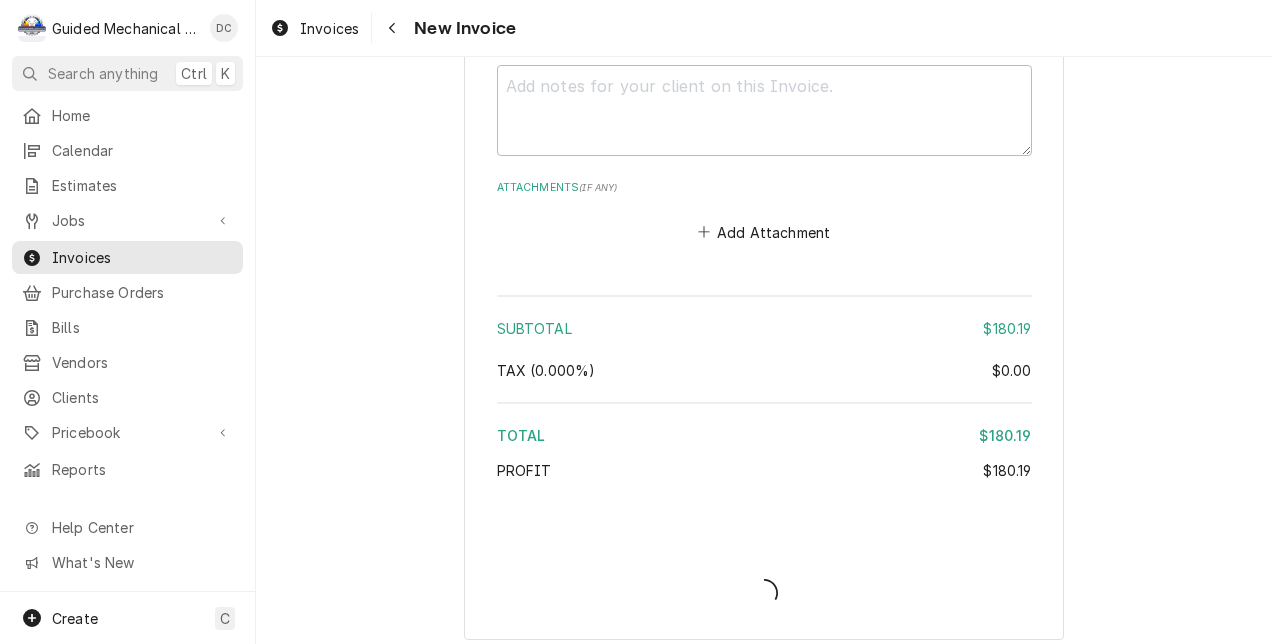 type on "x" 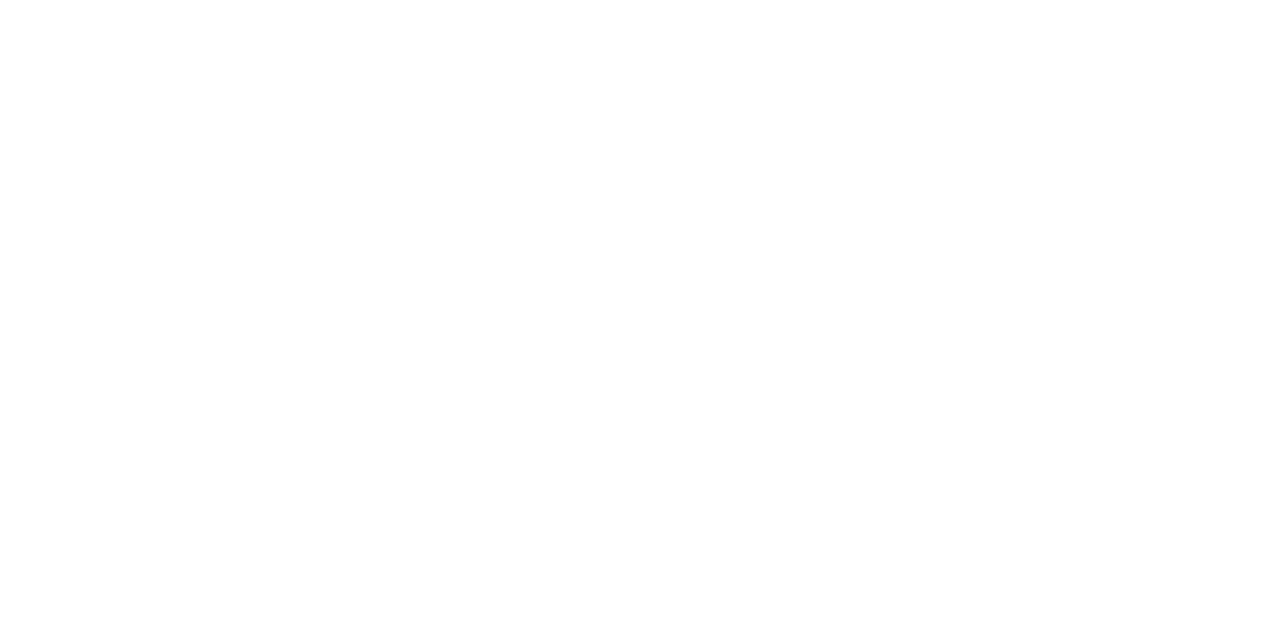scroll, scrollTop: 0, scrollLeft: 0, axis: both 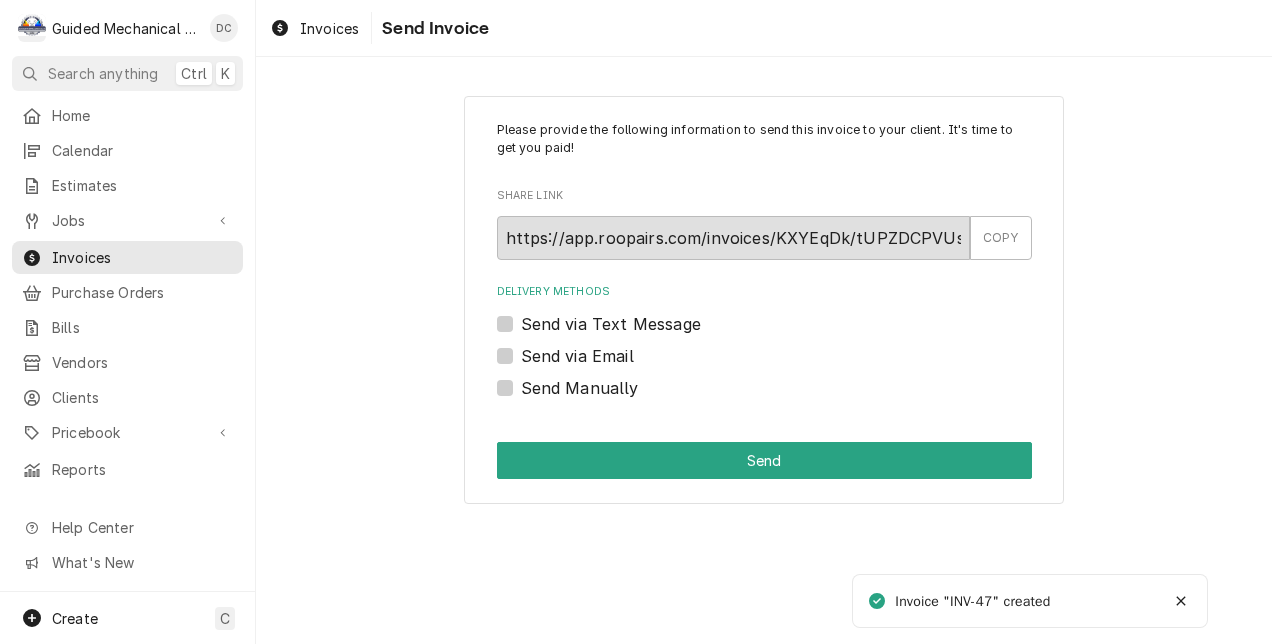 click on "Send via Text Message" at bounding box center (611, 324) 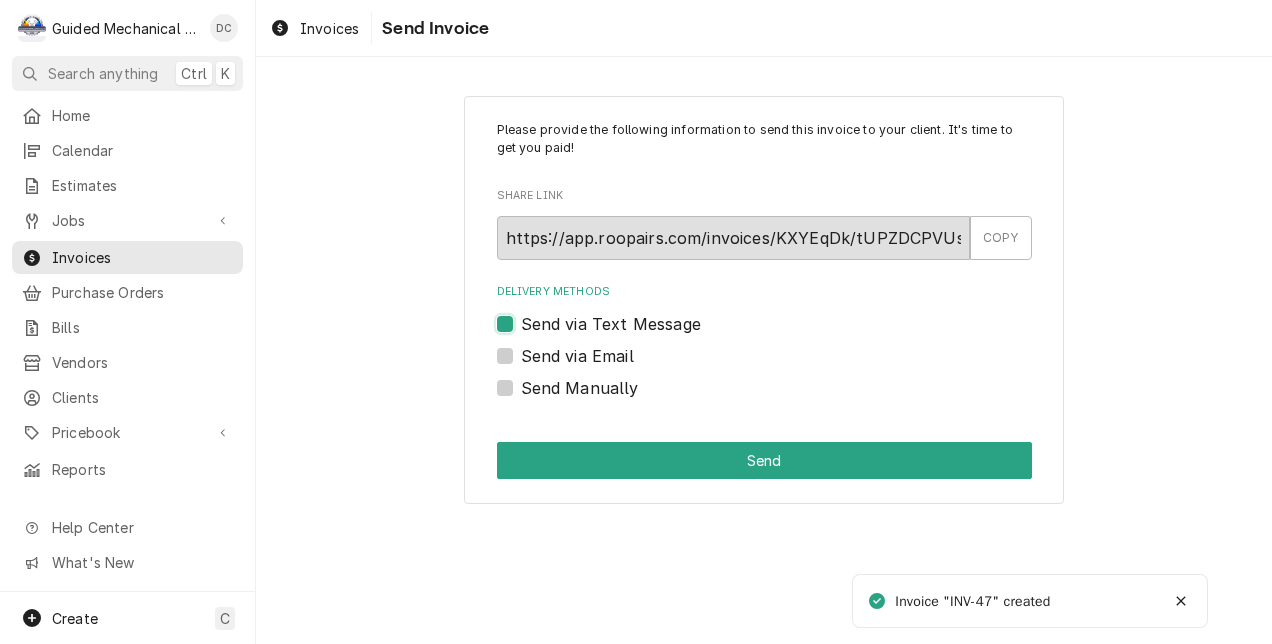 checkbox on "true" 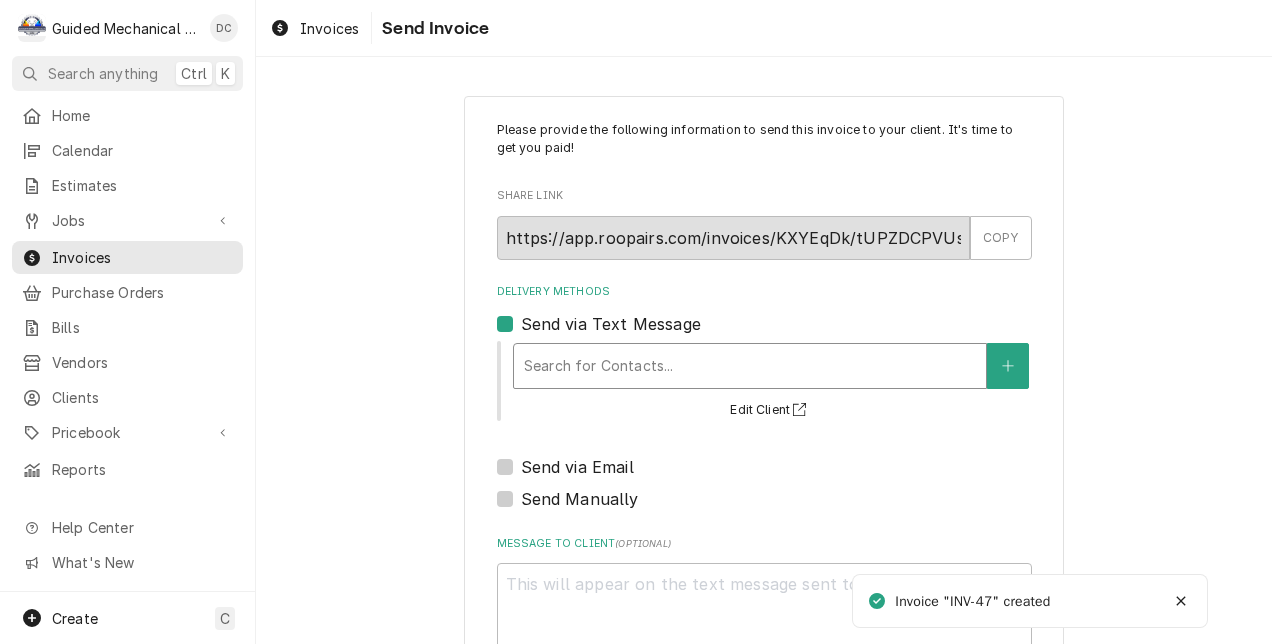 click at bounding box center [750, 366] 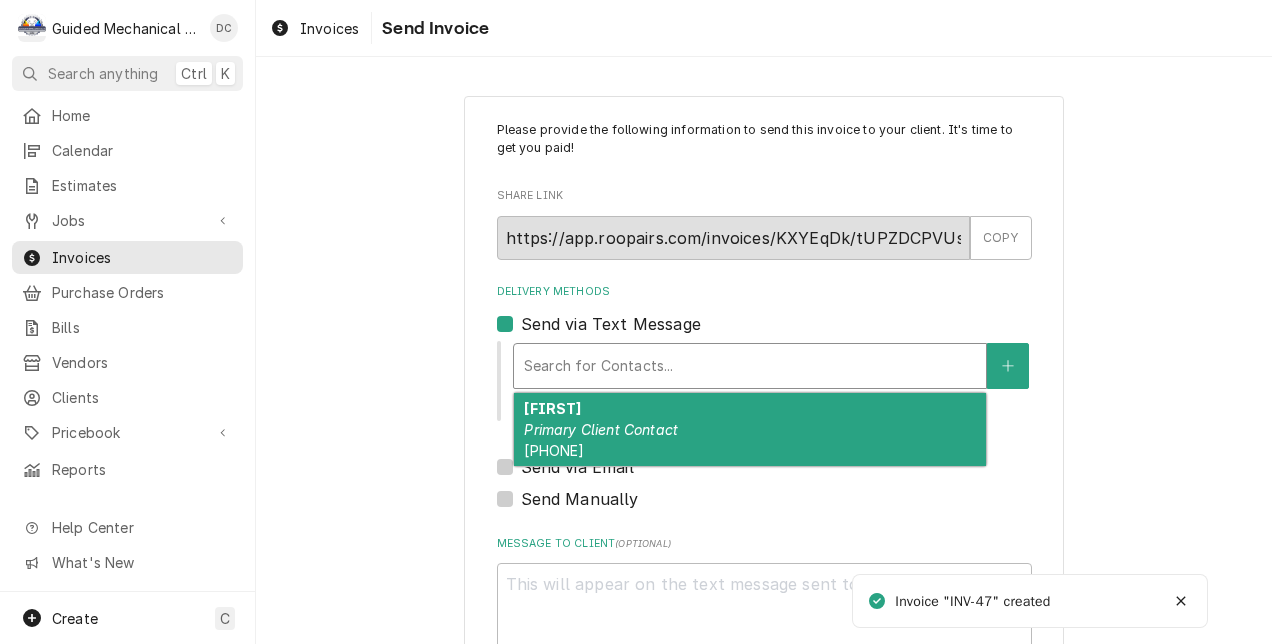 click on "Primary Client Contact" at bounding box center [601, 429] 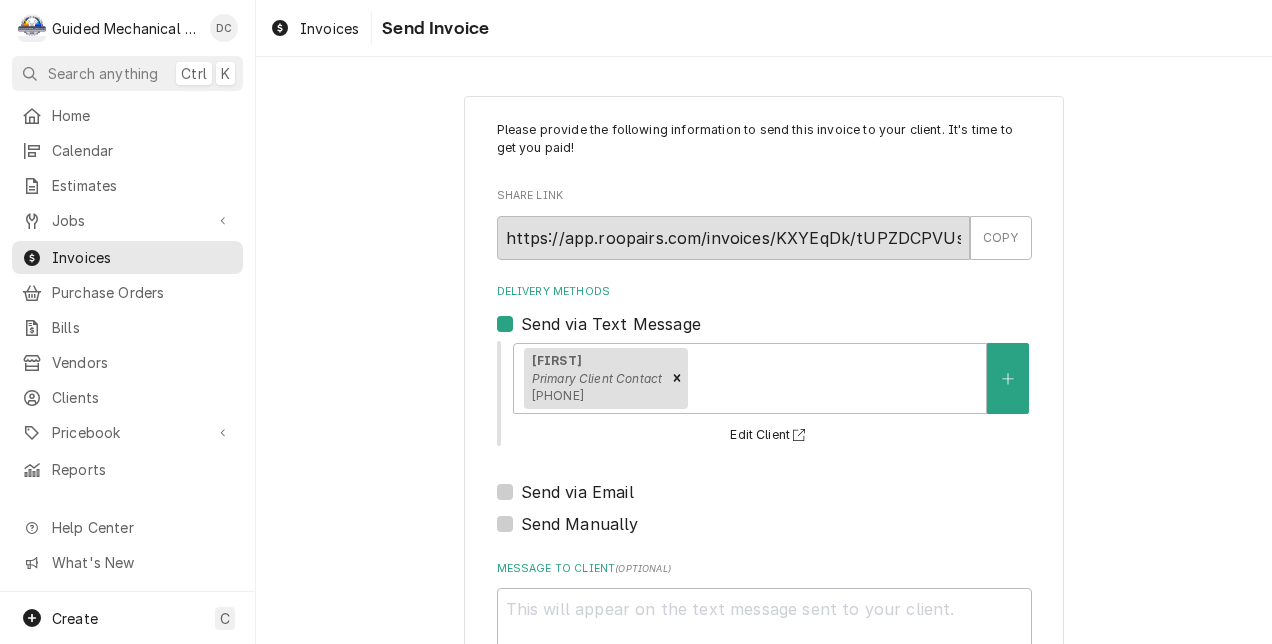 click on "Send via Email" at bounding box center [577, 492] 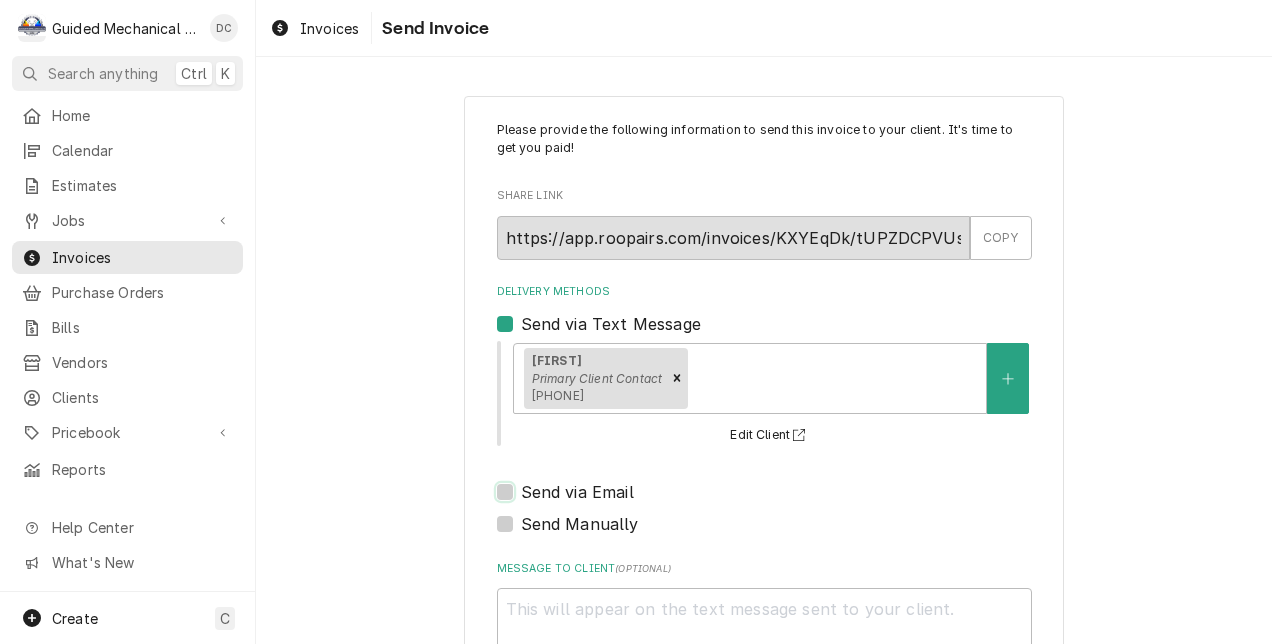 click on "Send via Email" at bounding box center (788, 502) 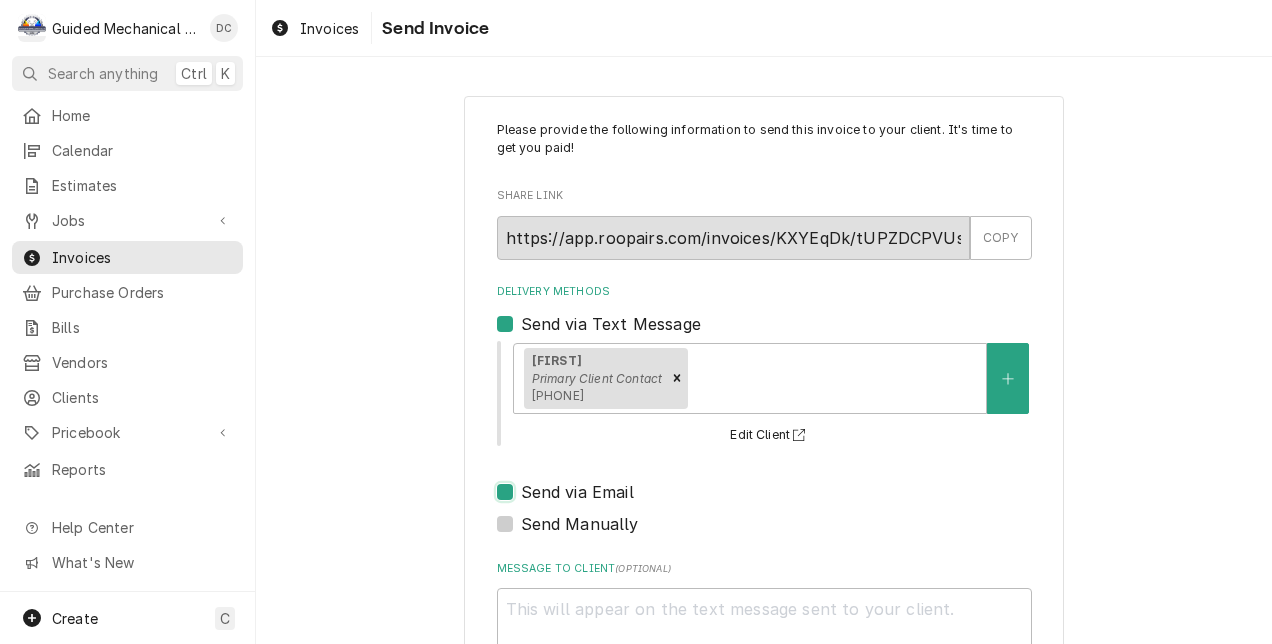 checkbox on "true" 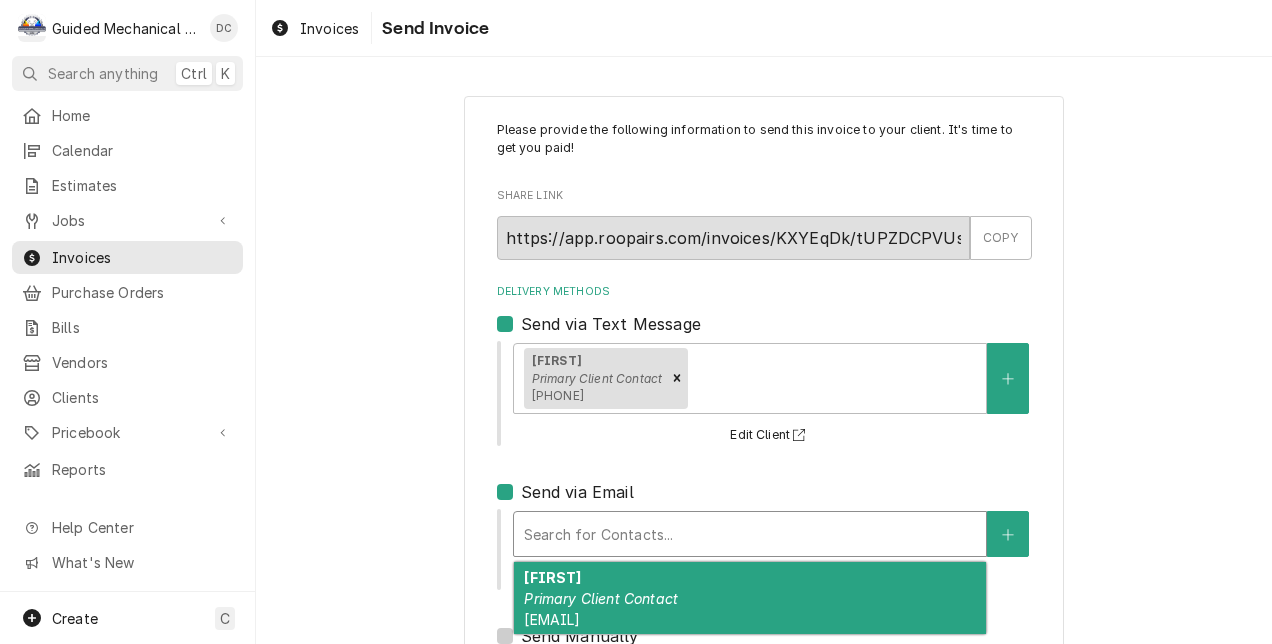 click at bounding box center (750, 534) 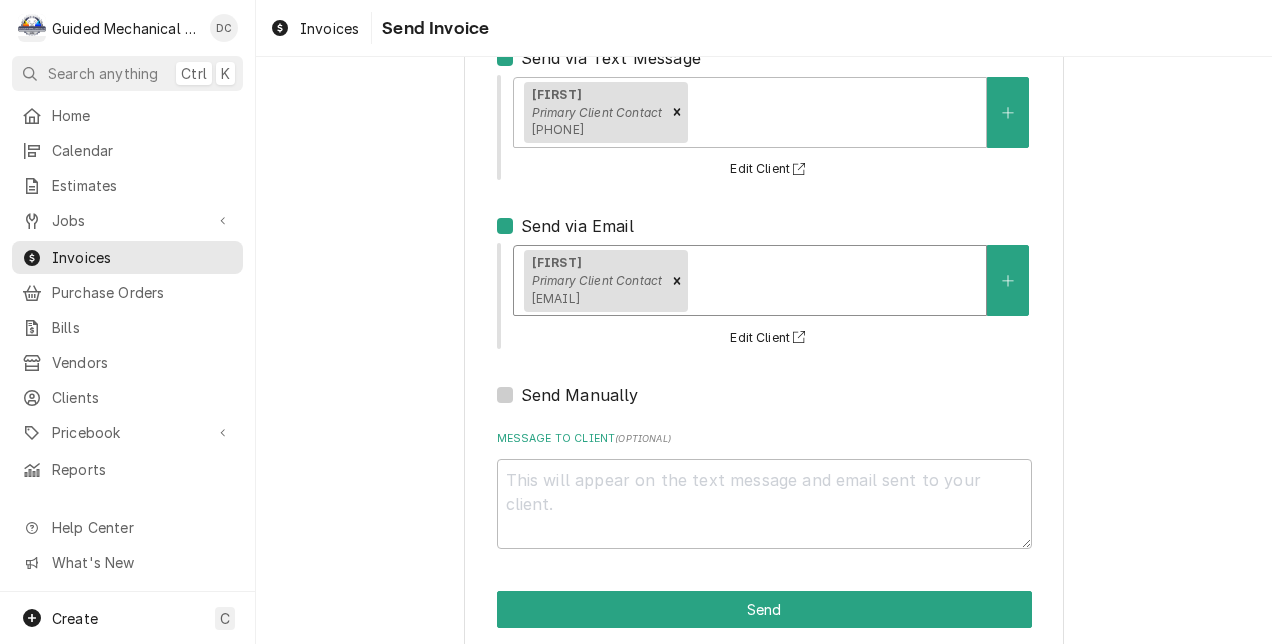 scroll, scrollTop: 294, scrollLeft: 0, axis: vertical 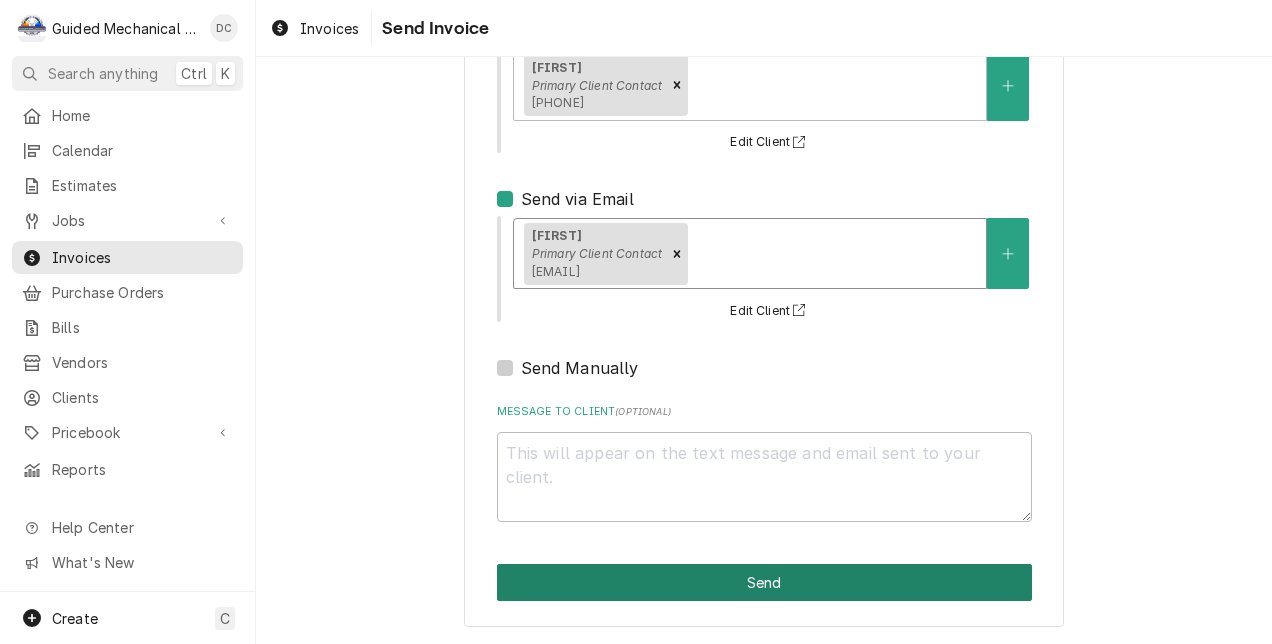 click on "Send" at bounding box center (764, 582) 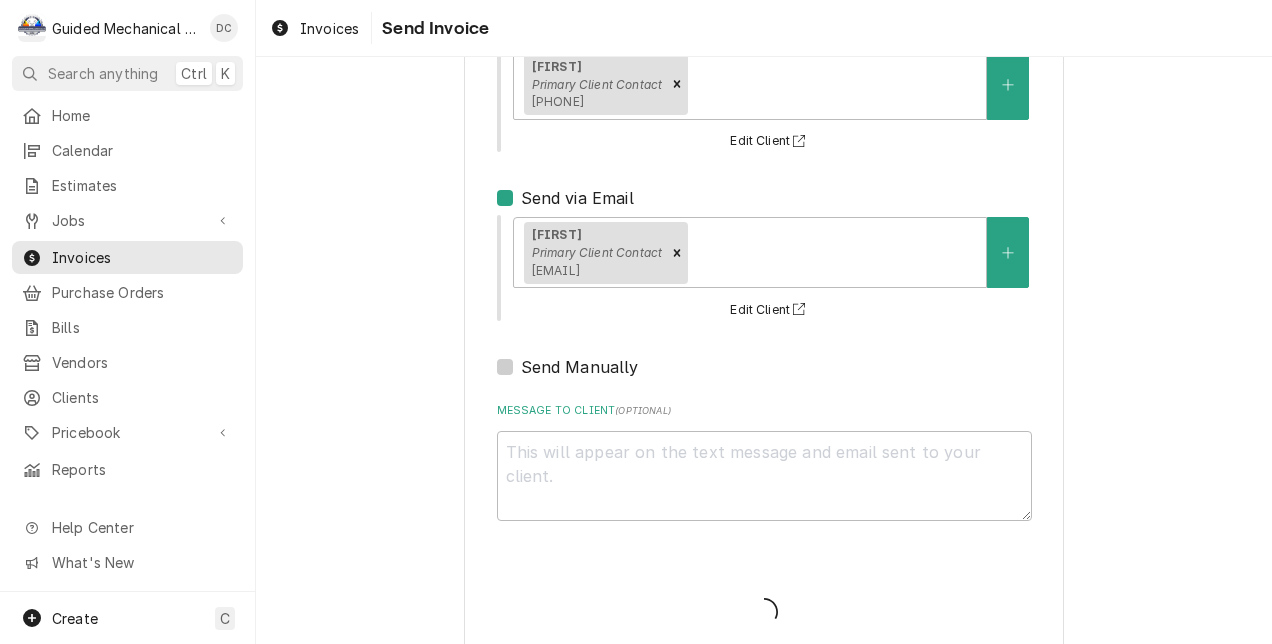 type on "x" 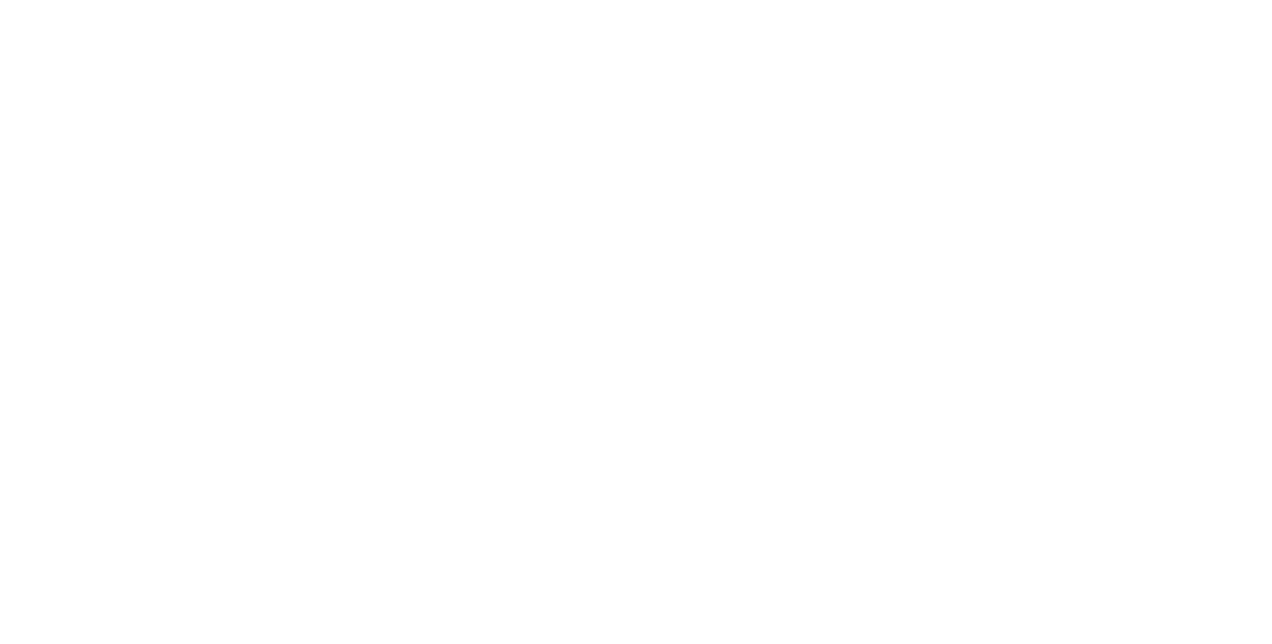 scroll, scrollTop: 0, scrollLeft: 0, axis: both 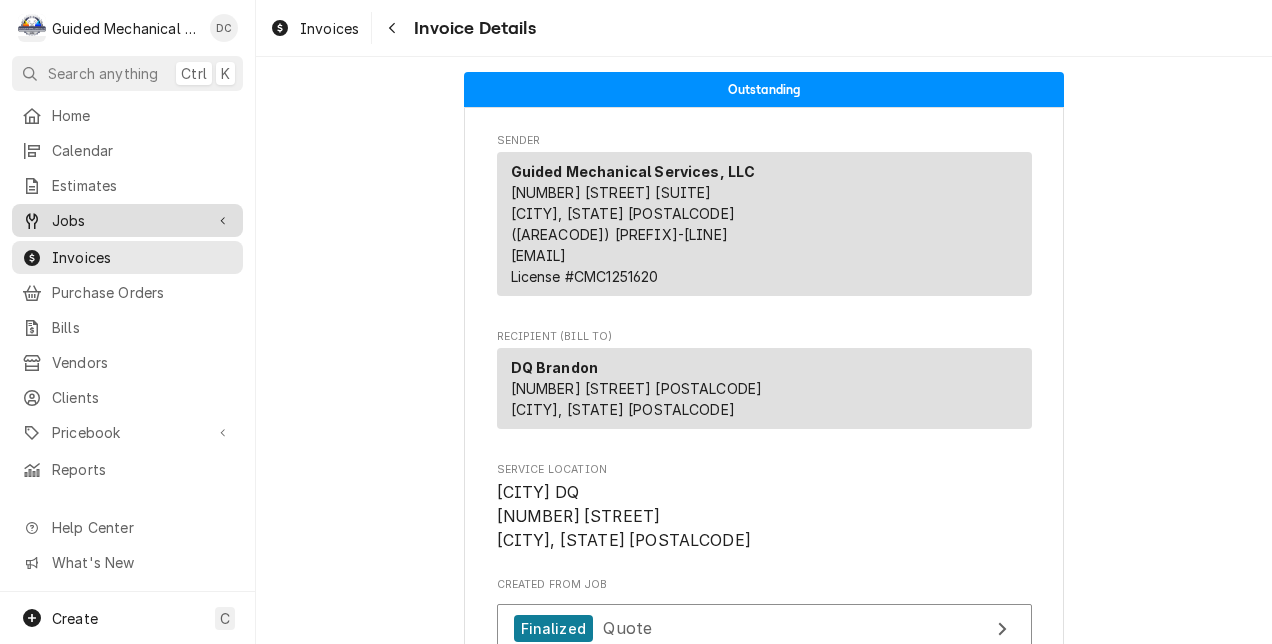 click on "Jobs" at bounding box center (127, 220) 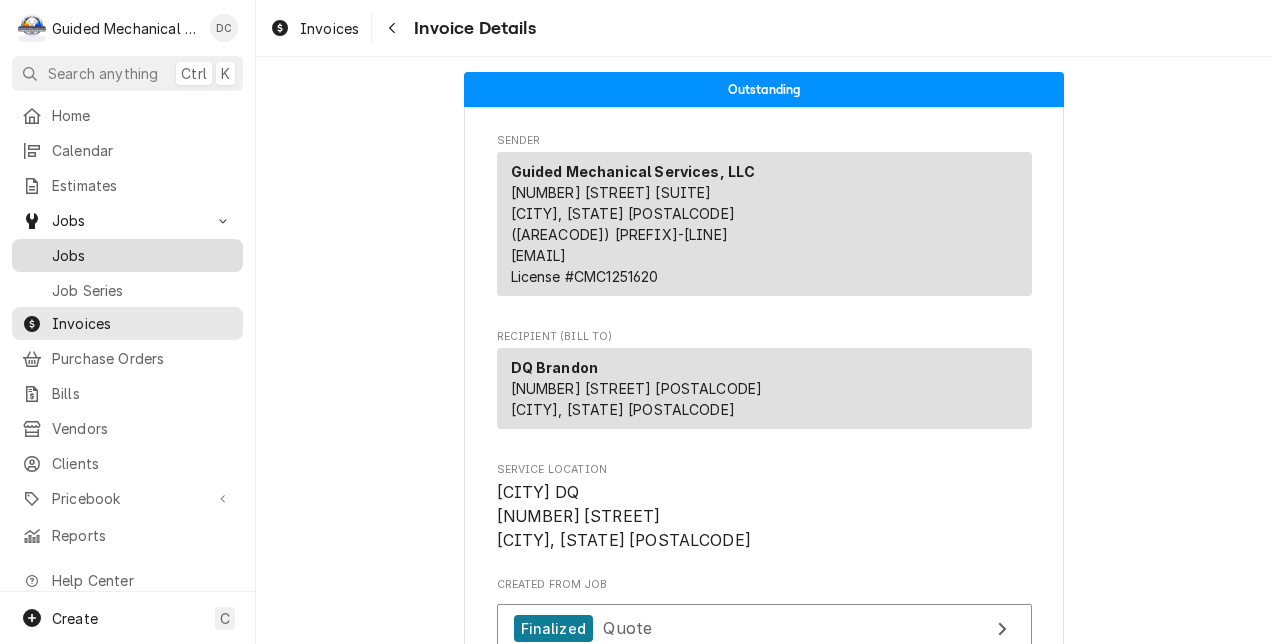 click on "Jobs" at bounding box center [142, 255] 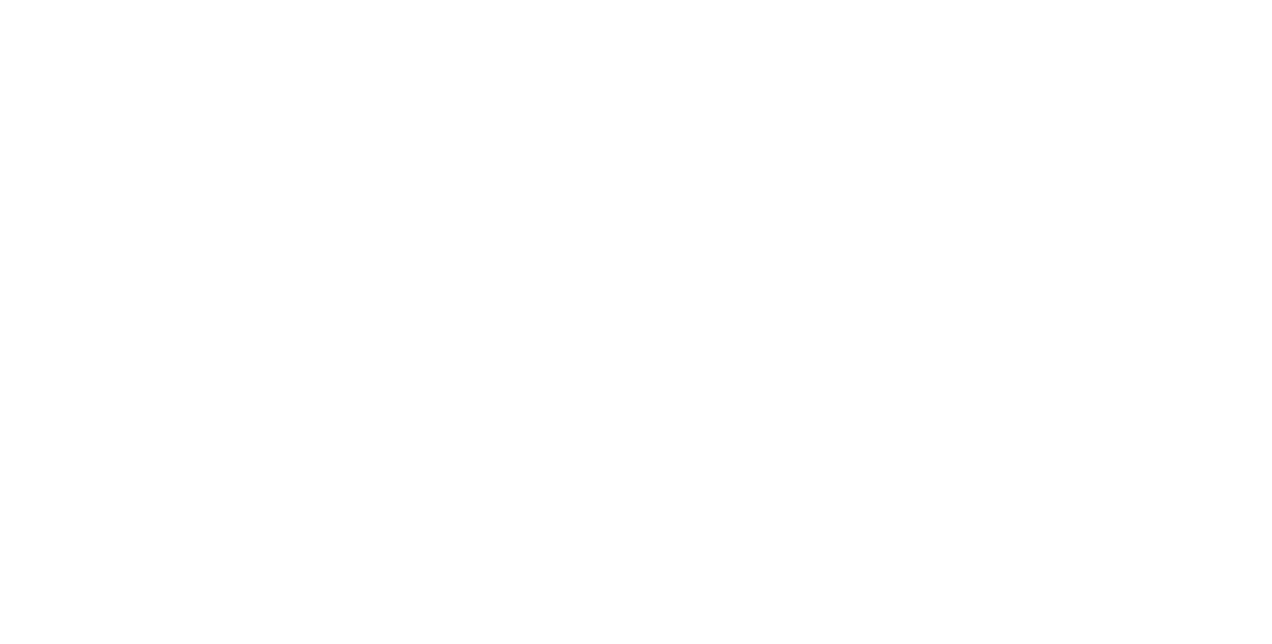 scroll, scrollTop: 0, scrollLeft: 0, axis: both 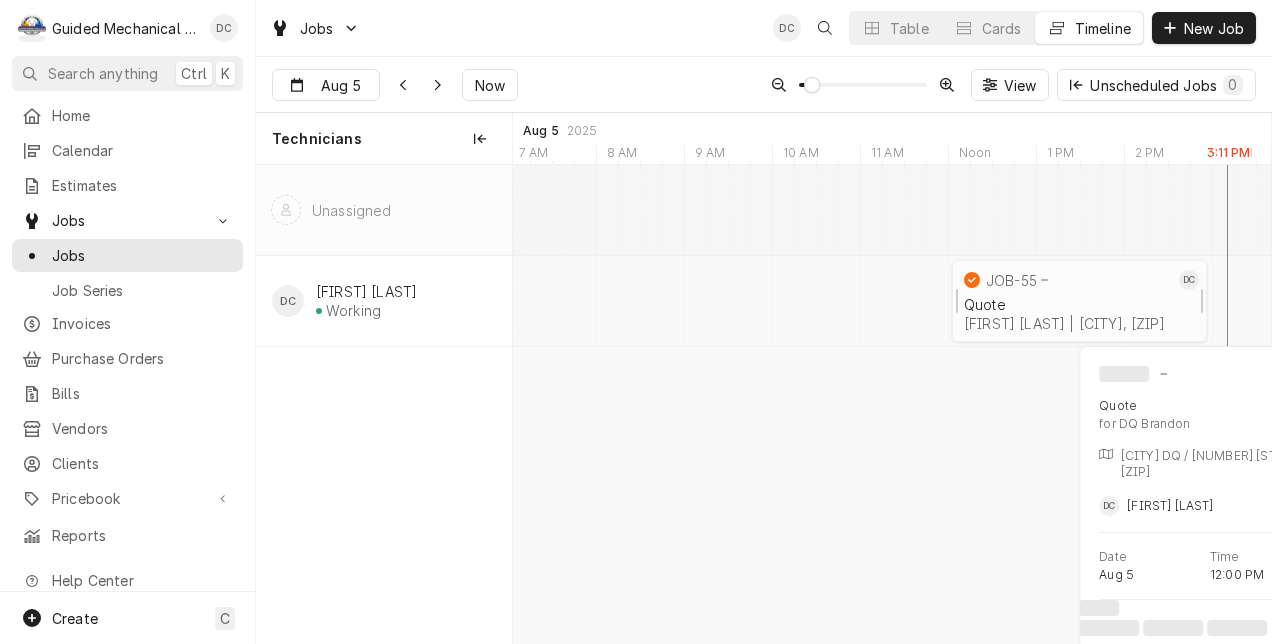 click on "Quote [CITY] | [CITY], [ZIP]" at bounding box center [1079, 314] 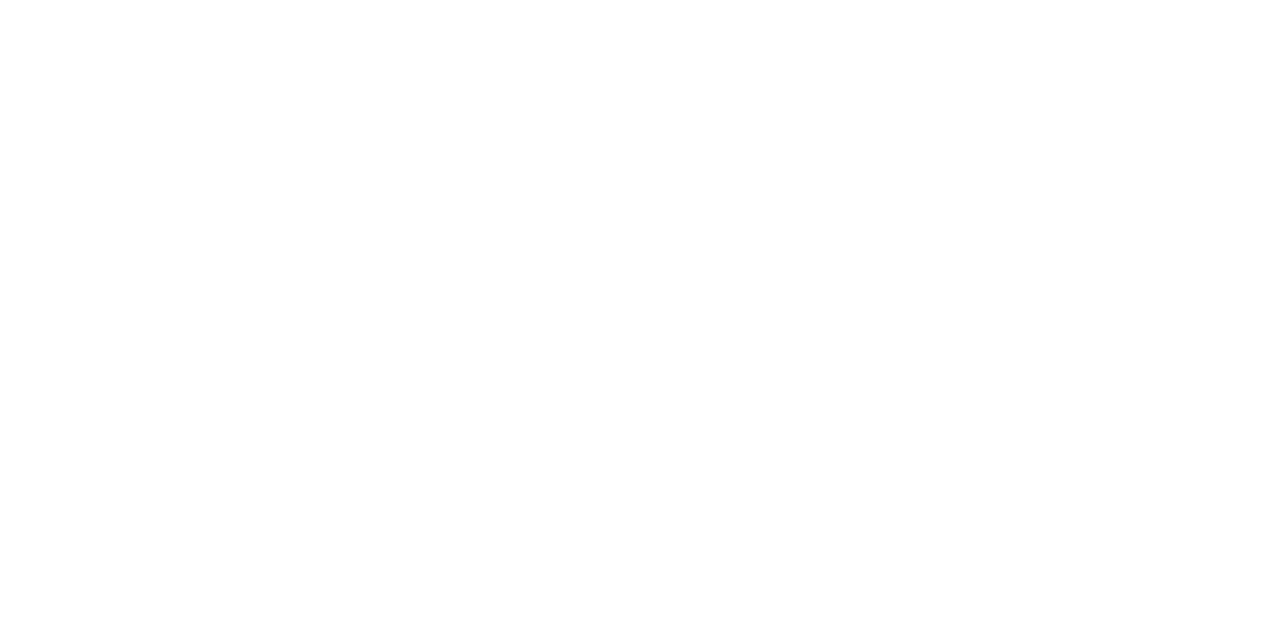 scroll, scrollTop: 0, scrollLeft: 0, axis: both 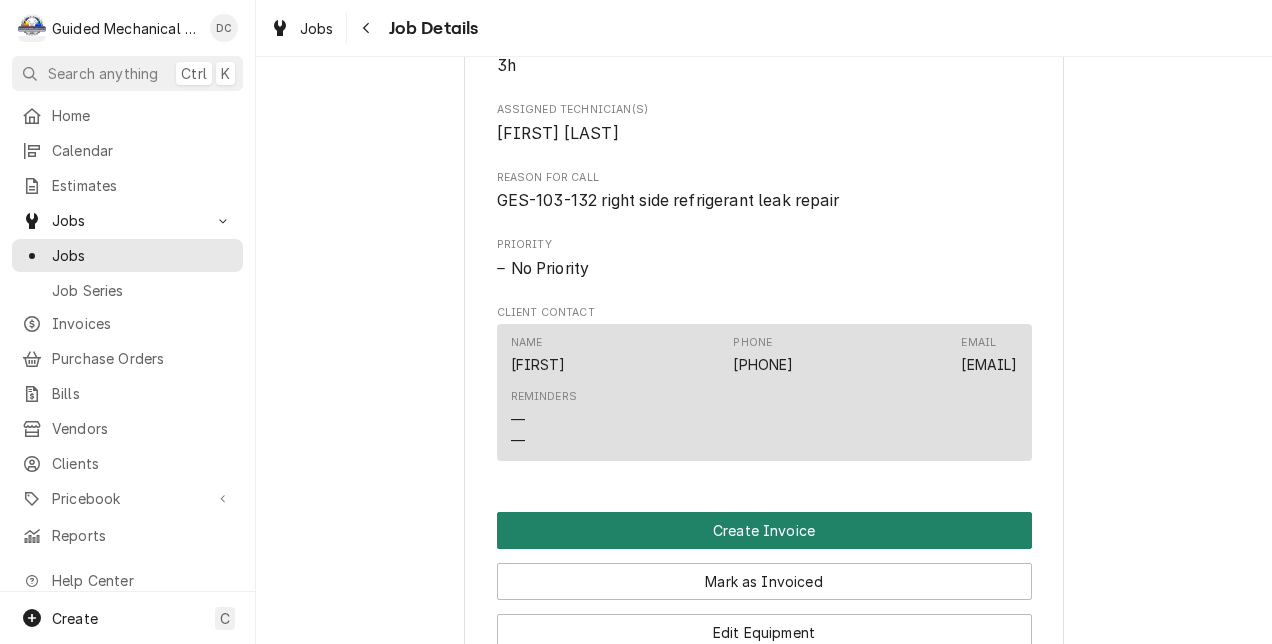 click on "Create Invoice" at bounding box center (764, 530) 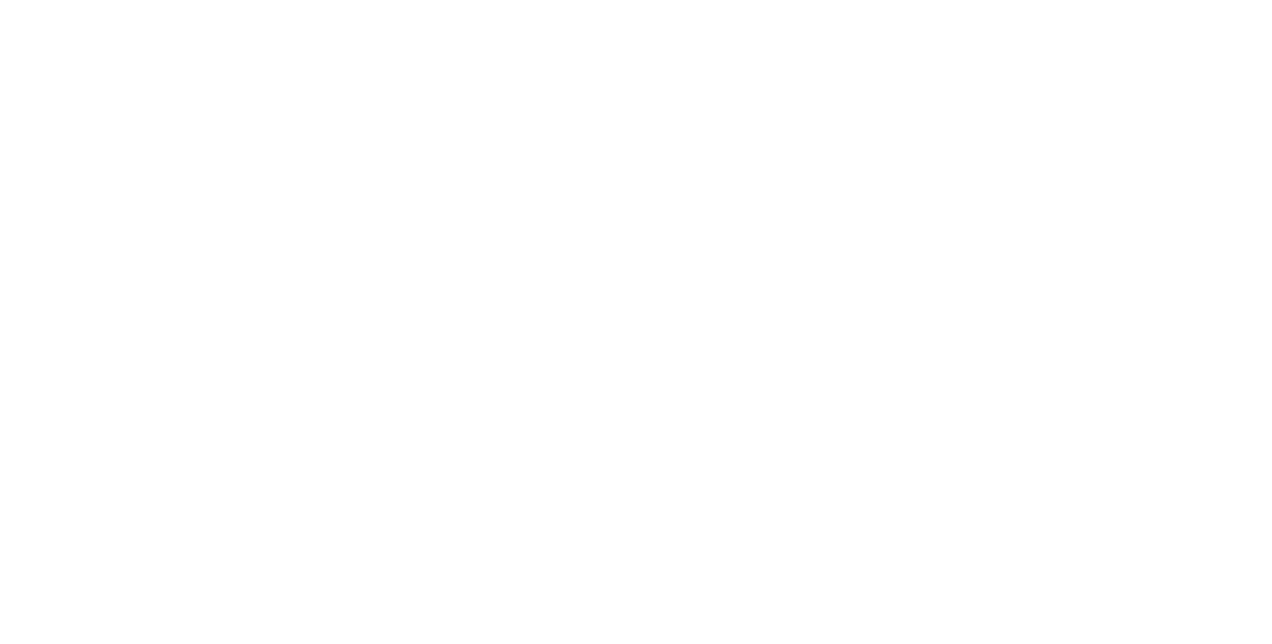 scroll, scrollTop: 0, scrollLeft: 0, axis: both 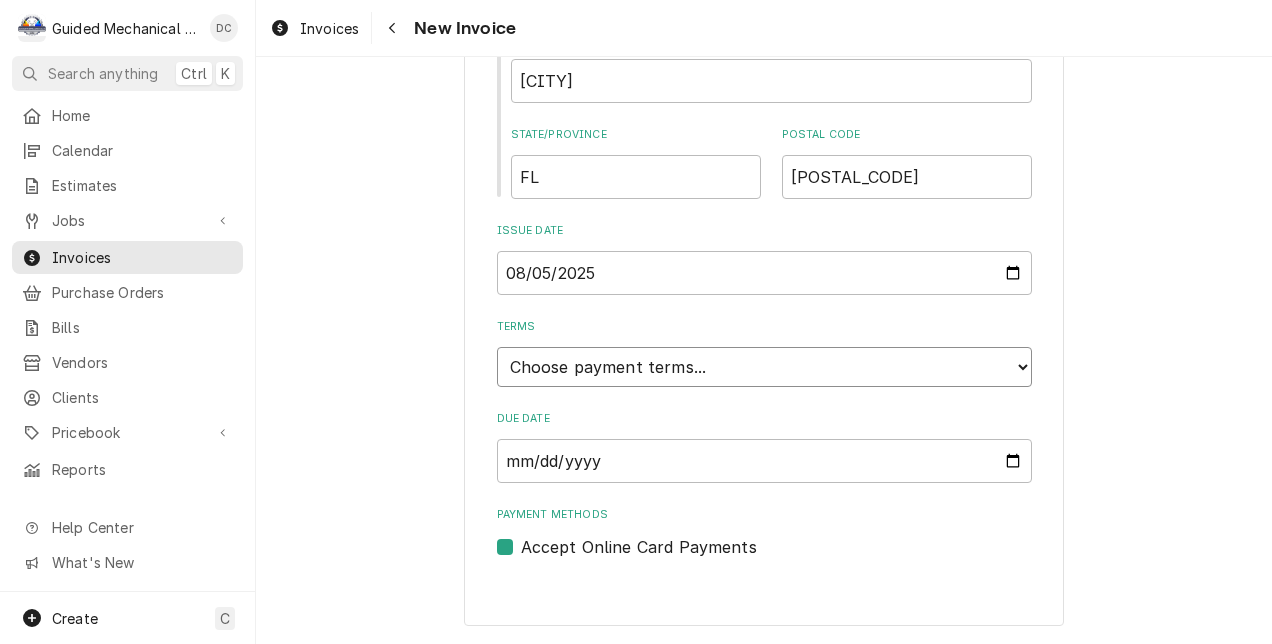 click on "Choose payment terms... Same Day Net 7 Net 14 Net 21 Net 30 Net 45 Net 60 Net 90" at bounding box center [764, 367] 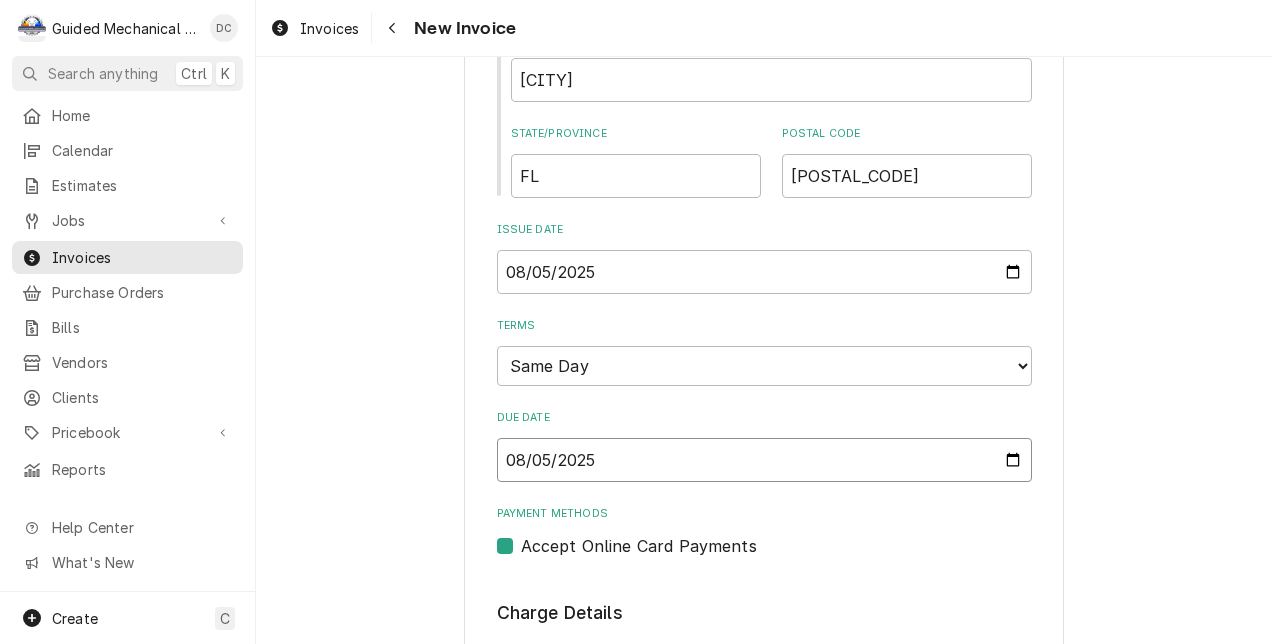 click on "2025-08-05" at bounding box center (764, 460) 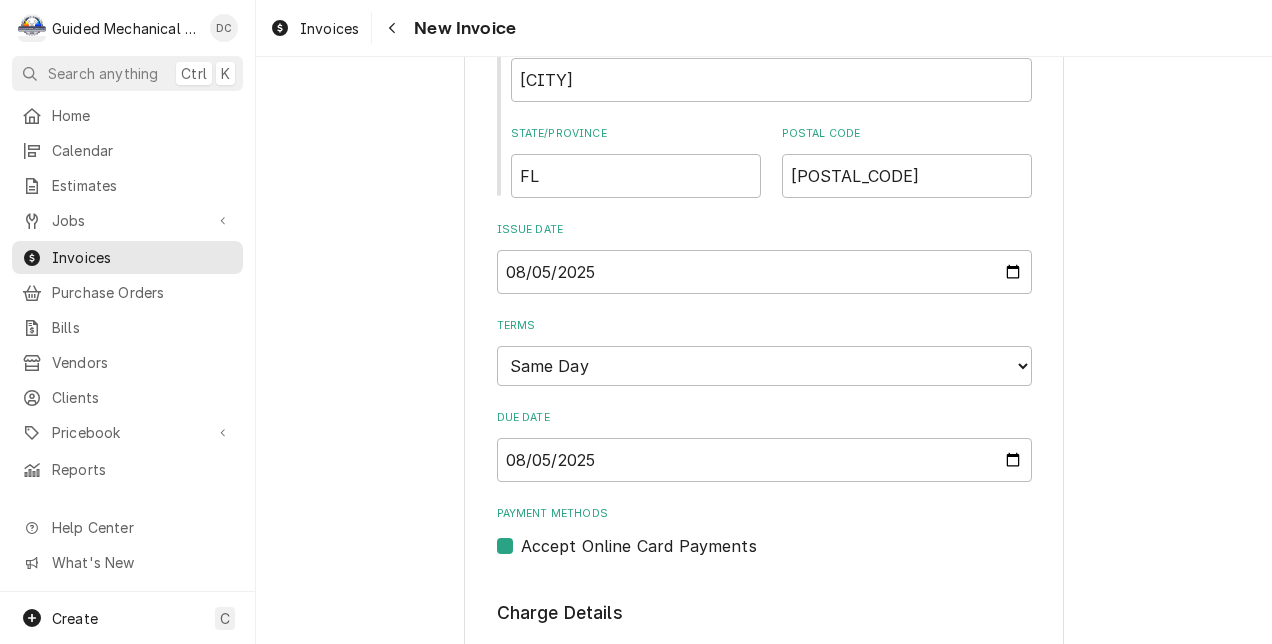 click on "Please provide the following information to create your invoice: Client Details Client DQ Brandon Service Location Brandon DQ / 602 W Brandon Blvd, Brandon, FL 33511 Basic Details Created From Job Uninvoiced Quote Service Type Quote Labels  ( optional ) Add Labels... Billing Address Same as service location Recipient, Attention To, etc.  ( if different ) Street Address 602 W Brandon Blvd Apartment, Suite, etc. #60 City Brandon State/Province FL Postal Code 33511 Issue Date 2025-08-05 Terms Choose payment terms... Same Day Net 7 Net 14 Net 21 Net 30 Net 45 Net 60 Net 90 Due Date 2025-08-05 Payment Methods Accept Online Card Payments Charge Details Service Charges Short Description Quote Service Date Aug 5, 2025 Unit Cost $0.00 Qty. 1 Price $981.25 Amount $981.25 Tax Non-Taxable Service  Summary Add Service Charge Parts and Materials  ( if any ) Add Part or Material Trip Charges, Diagnostic Fees, etc.  ( if any ) Add Miscellaneous Charge Discounts  ( if any ) Add Discount Tax Rate [0%] Tax Not Estimated  ( )  (" at bounding box center (764, 752) 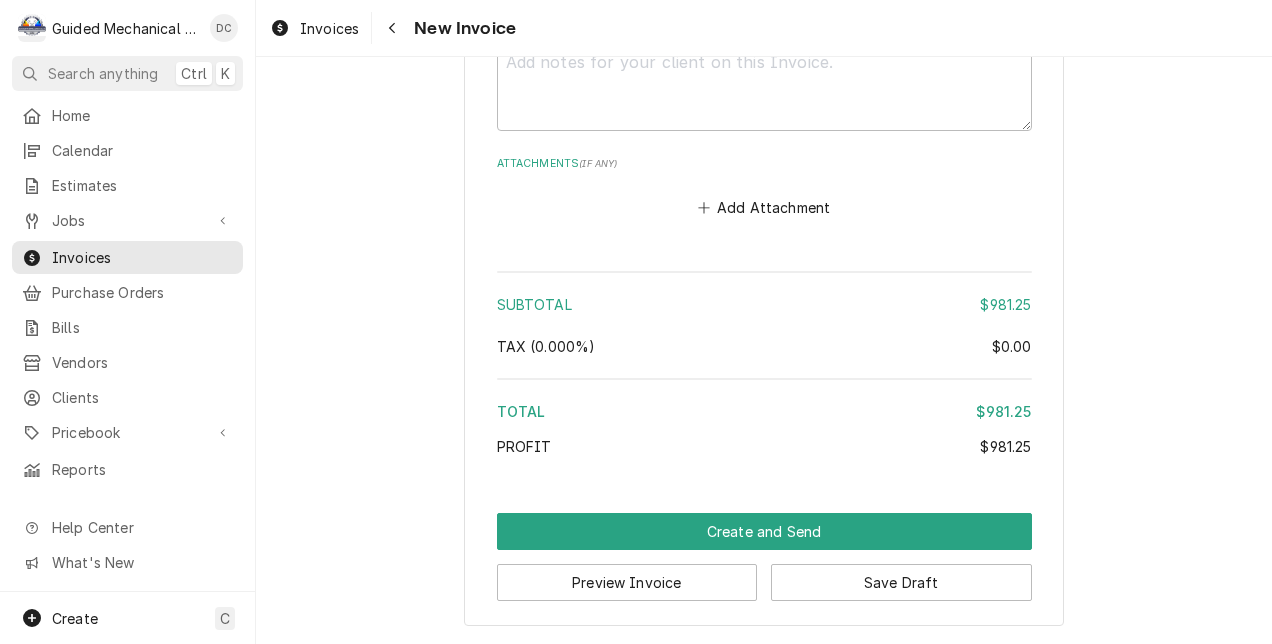 scroll, scrollTop: 2858, scrollLeft: 0, axis: vertical 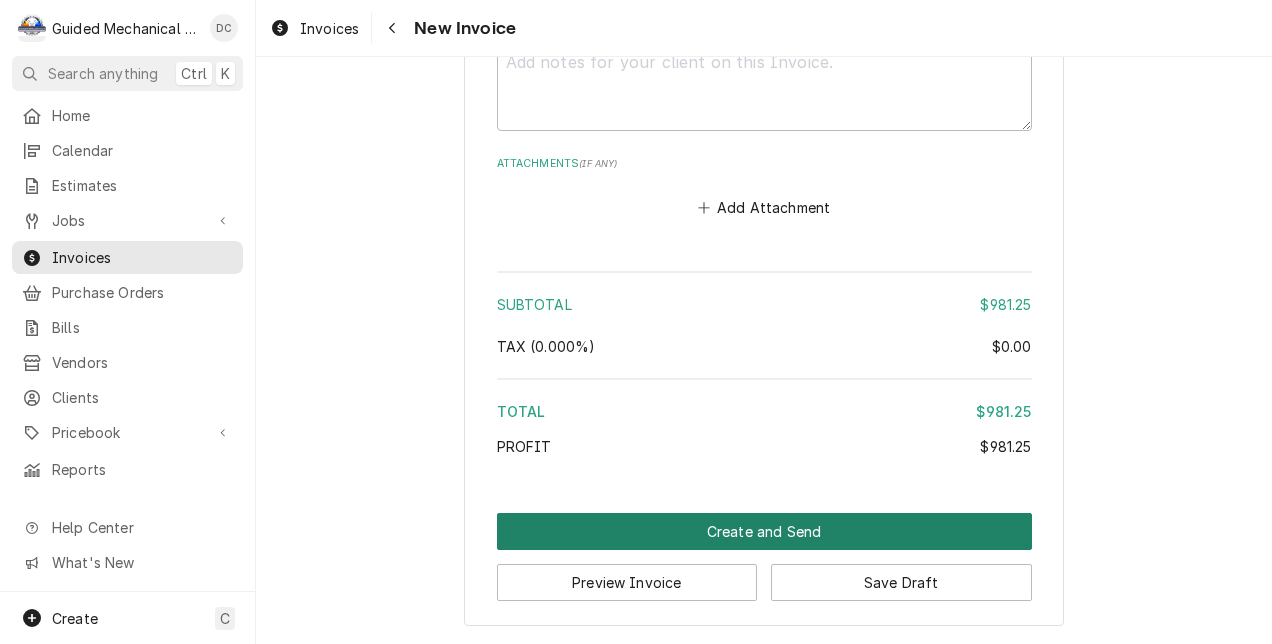 click on "Create and Send" at bounding box center (764, 531) 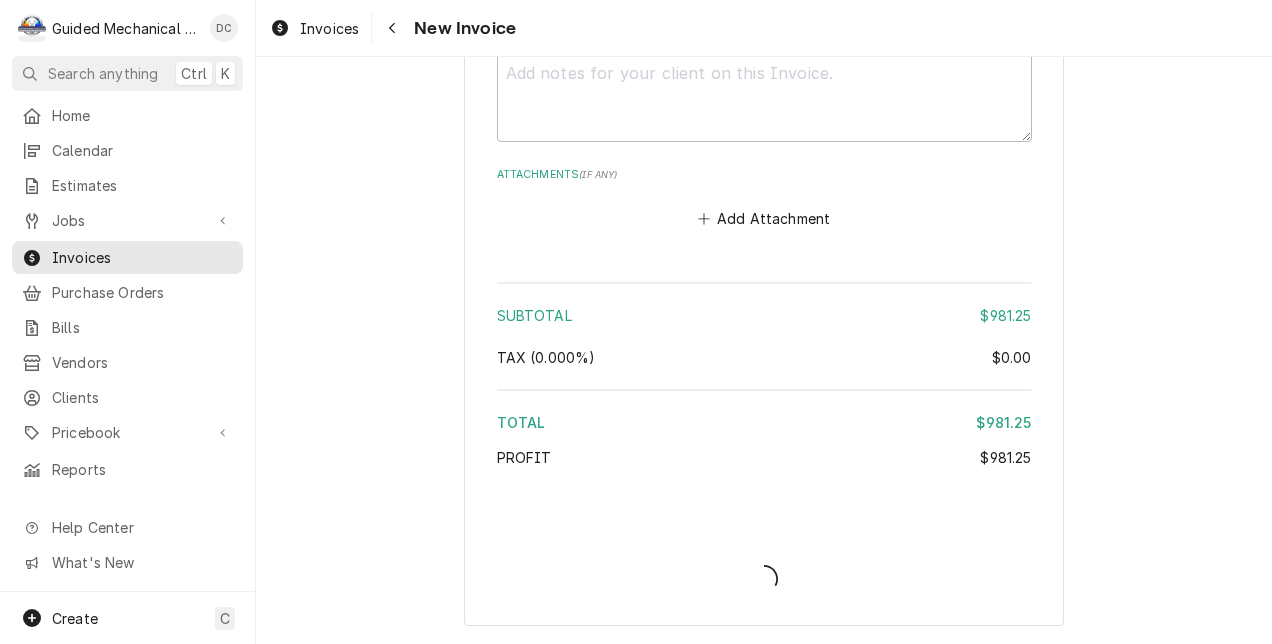 scroll, scrollTop: 2846, scrollLeft: 0, axis: vertical 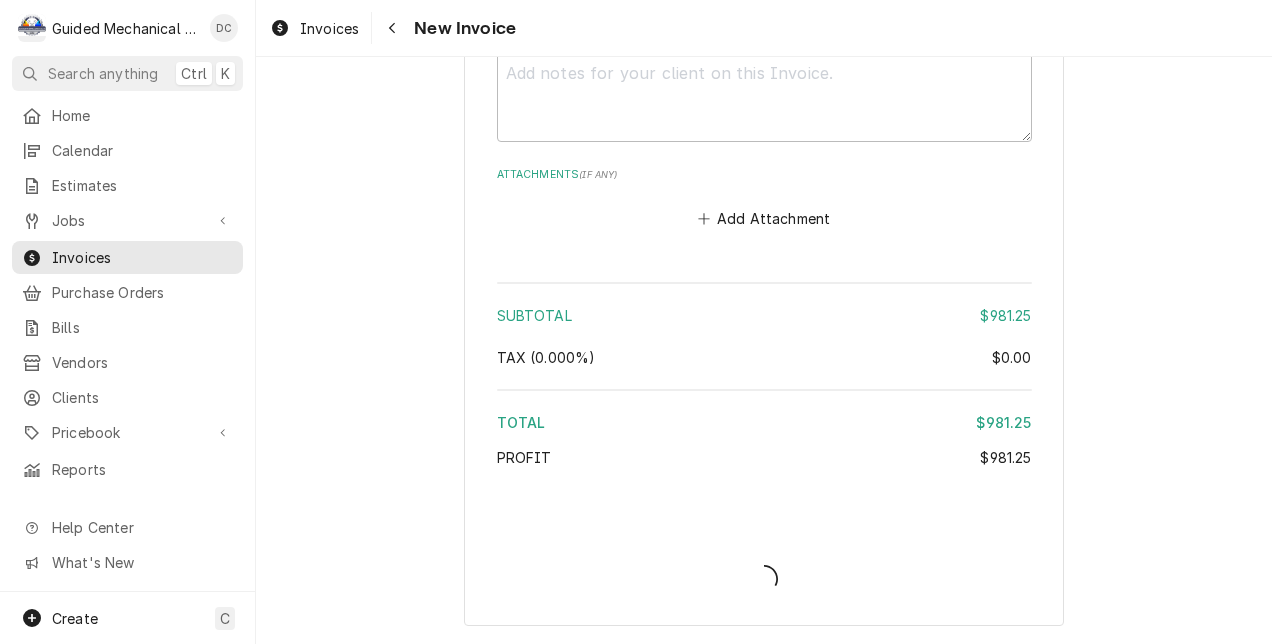 type on "x" 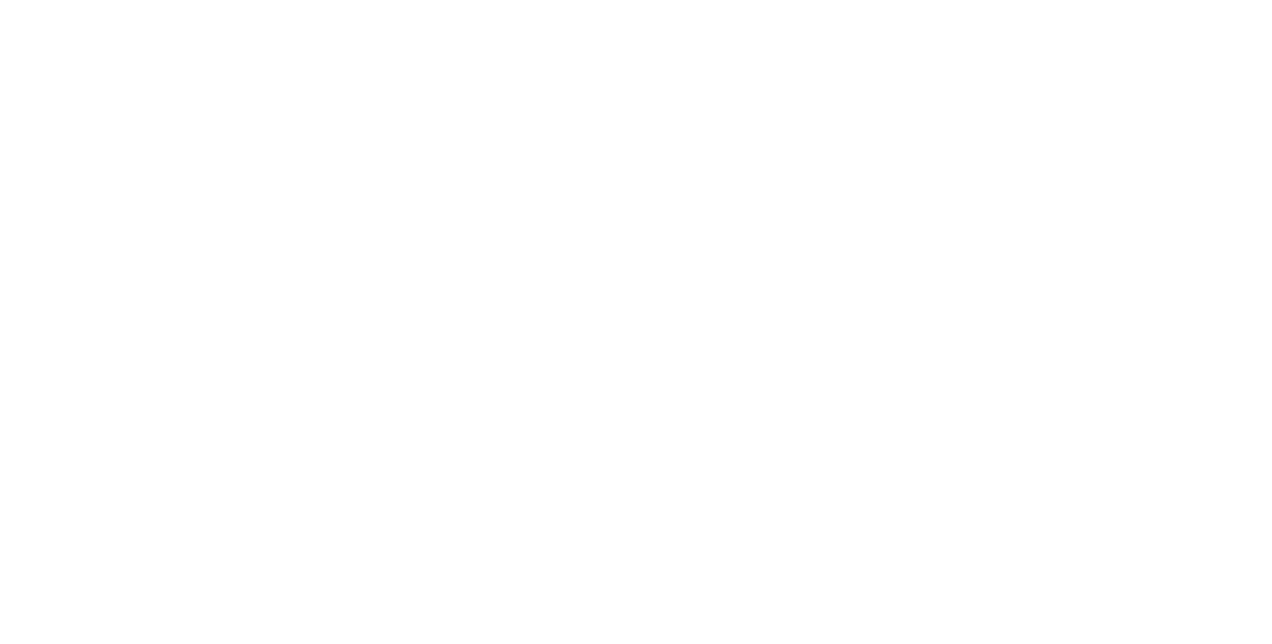 scroll, scrollTop: 0, scrollLeft: 0, axis: both 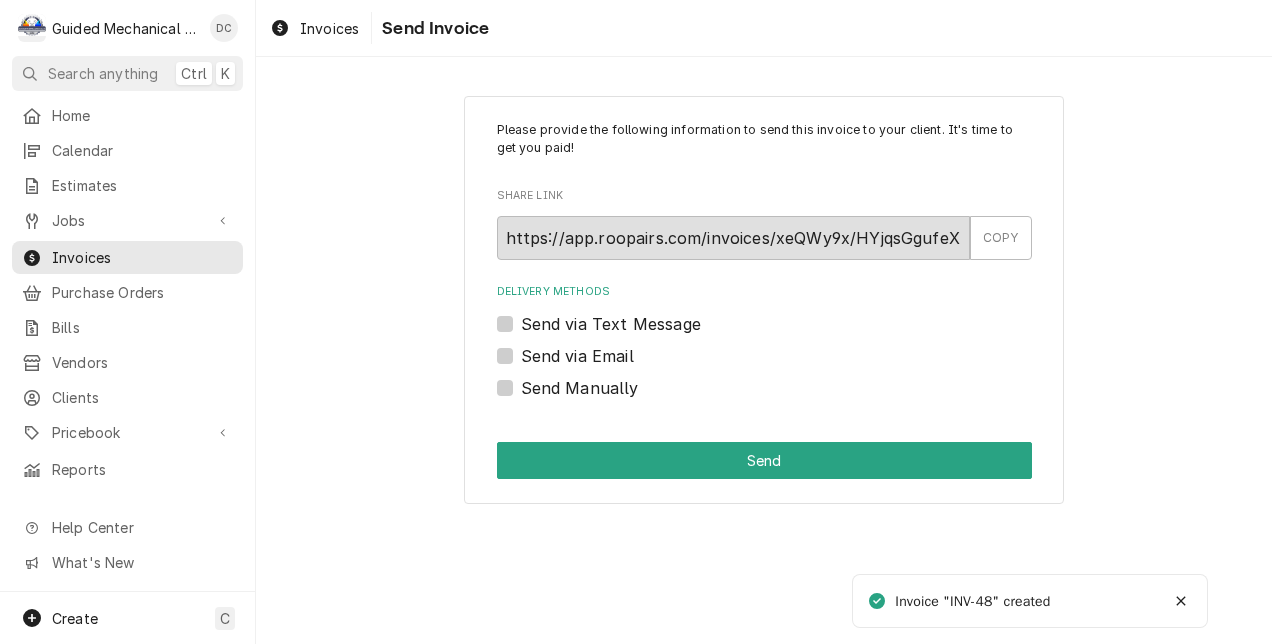 click on "Send via Text Message" at bounding box center (611, 324) 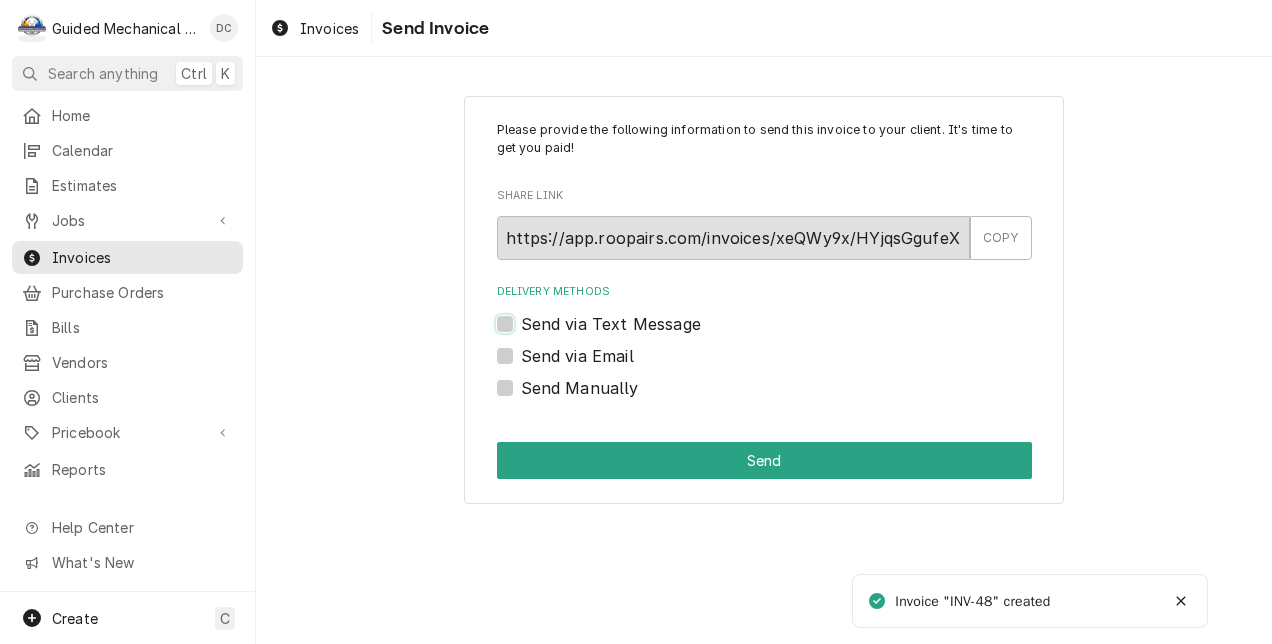 click on "Send via Text Message" at bounding box center (788, 334) 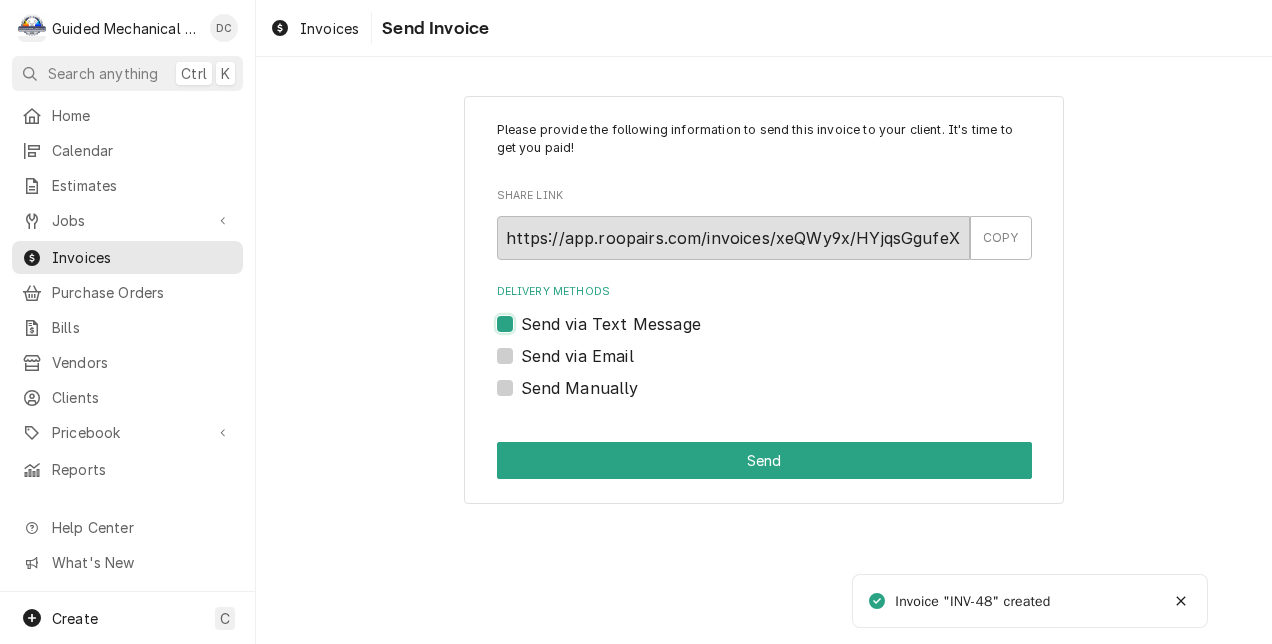 checkbox on "true" 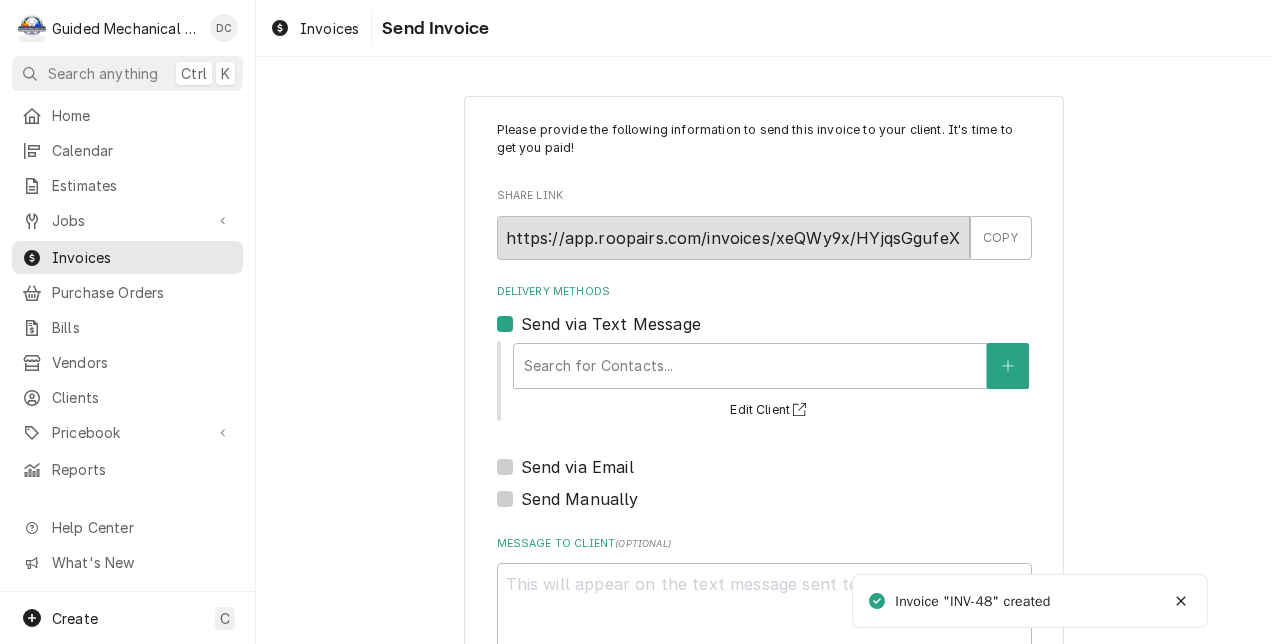click on "Send via Email" at bounding box center [577, 467] 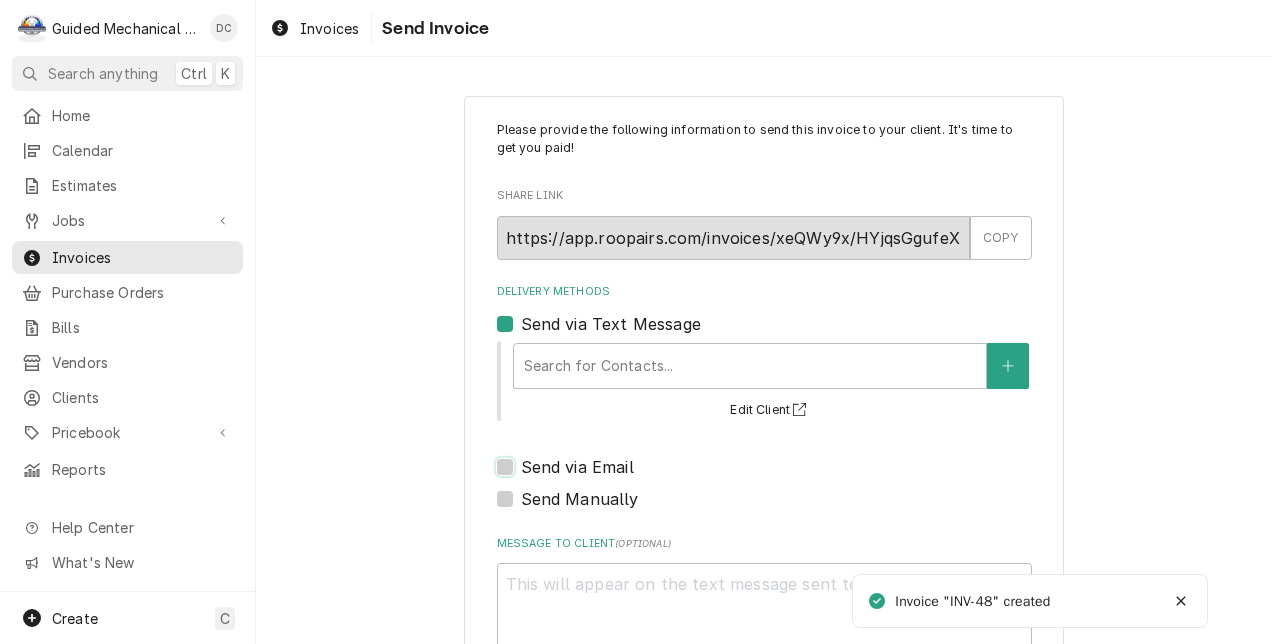 click on "Send via Email" at bounding box center [788, 477] 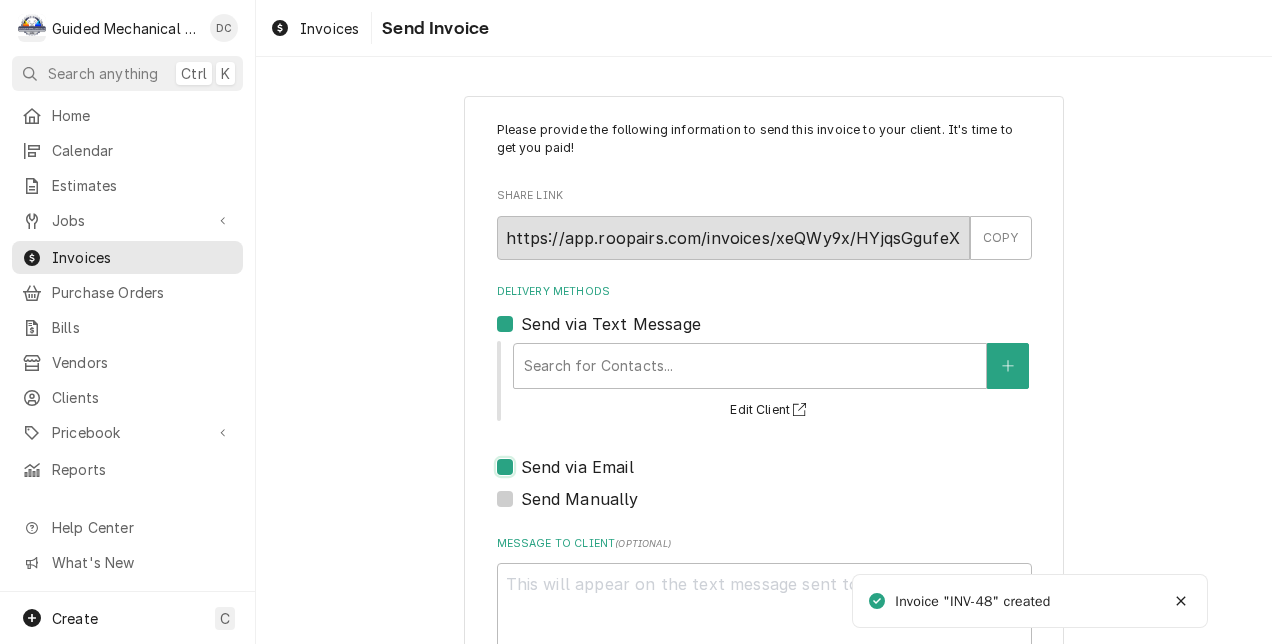 checkbox on "true" 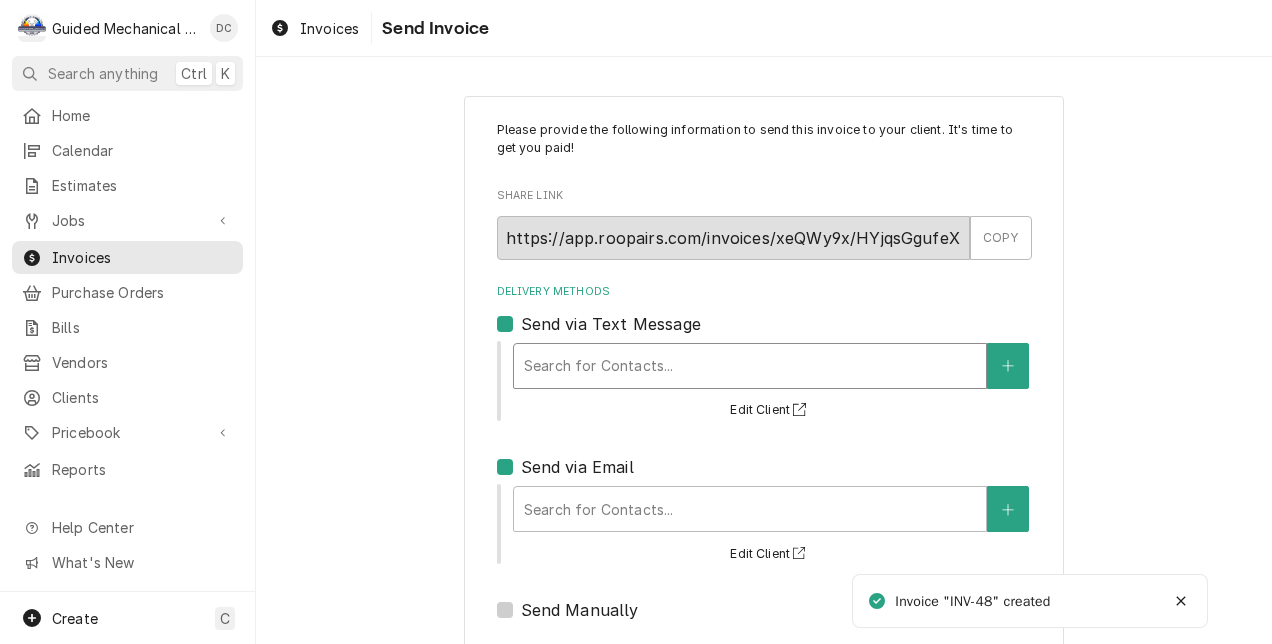 click at bounding box center [750, 366] 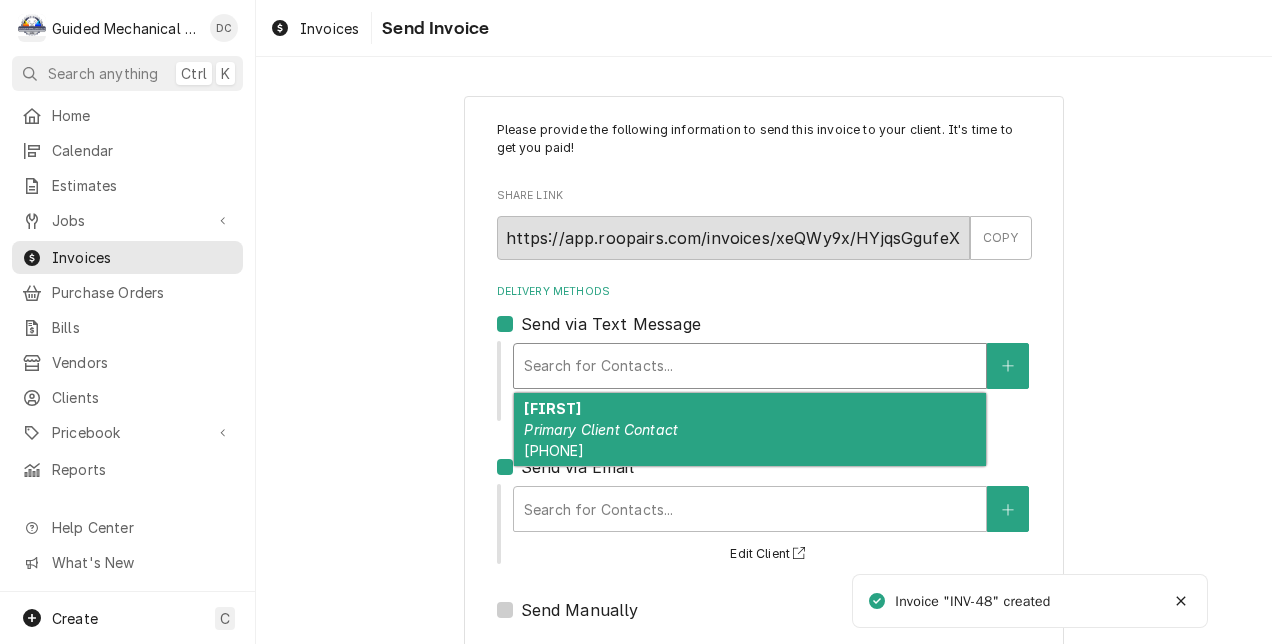 click on "David Primary Client Contact (954) 668-6556" at bounding box center (750, 429) 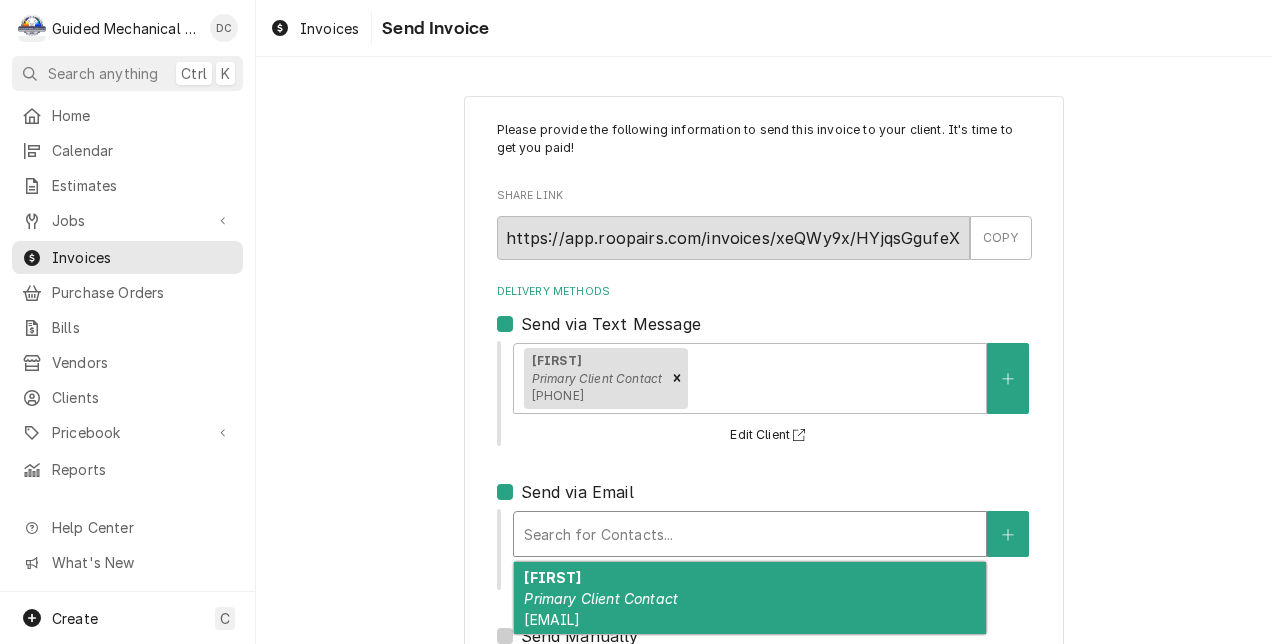 click at bounding box center (750, 534) 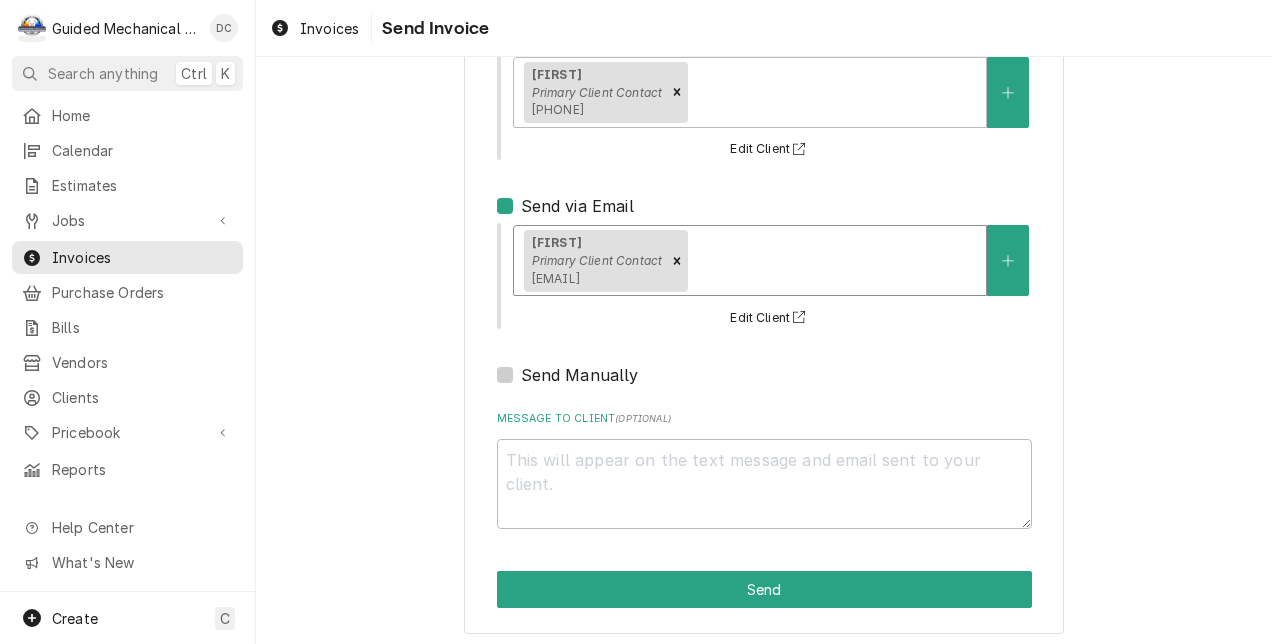 scroll, scrollTop: 294, scrollLeft: 0, axis: vertical 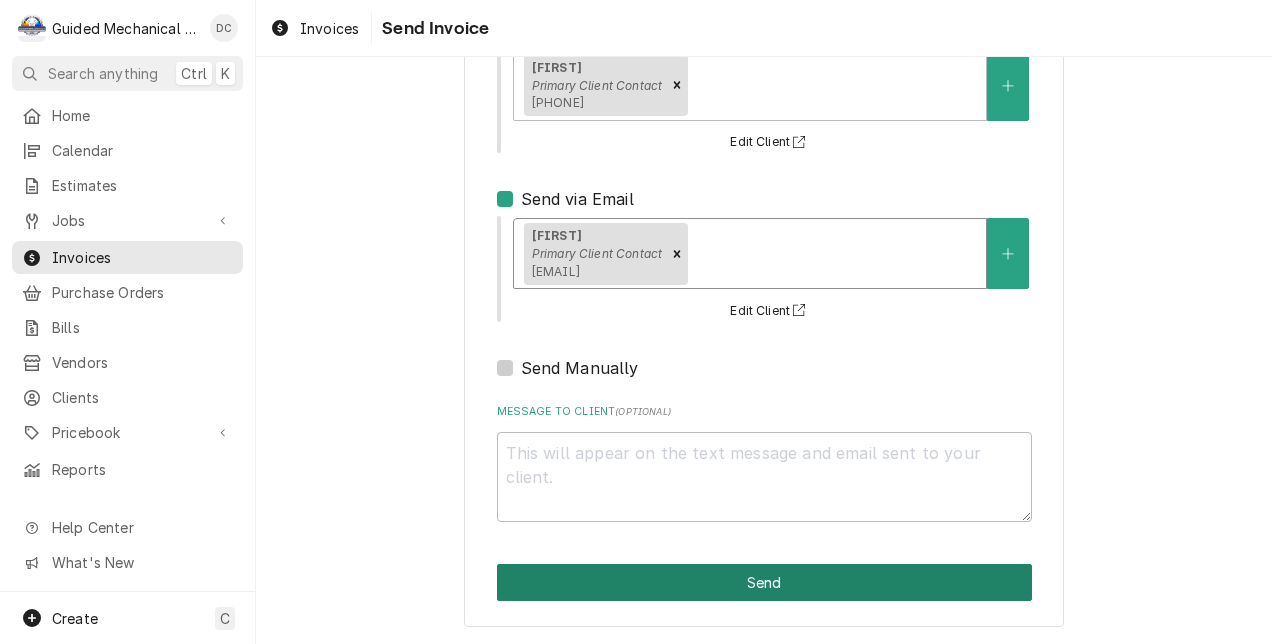 click on "Send" at bounding box center [764, 582] 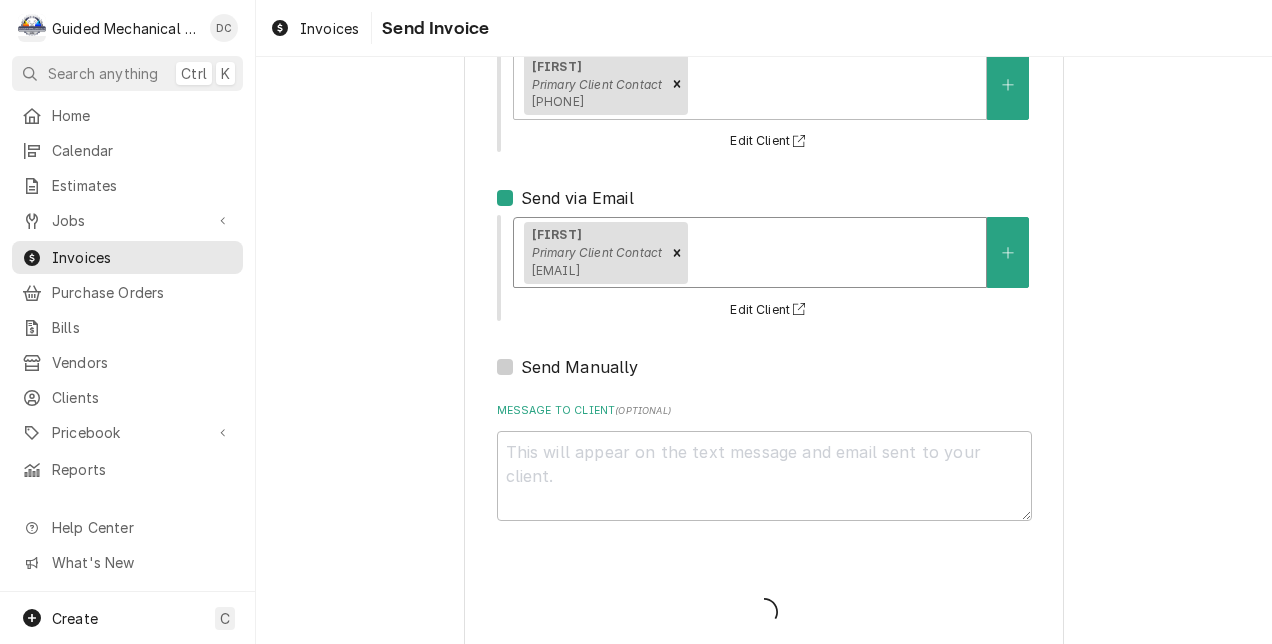type on "x" 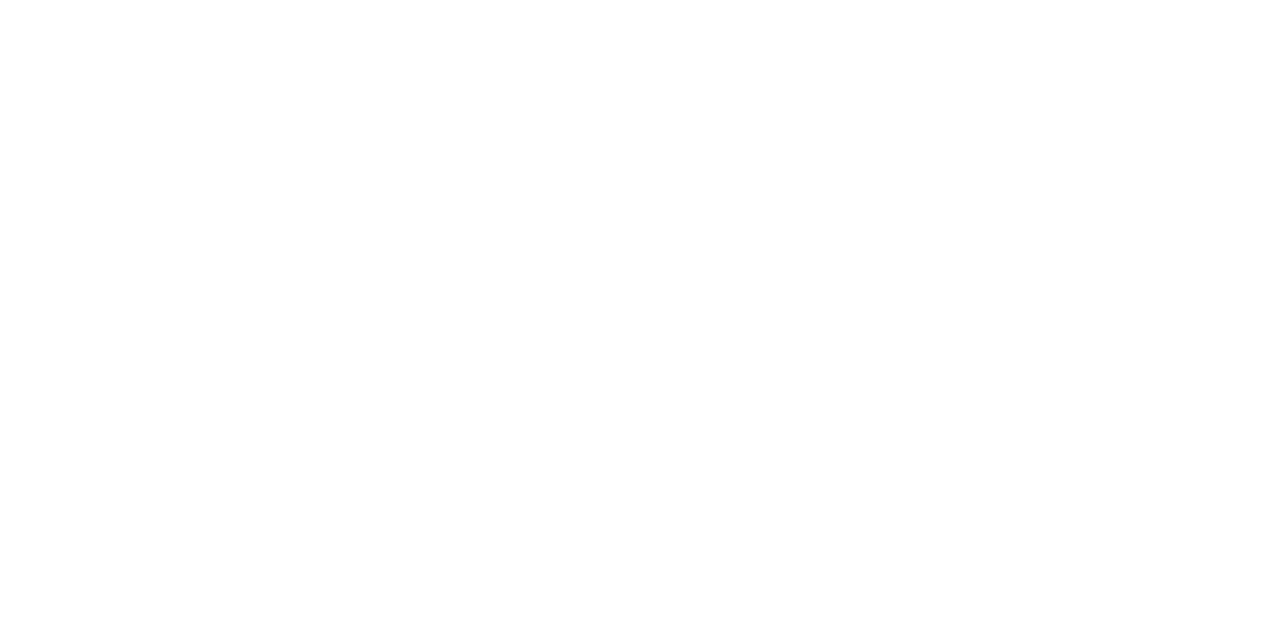 scroll, scrollTop: 0, scrollLeft: 0, axis: both 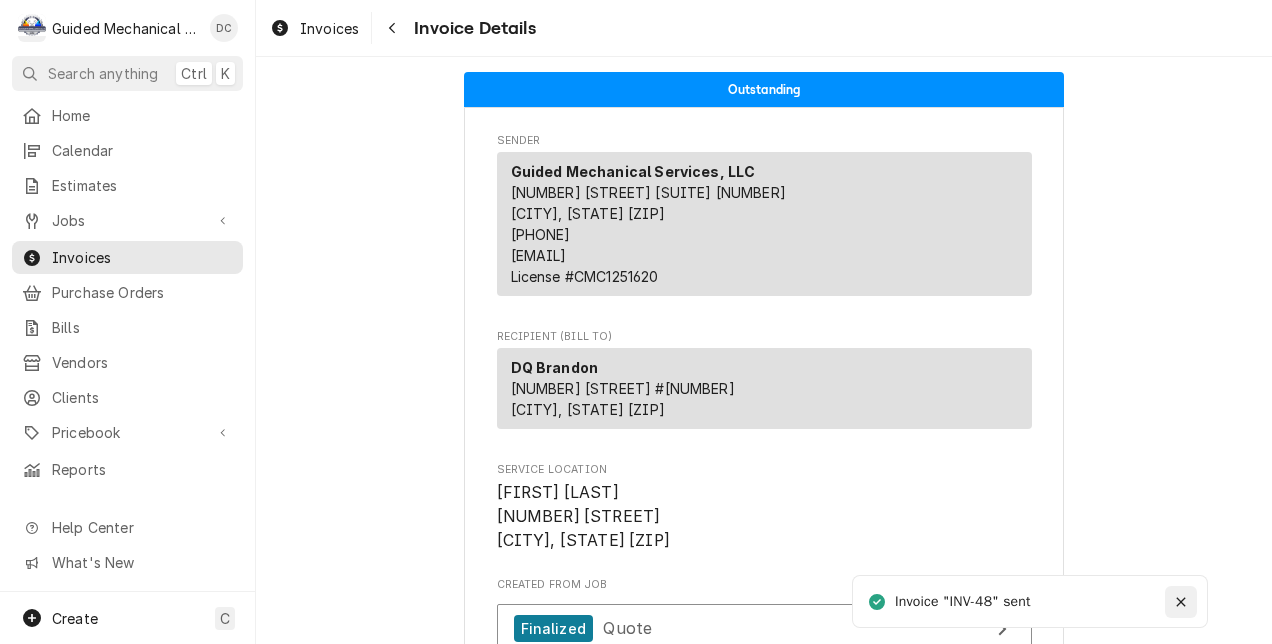 click 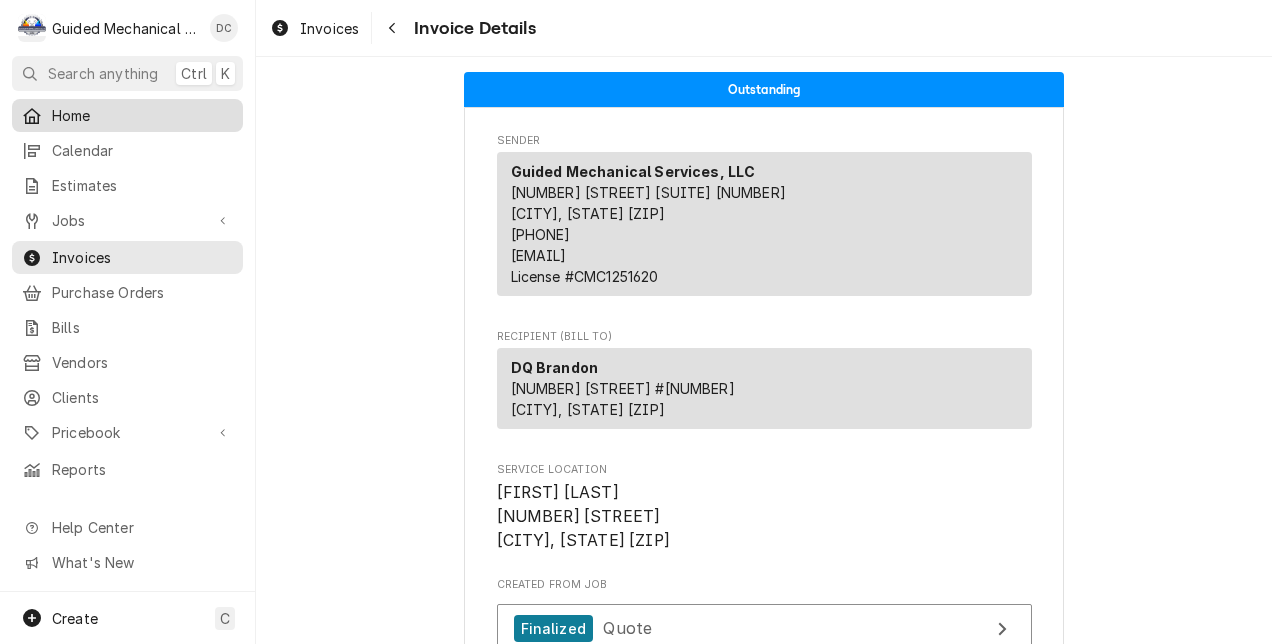 click on "Home" at bounding box center [142, 115] 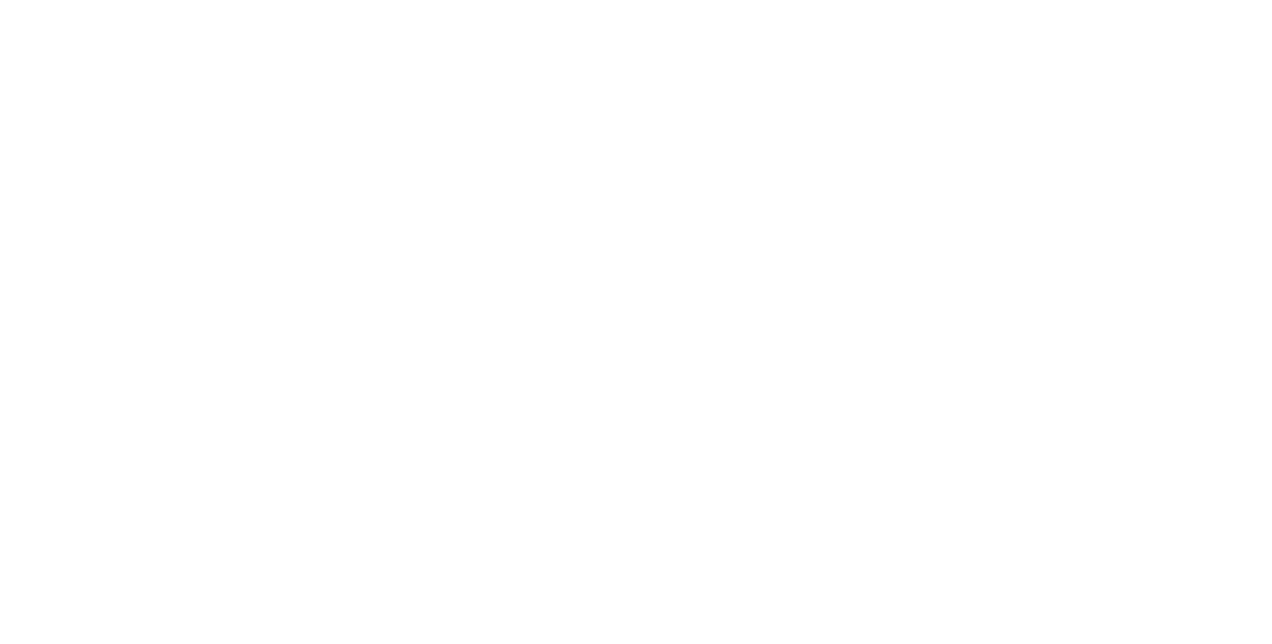 scroll, scrollTop: 0, scrollLeft: 0, axis: both 